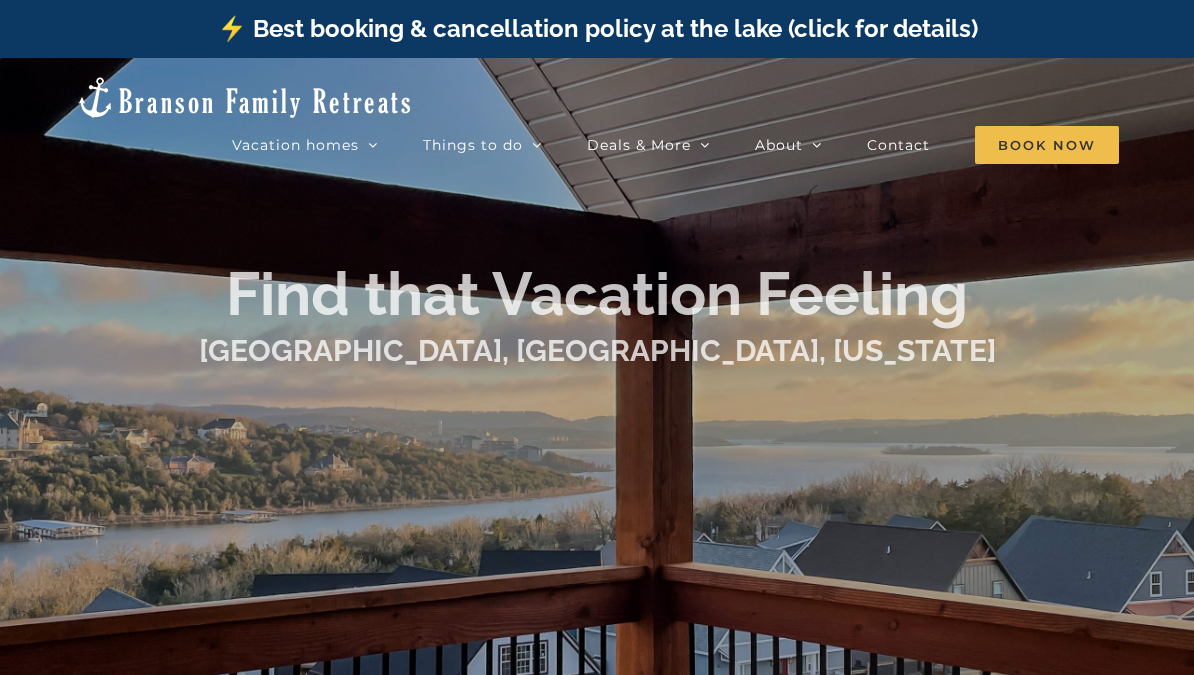 scroll, scrollTop: 0, scrollLeft: 0, axis: both 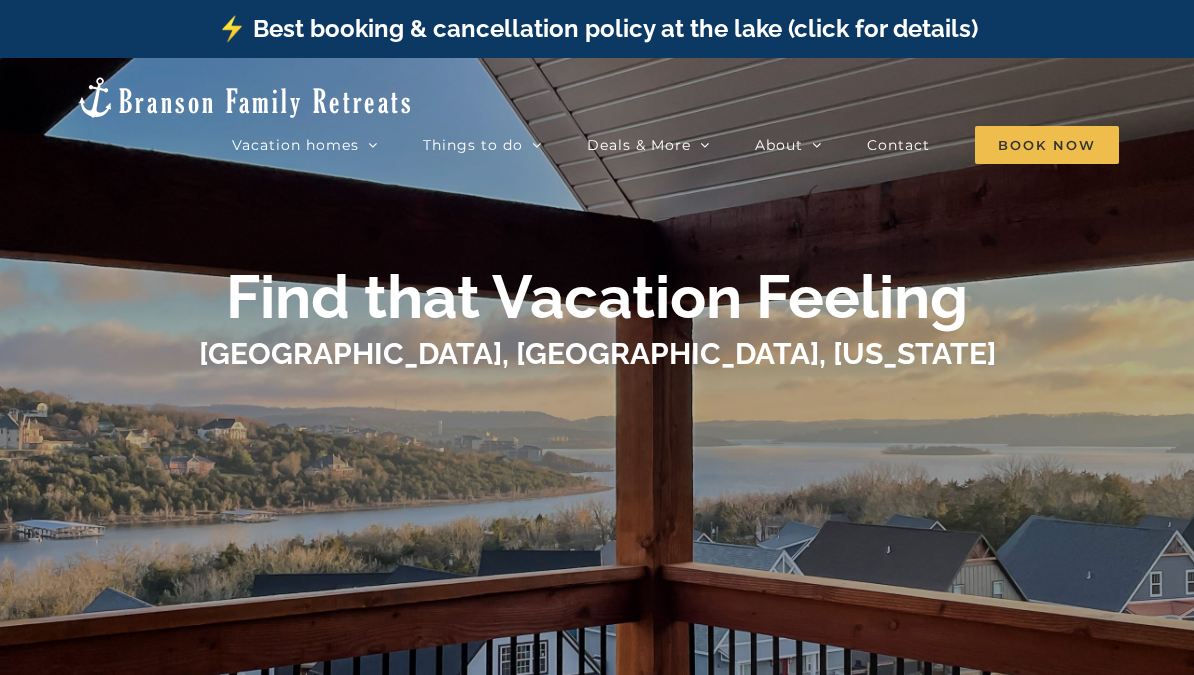 click on "🩷 About us" at bounding box center [806, 181] 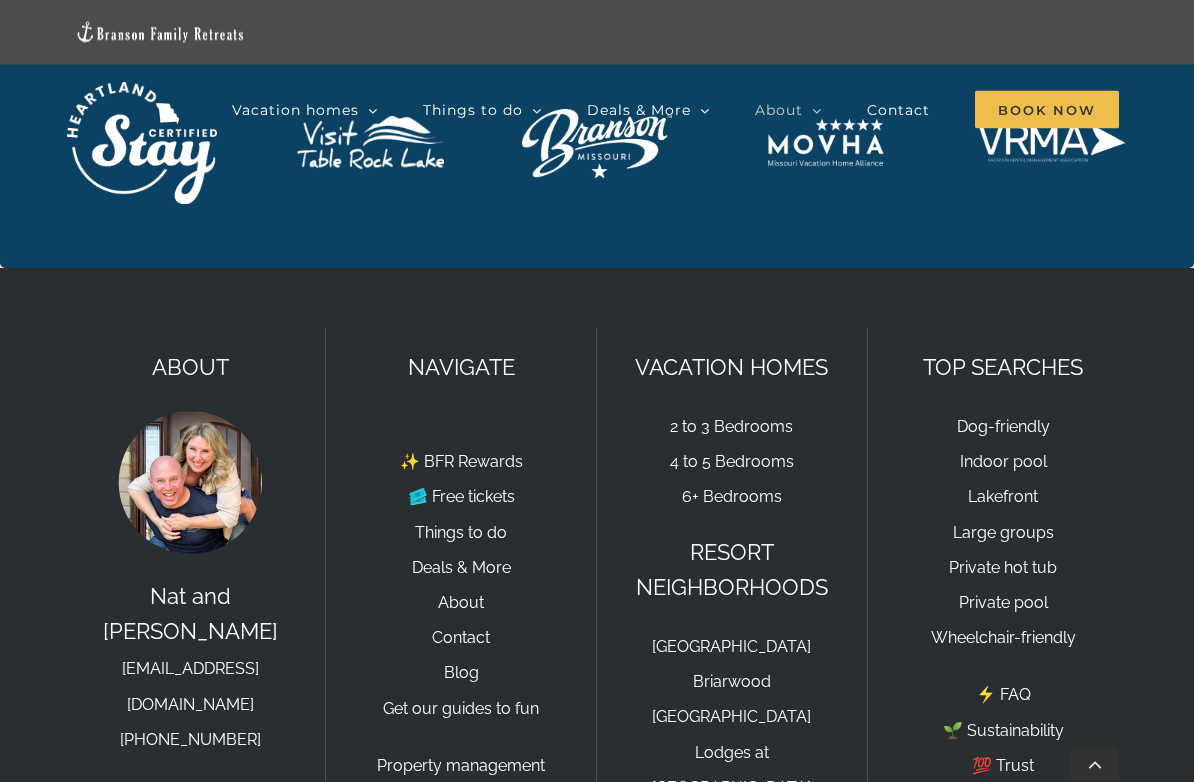 scroll, scrollTop: 3550, scrollLeft: 0, axis: vertical 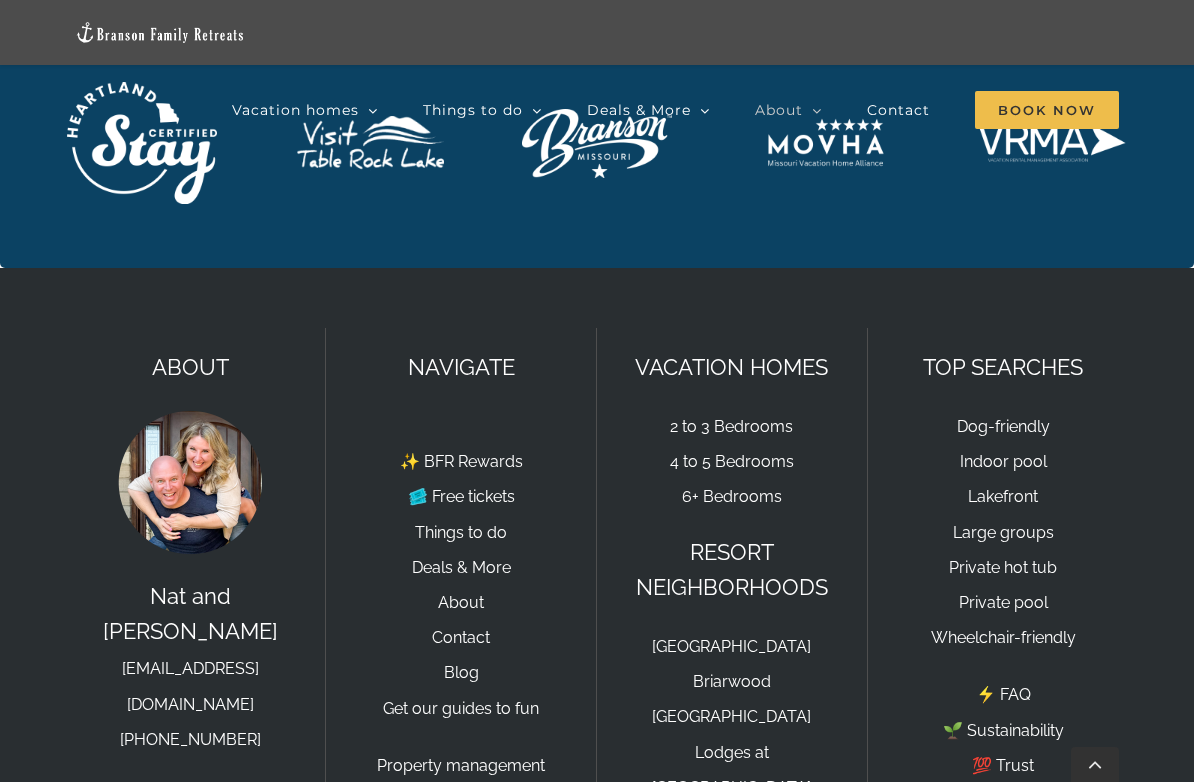 click on "4 to 5 Bedrooms" at bounding box center [732, 461] 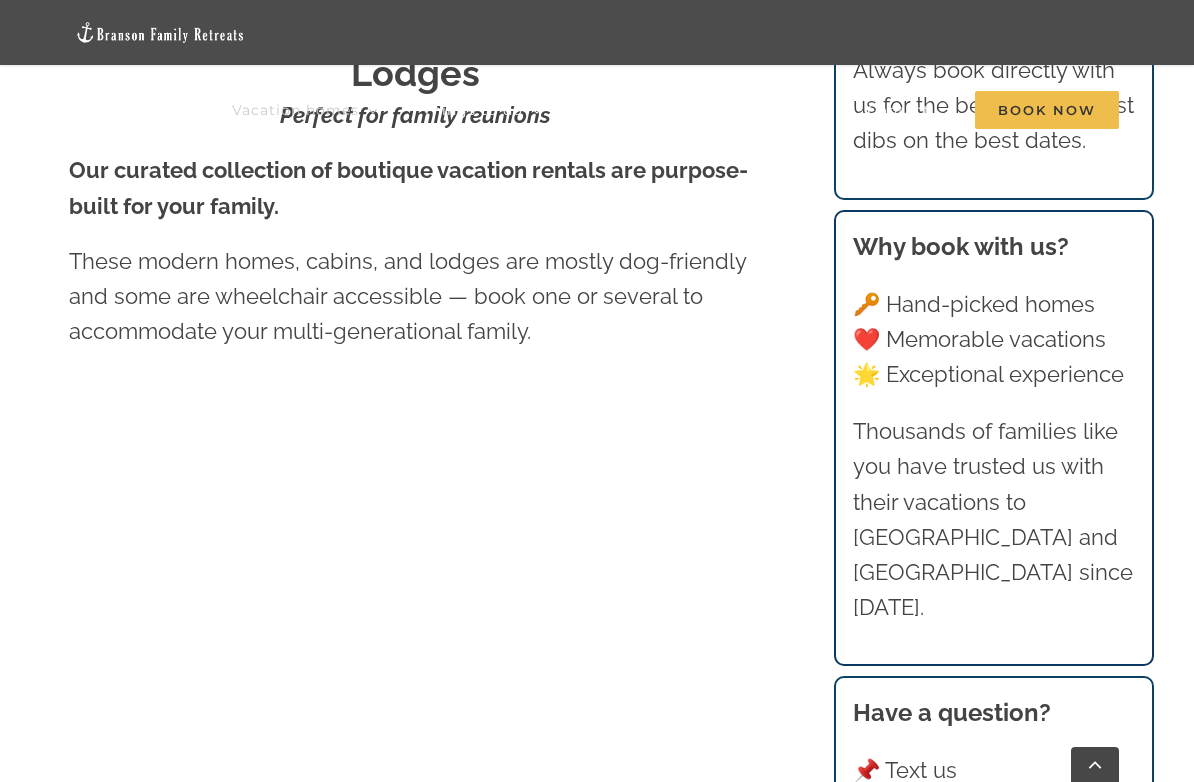 scroll, scrollTop: 1130, scrollLeft: 0, axis: vertical 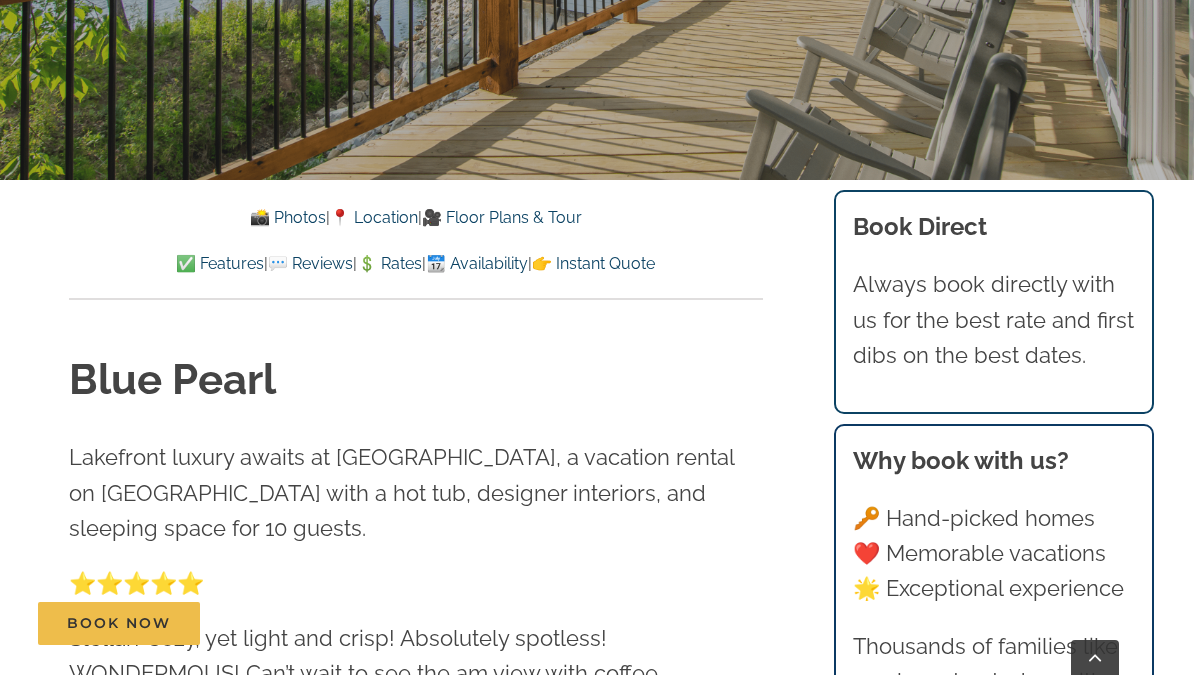 click on "📍 Location" at bounding box center [374, 217] 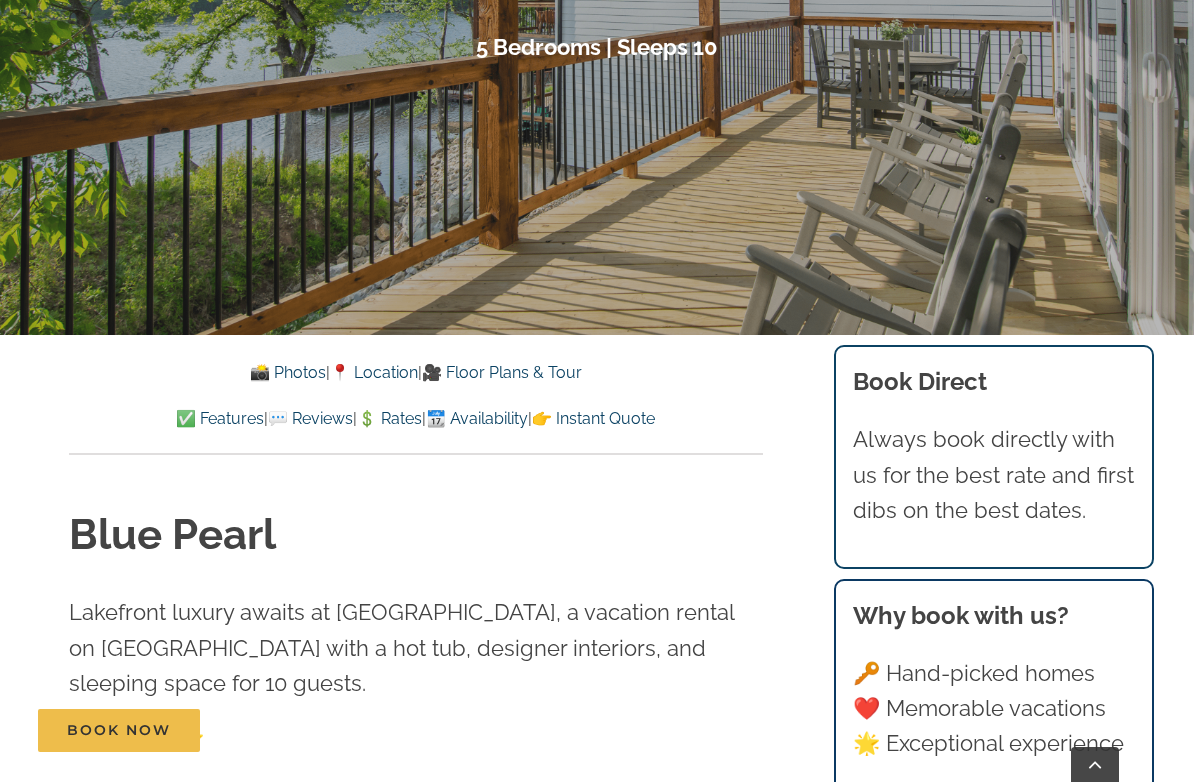 scroll, scrollTop: 415, scrollLeft: 0, axis: vertical 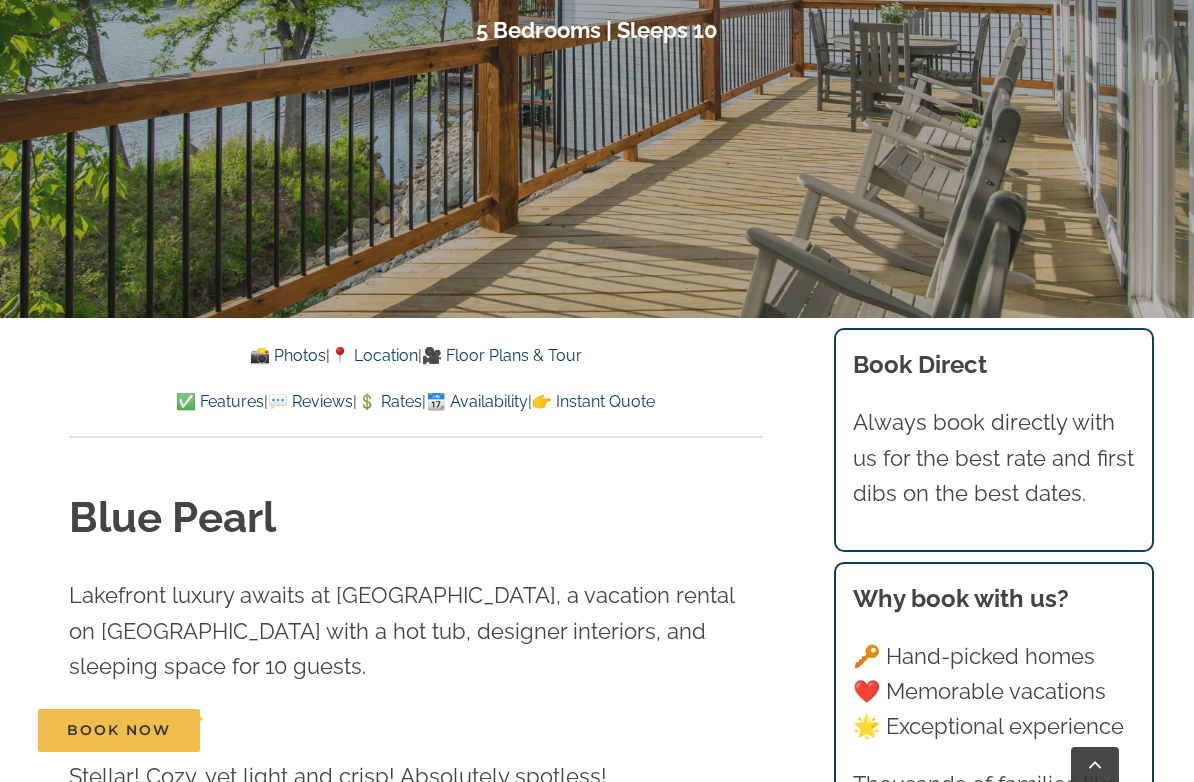 click on "📸 Photos" at bounding box center (288, 355) 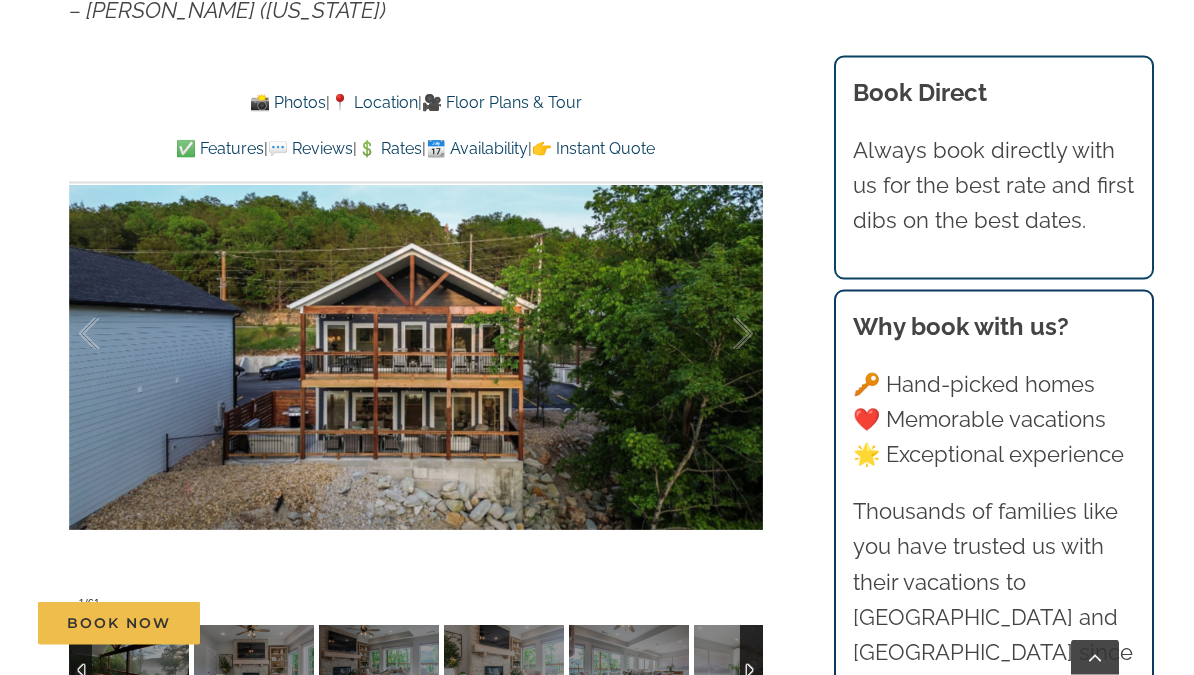 scroll, scrollTop: 1306, scrollLeft: 0, axis: vertical 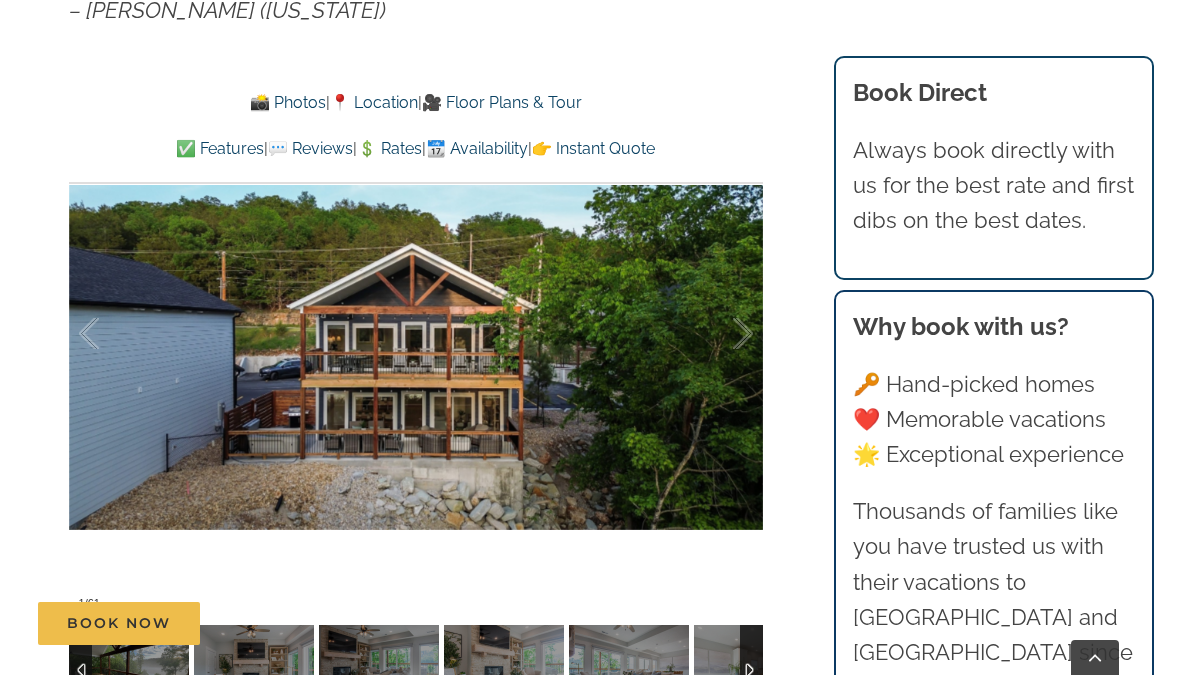 click at bounding box center (722, 334) 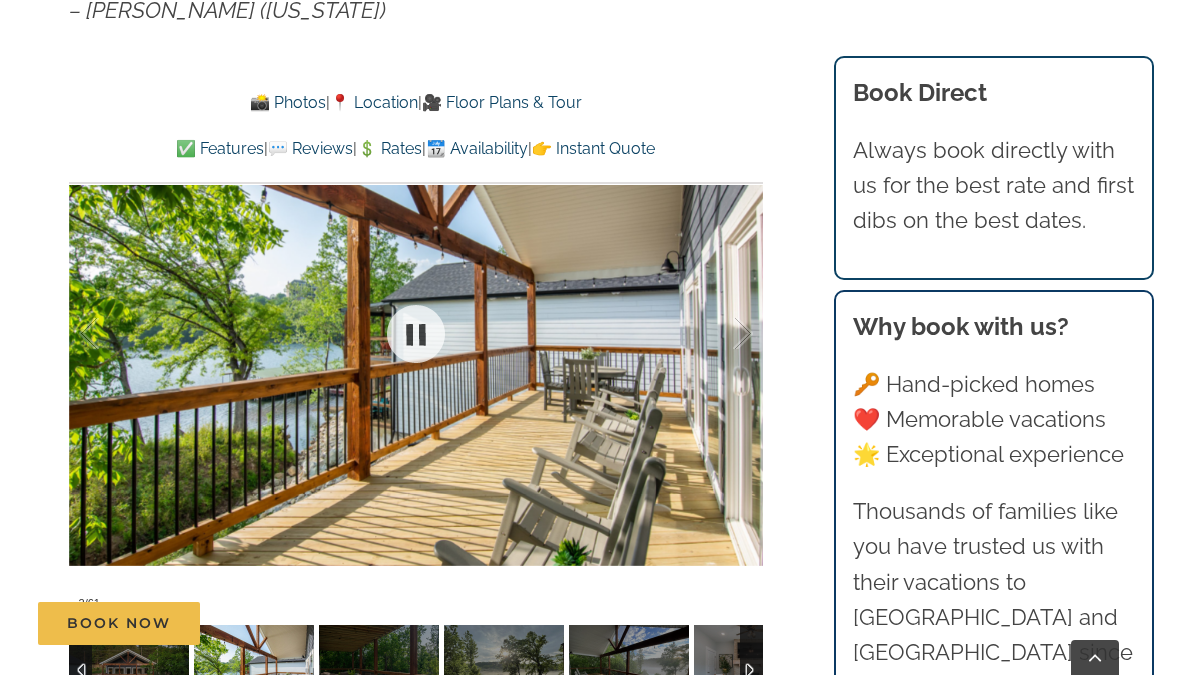 click at bounding box center (722, 334) 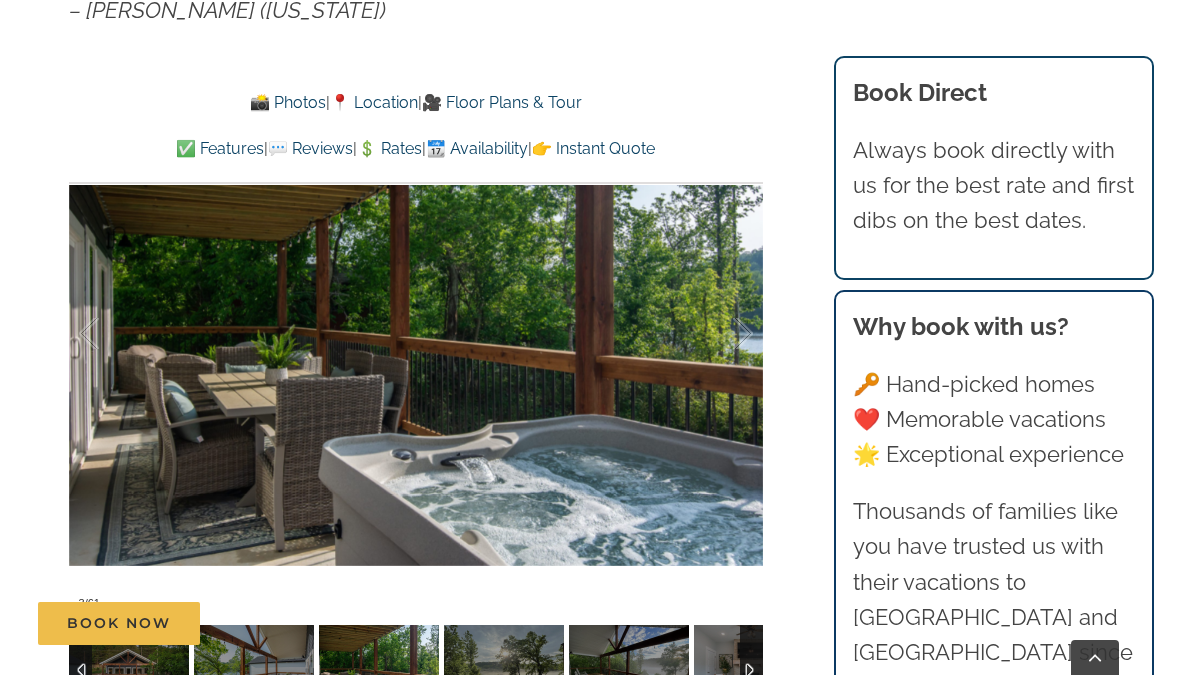click at bounding box center (722, 334) 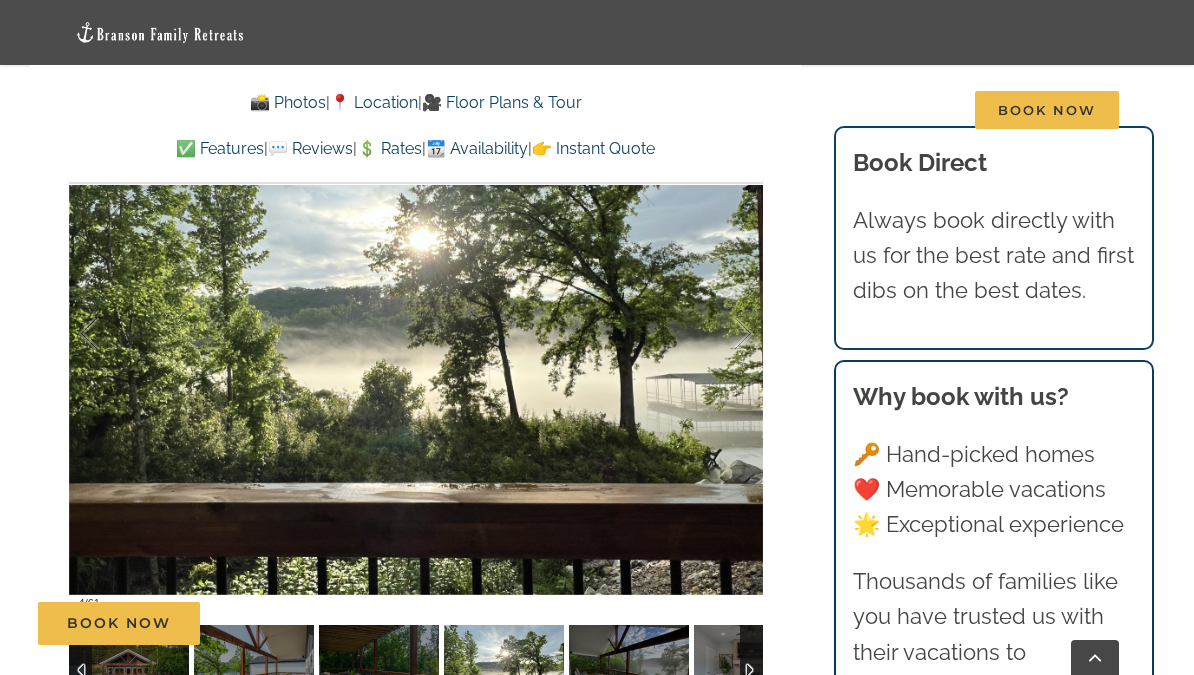 click at bounding box center (722, 334) 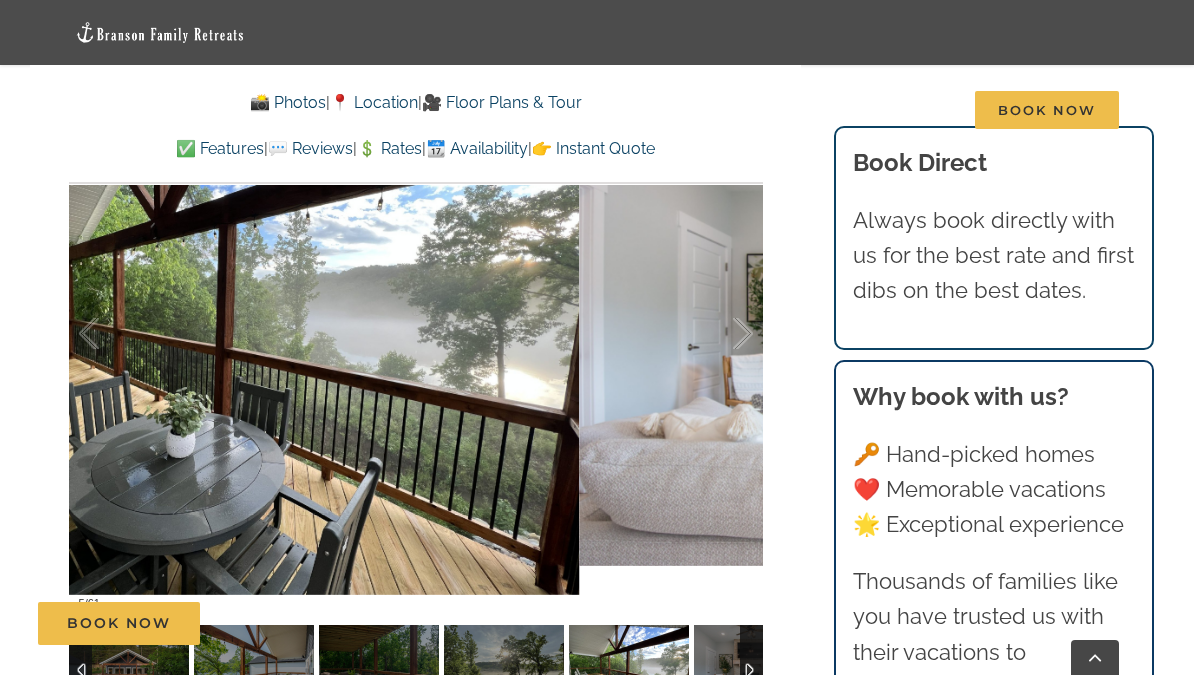 click at bounding box center (722, 334) 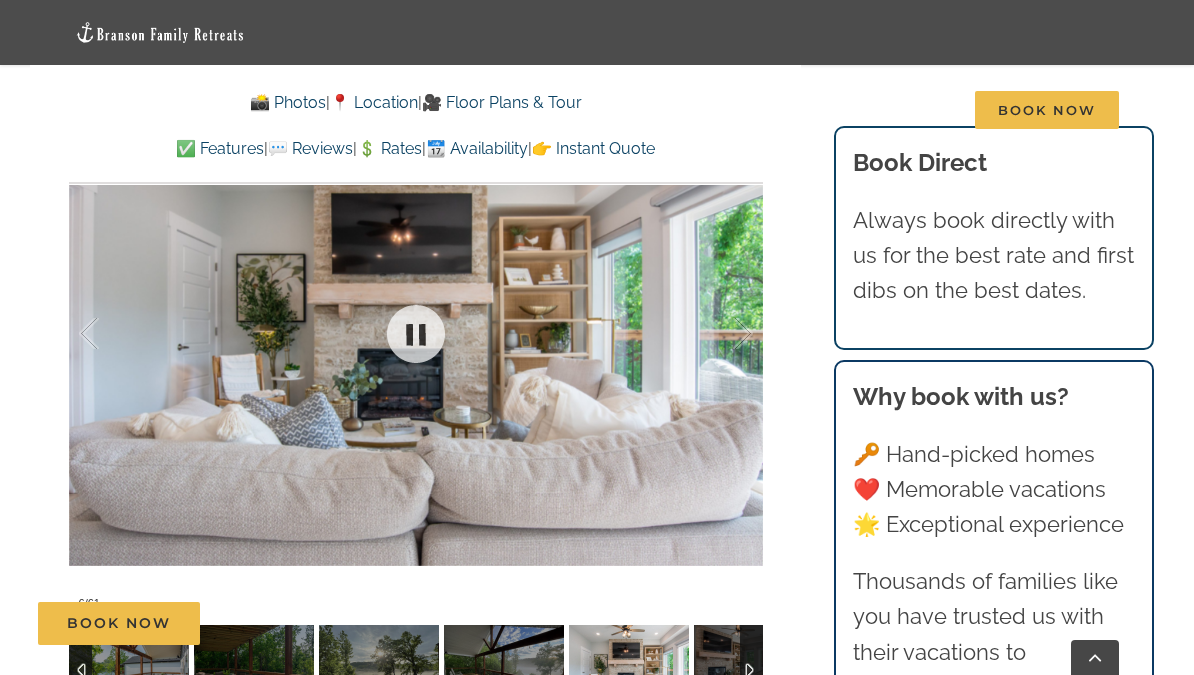 click at bounding box center [722, 334] 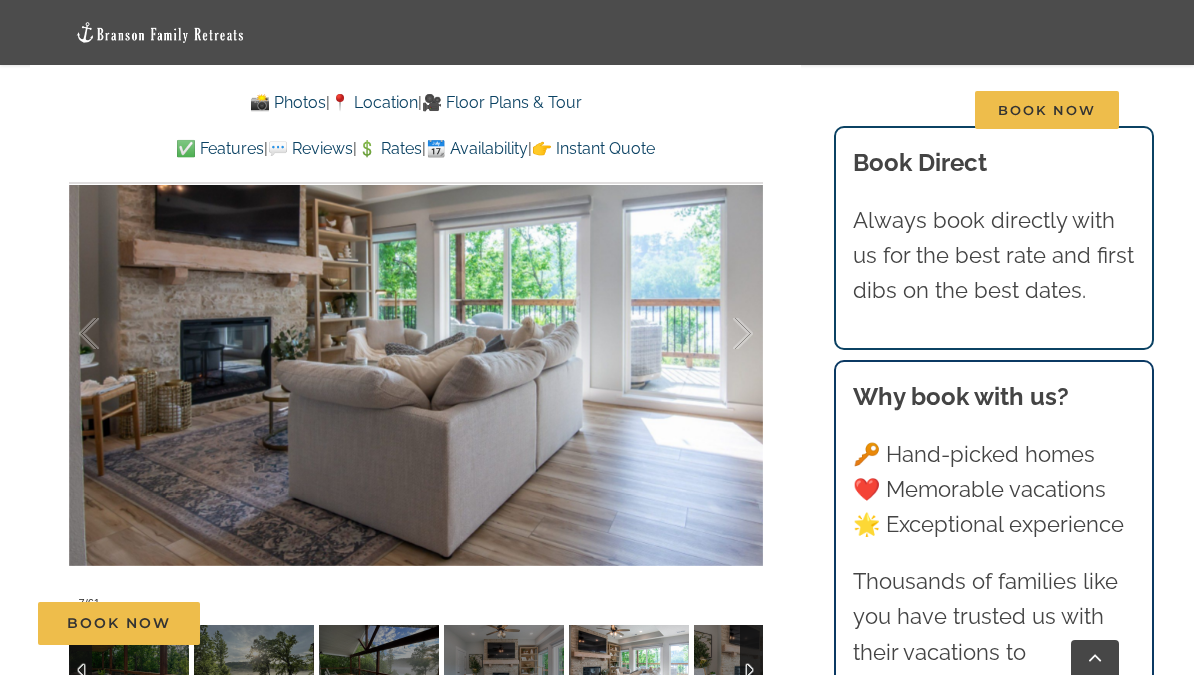 click at bounding box center [722, 334] 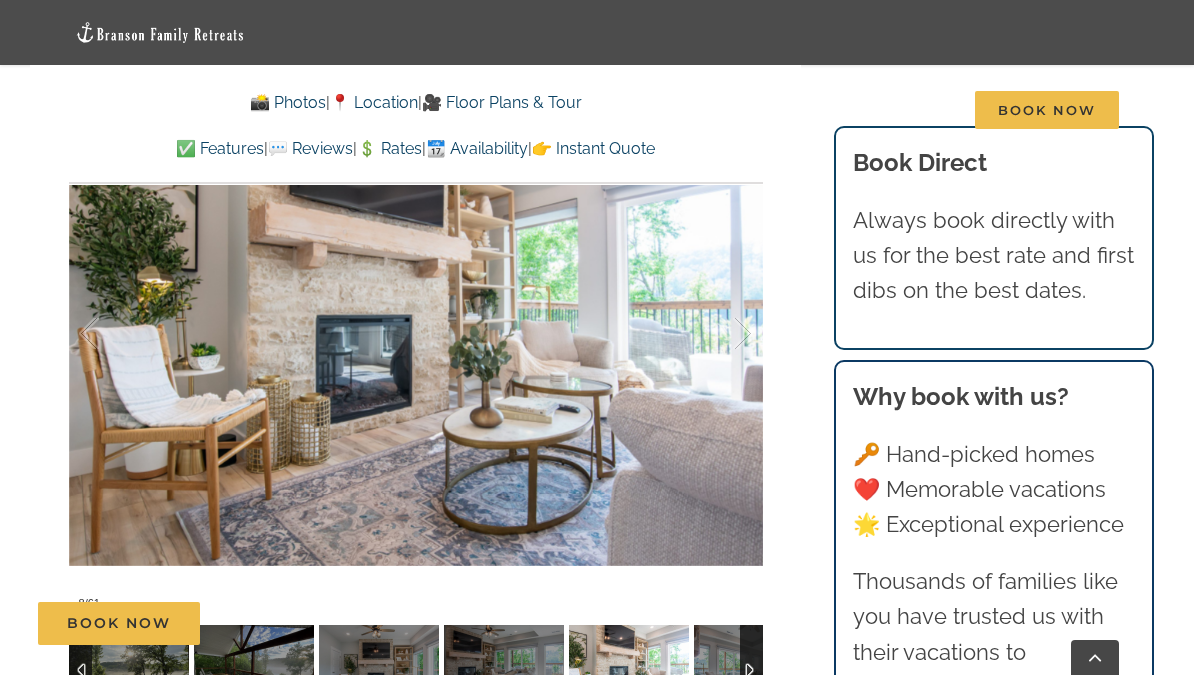 click at bounding box center [722, 334] 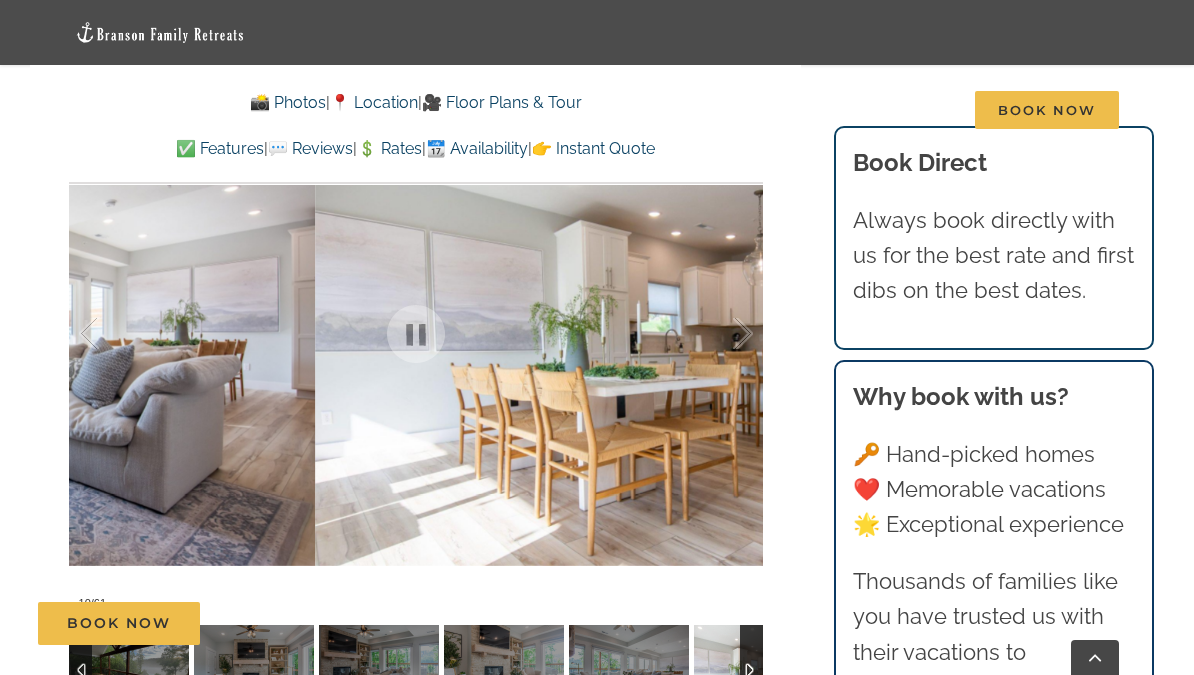click at bounding box center [722, 334] 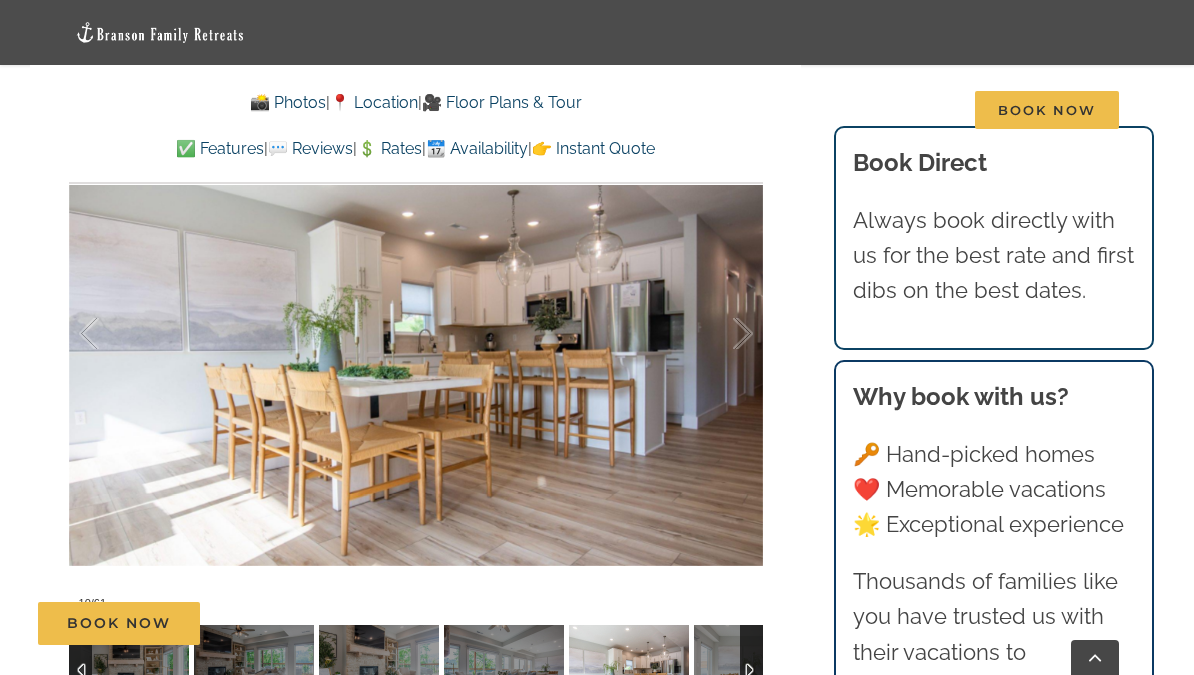 click at bounding box center (722, 334) 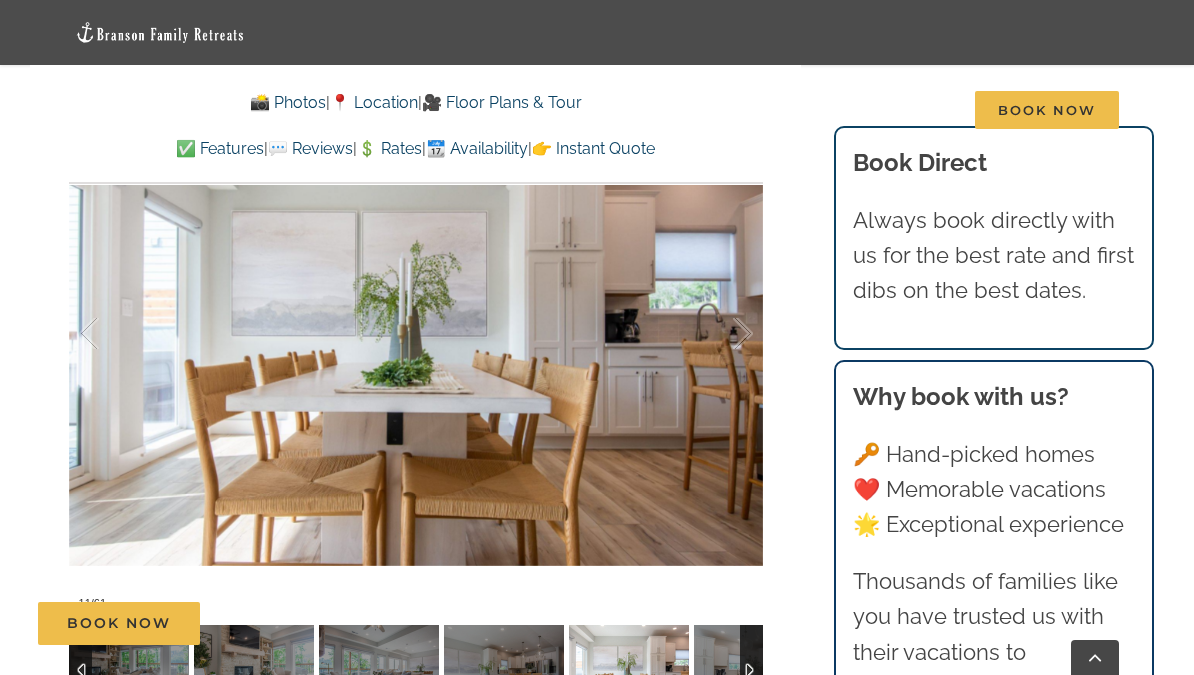 click at bounding box center (722, 334) 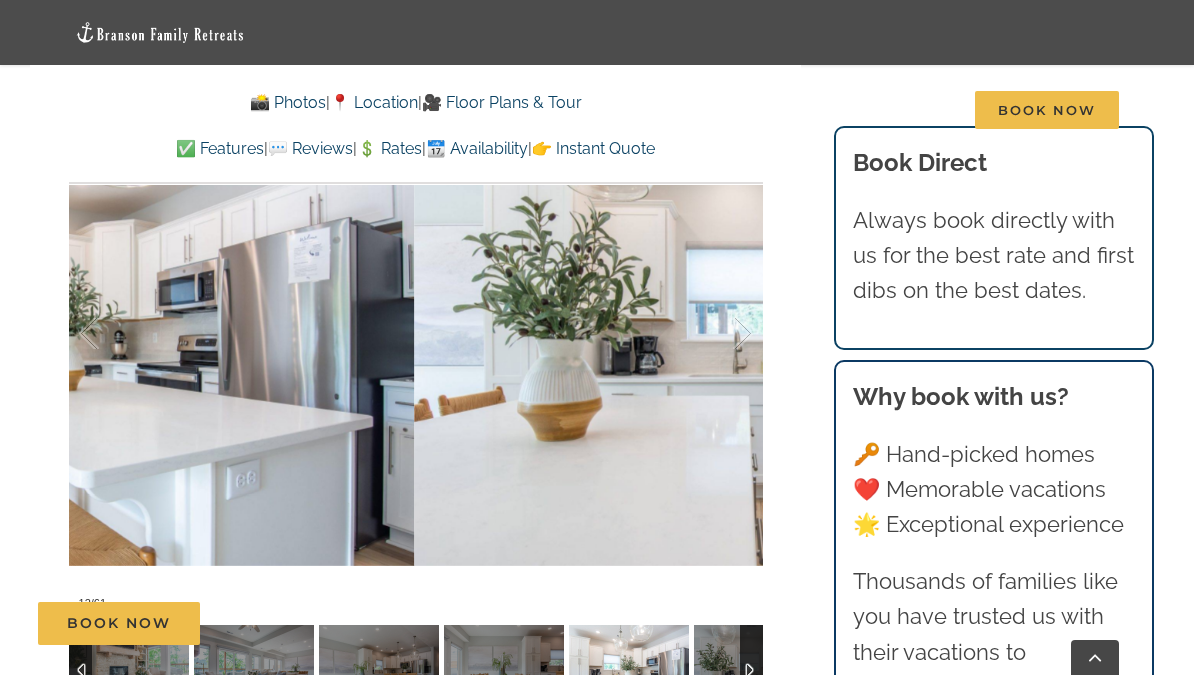 click at bounding box center (722, 334) 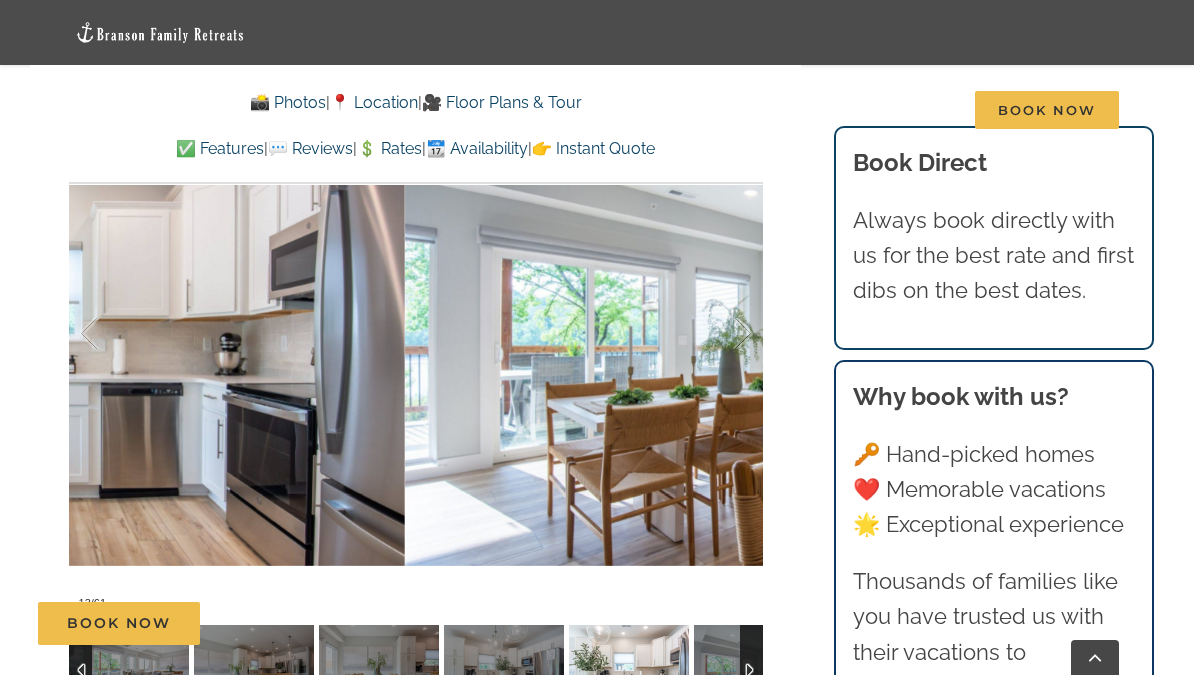 click at bounding box center (722, 334) 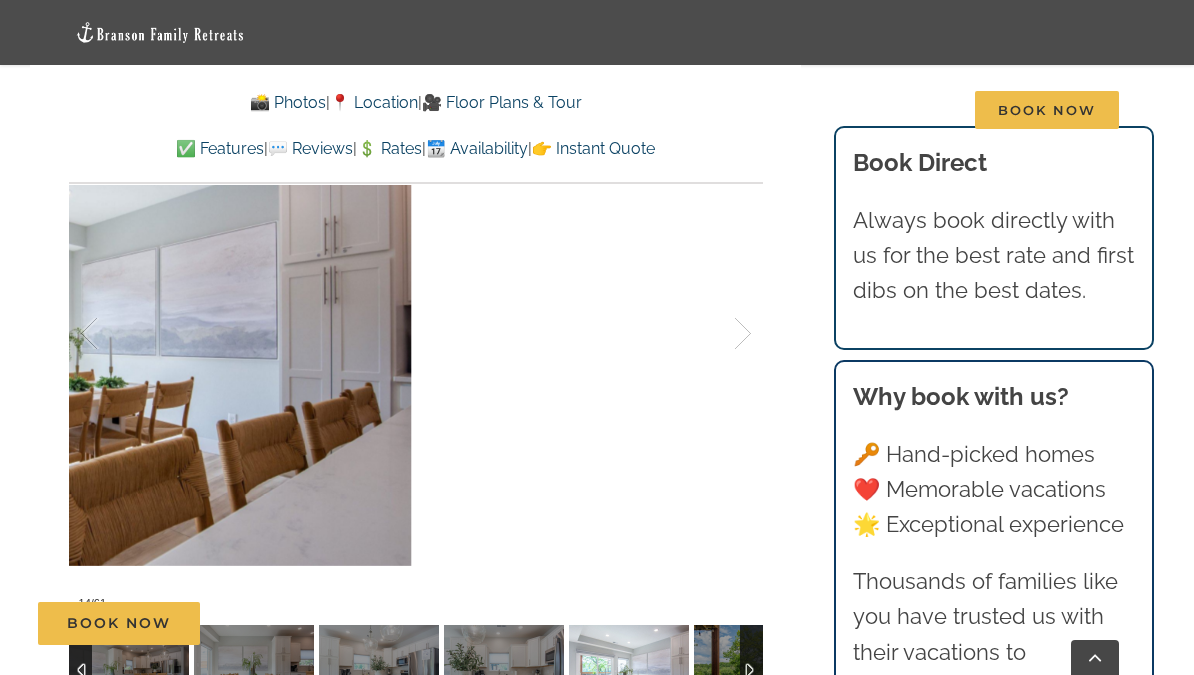 click at bounding box center [722, 334] 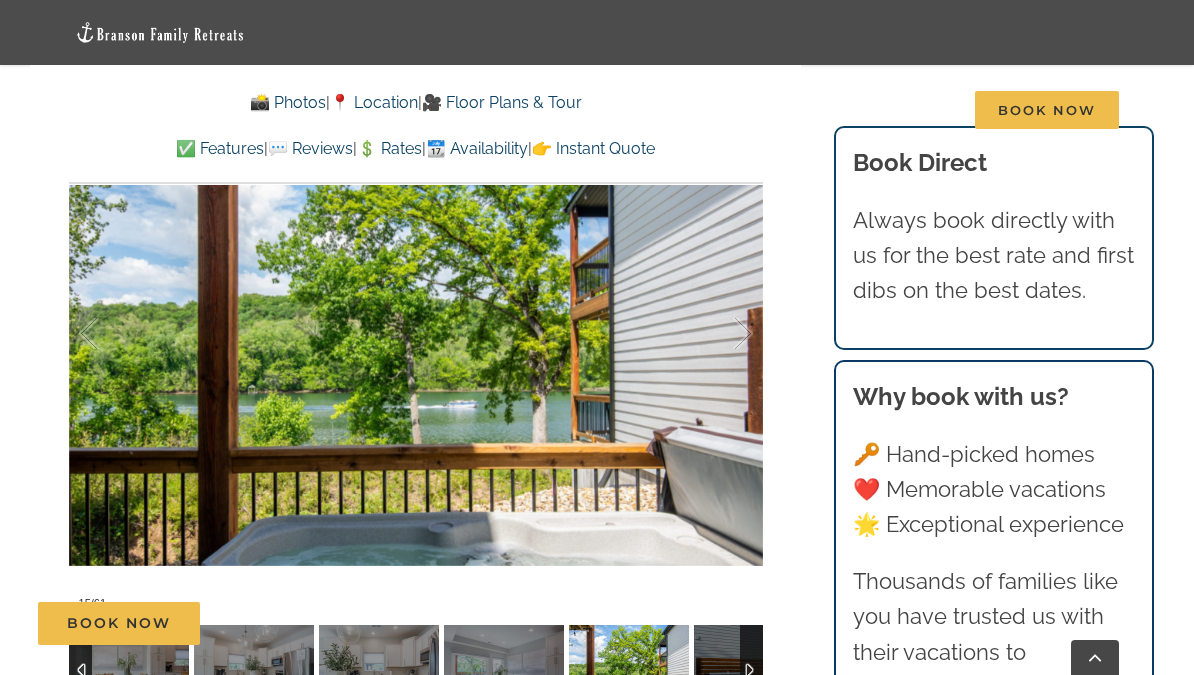 click at bounding box center (722, 334) 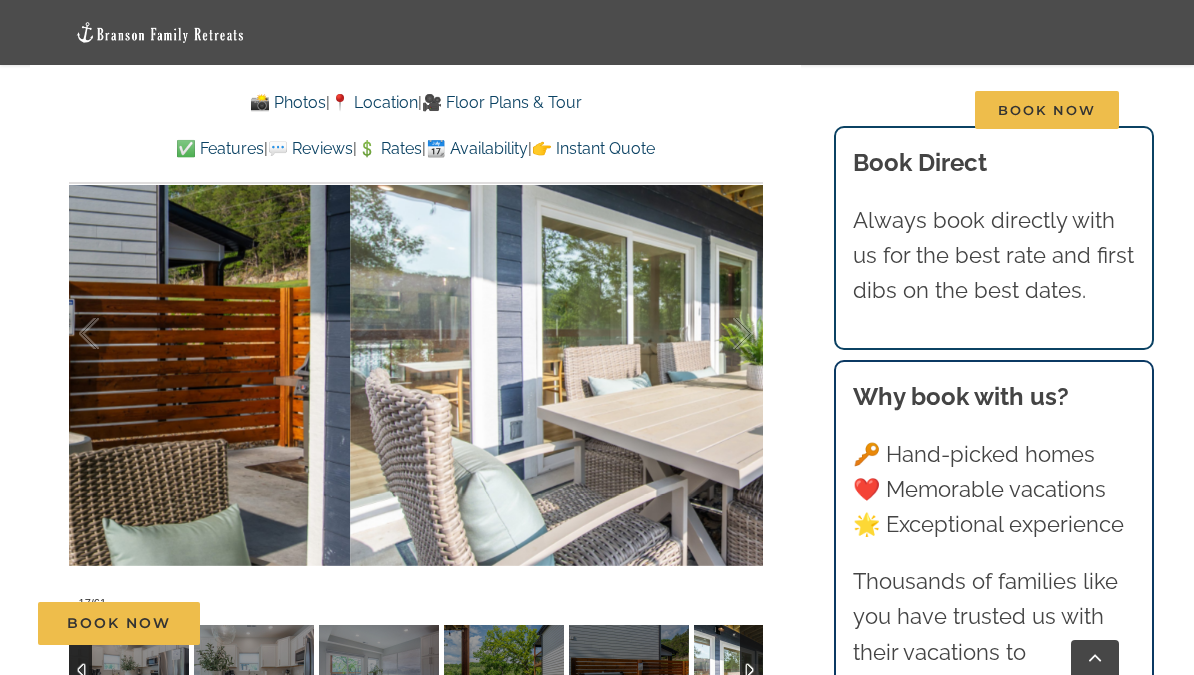 click at bounding box center [722, 334] 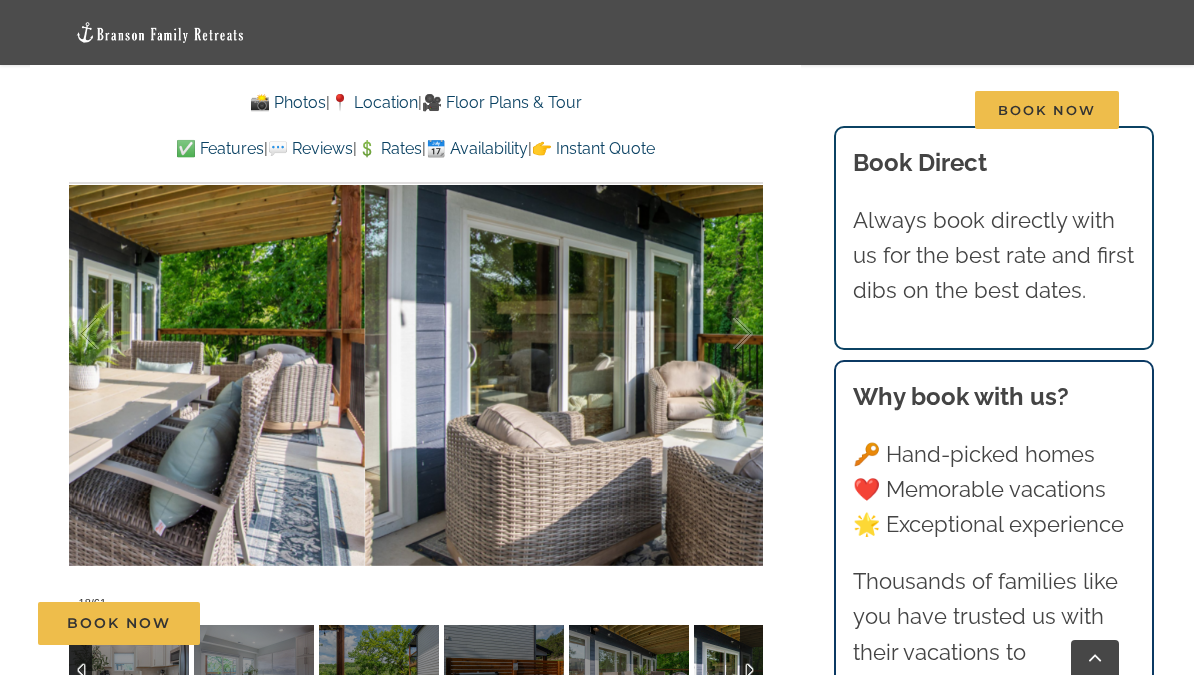 click at bounding box center (722, 334) 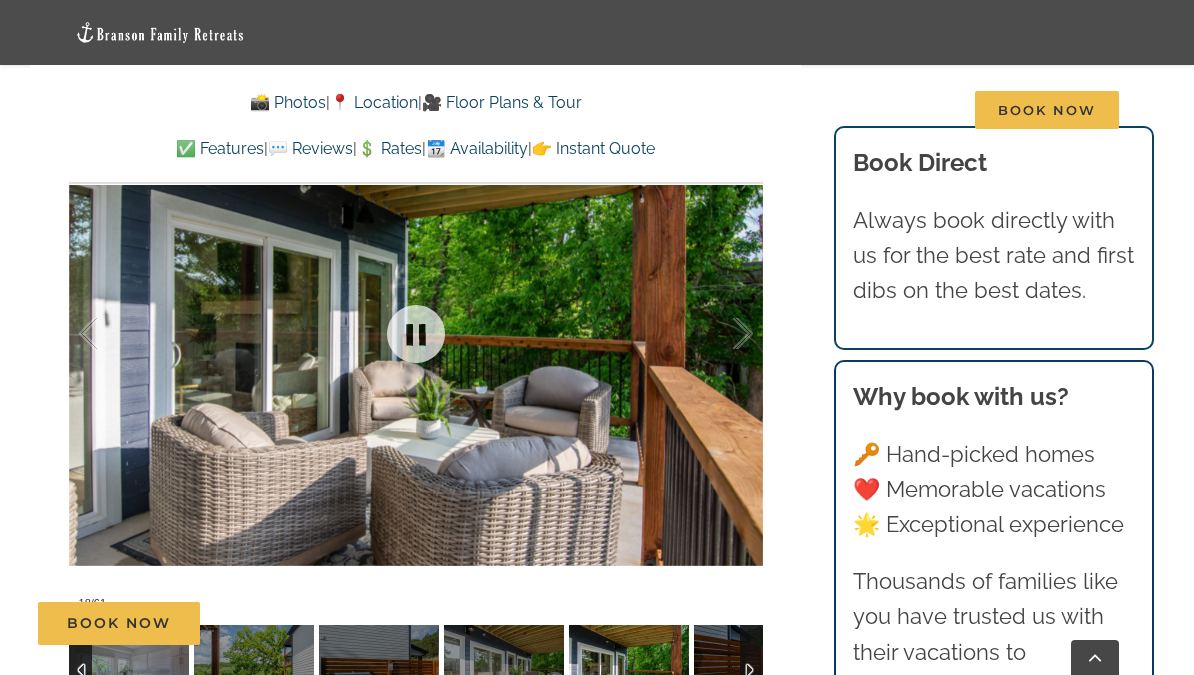 click at bounding box center [722, 334] 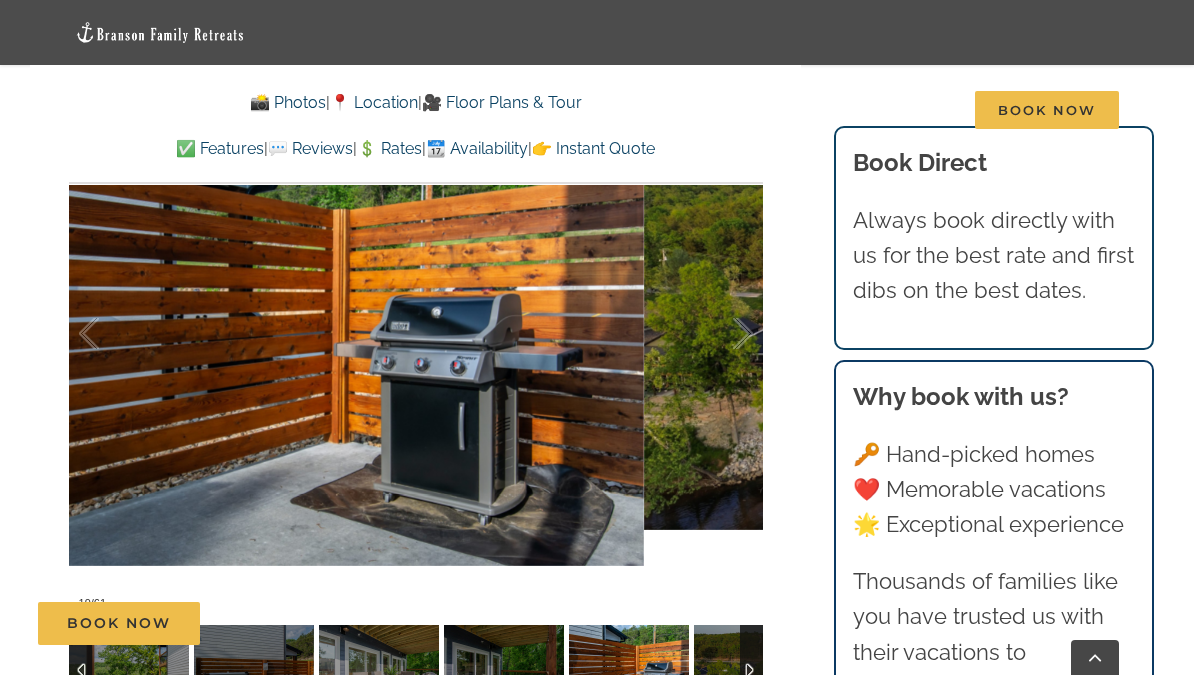 click at bounding box center [722, 334] 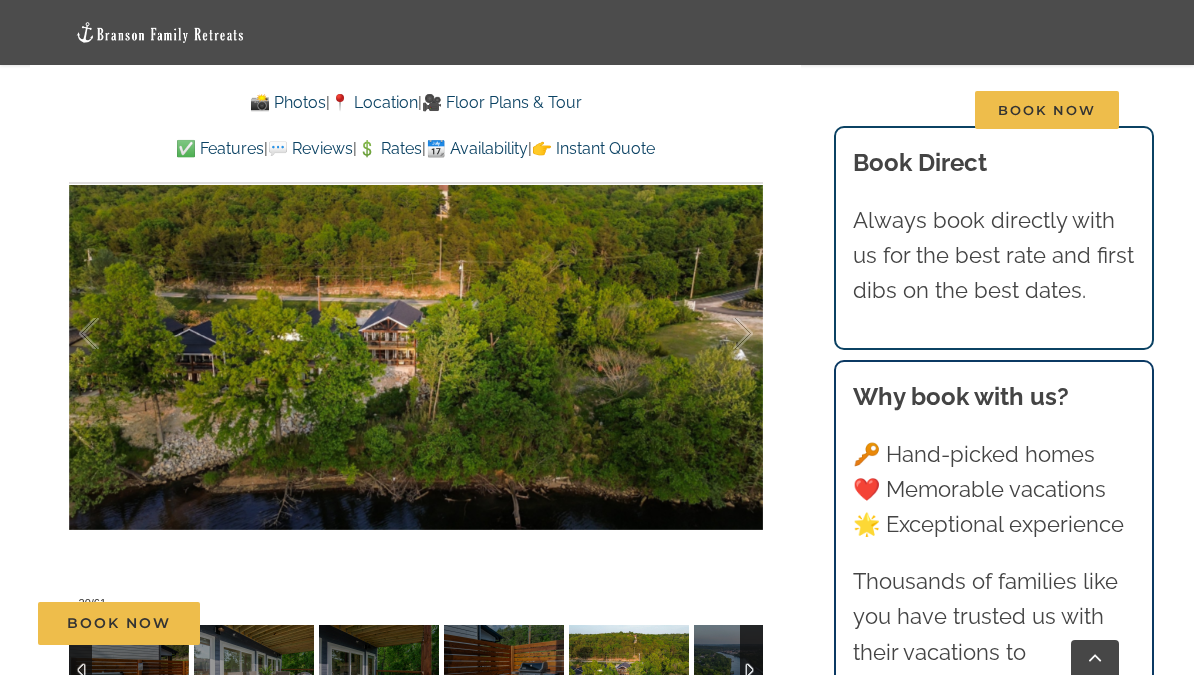 click at bounding box center (722, 334) 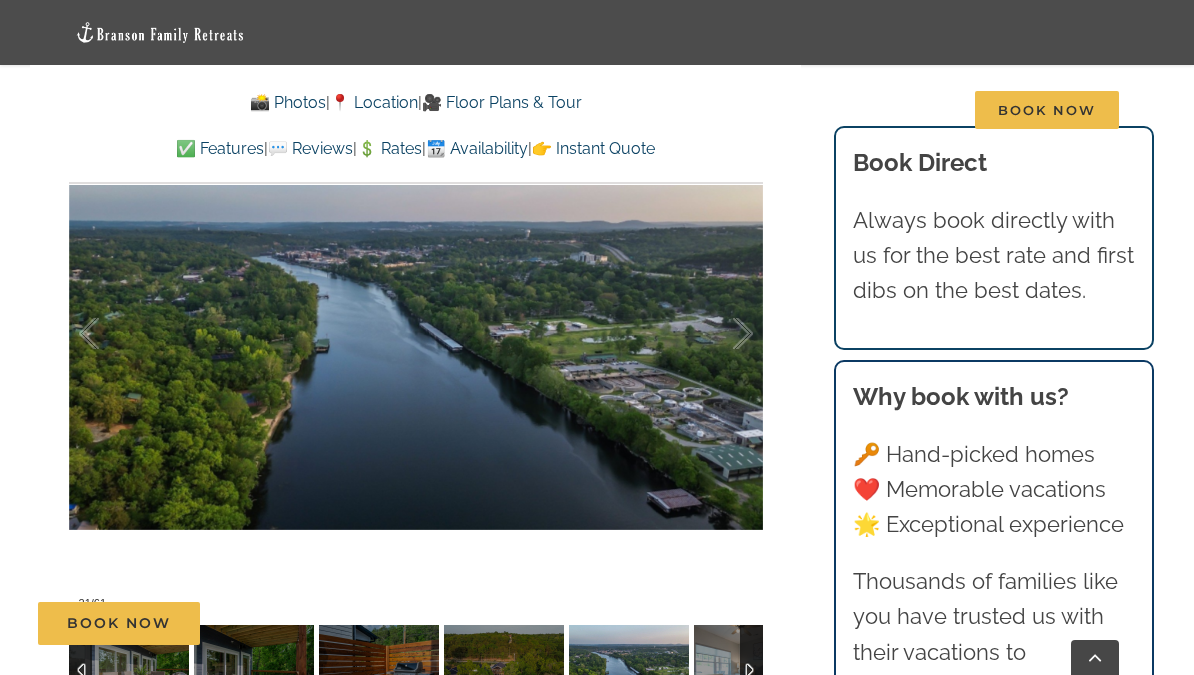 click at bounding box center [722, 334] 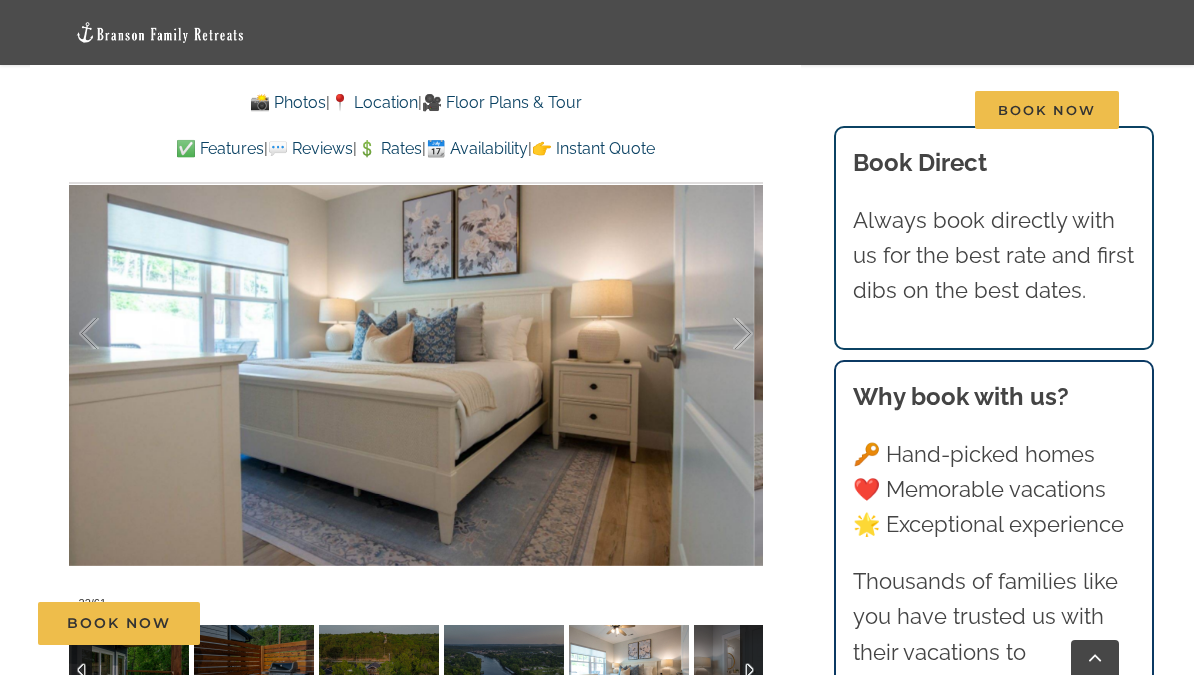 click at bounding box center [722, 334] 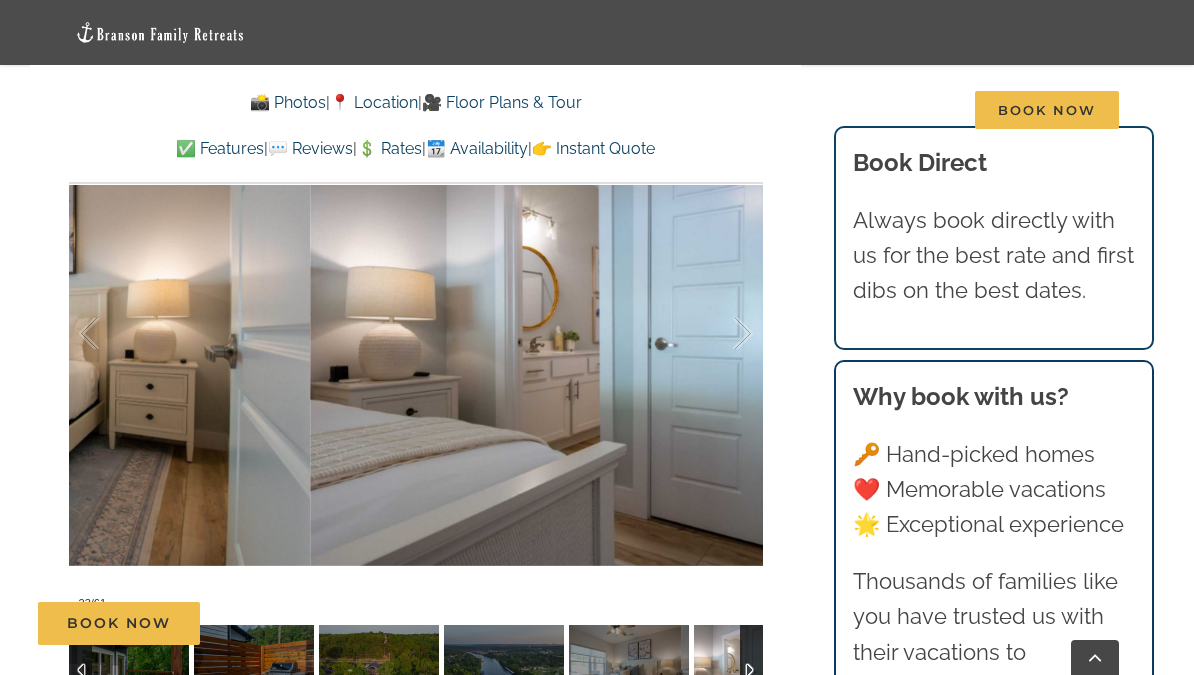 click at bounding box center [722, 334] 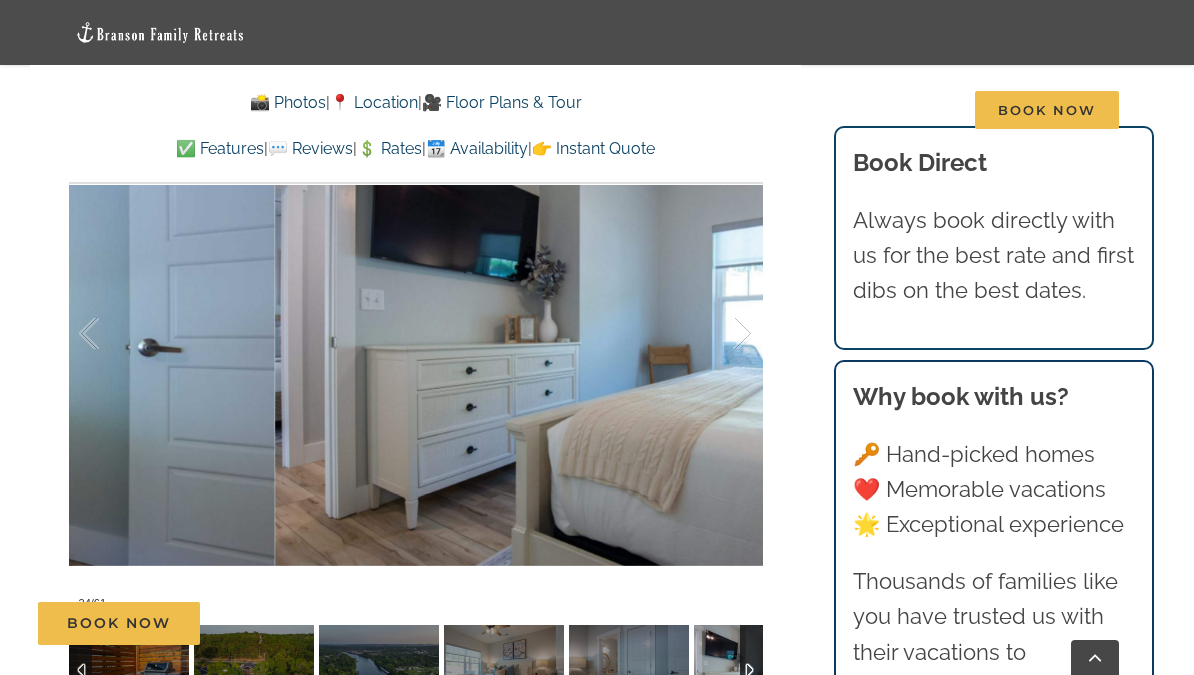 click at bounding box center [722, 334] 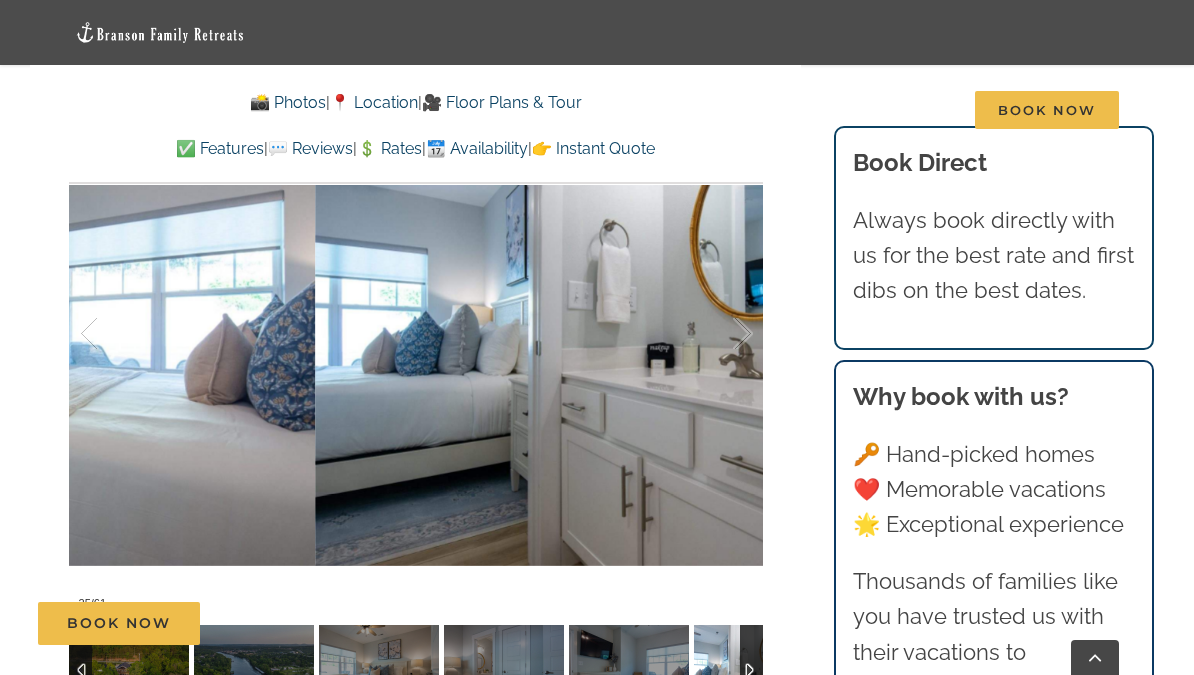 click at bounding box center [722, 334] 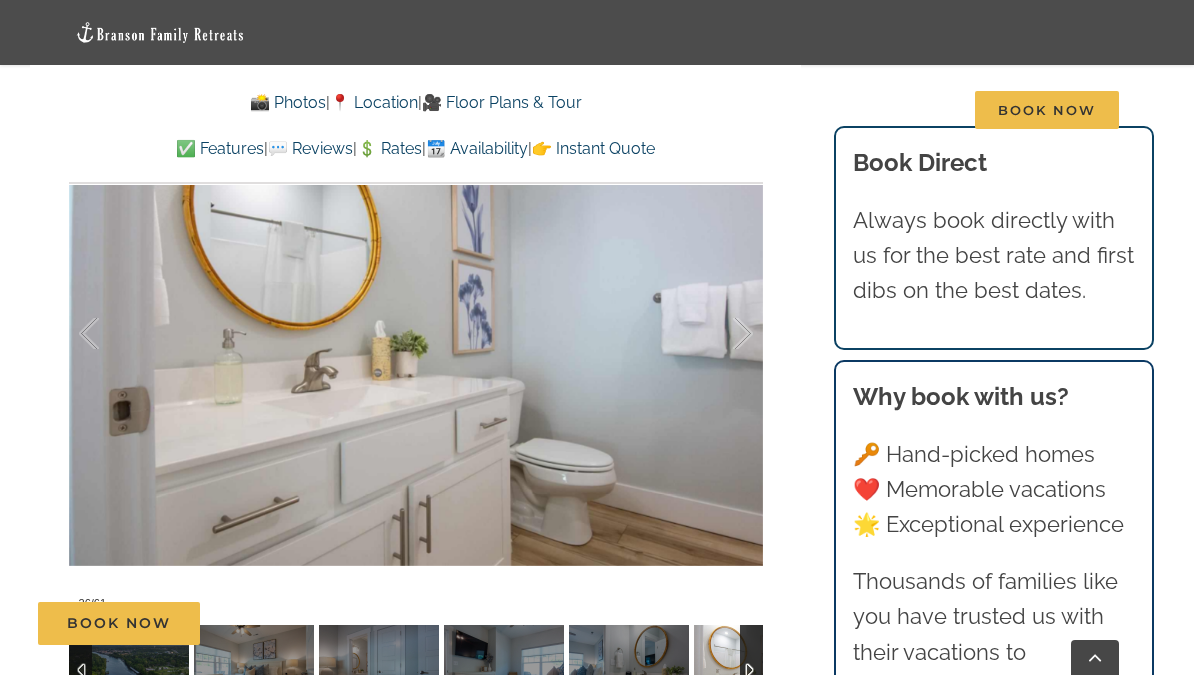 click at bounding box center [722, 334] 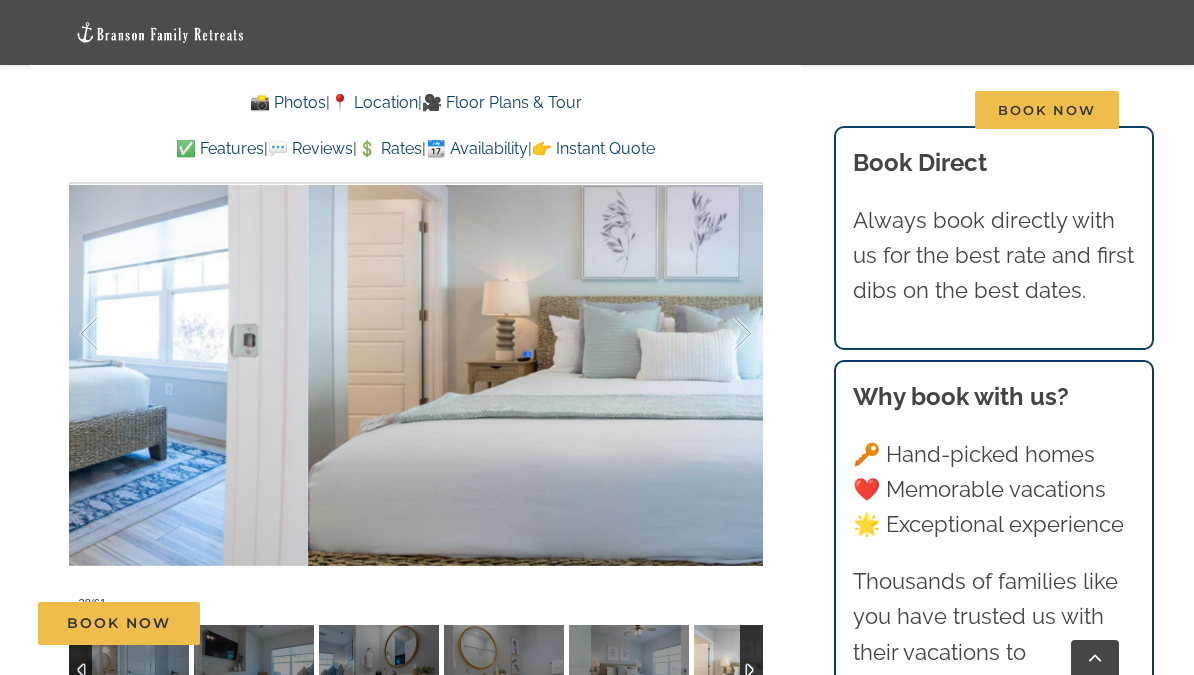 click at bounding box center (722, 334) 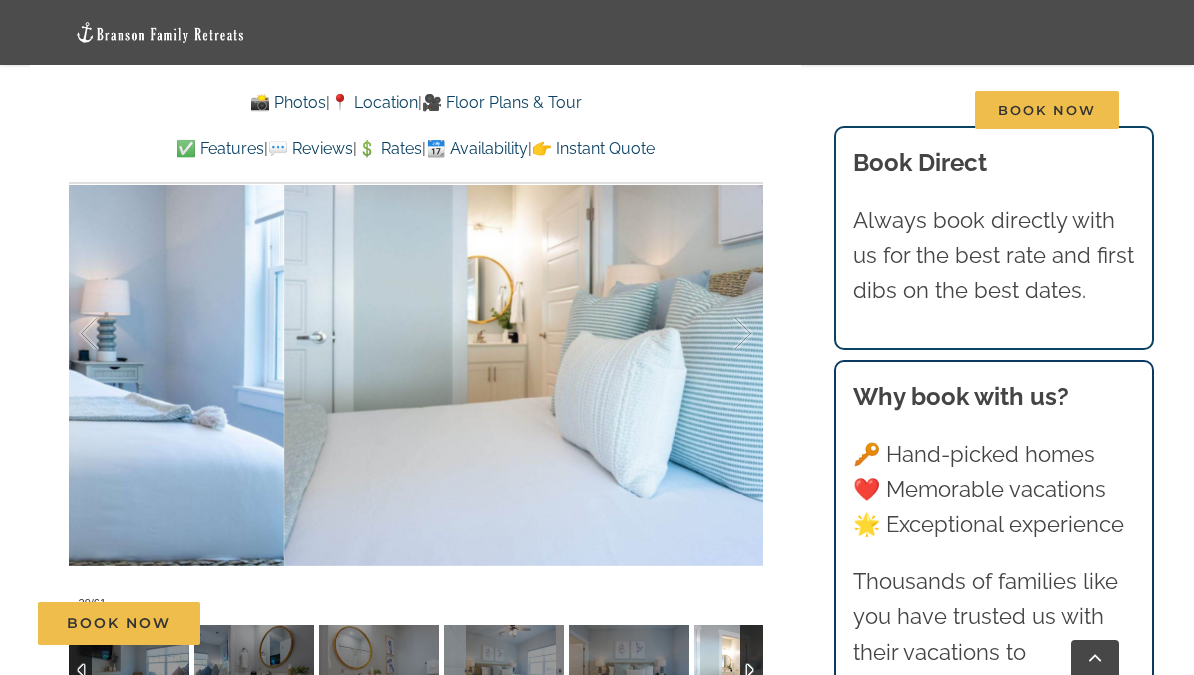 click at bounding box center (722, 334) 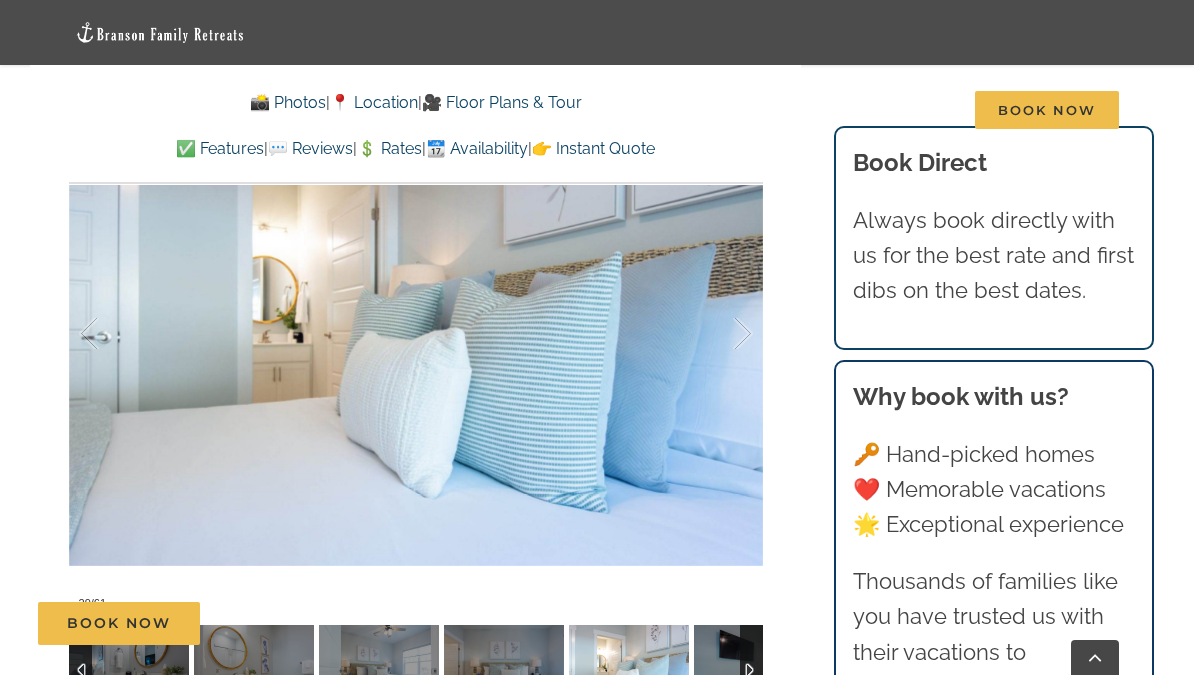 click at bounding box center [722, 334] 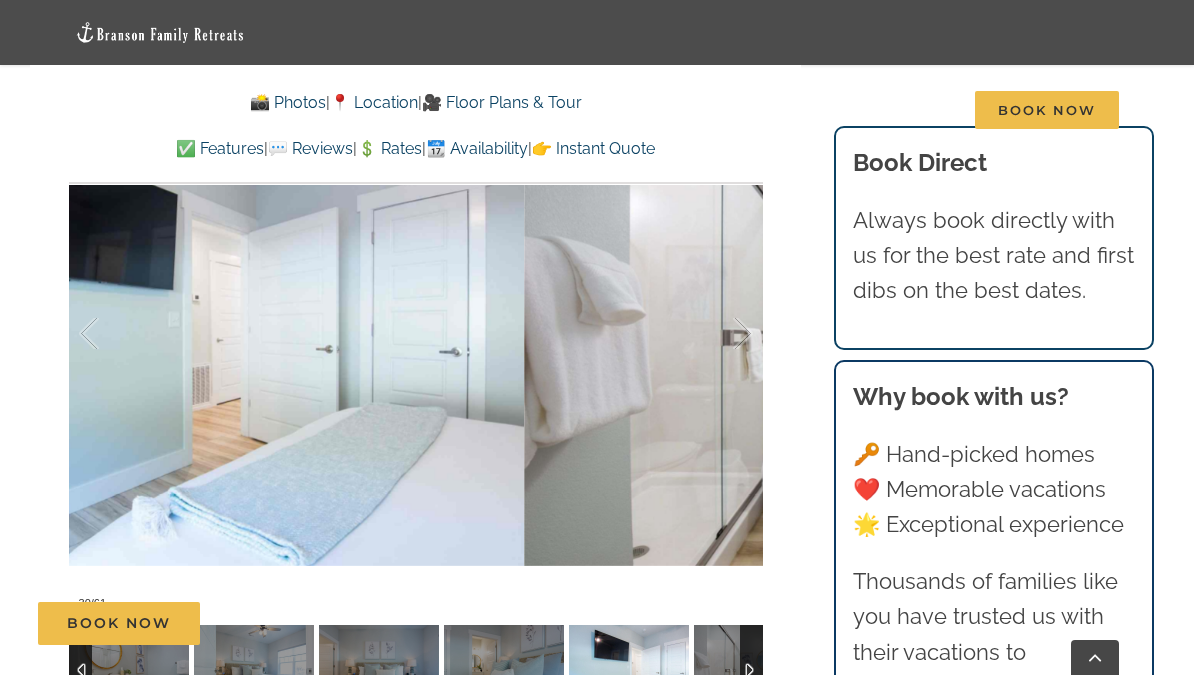 click at bounding box center [722, 334] 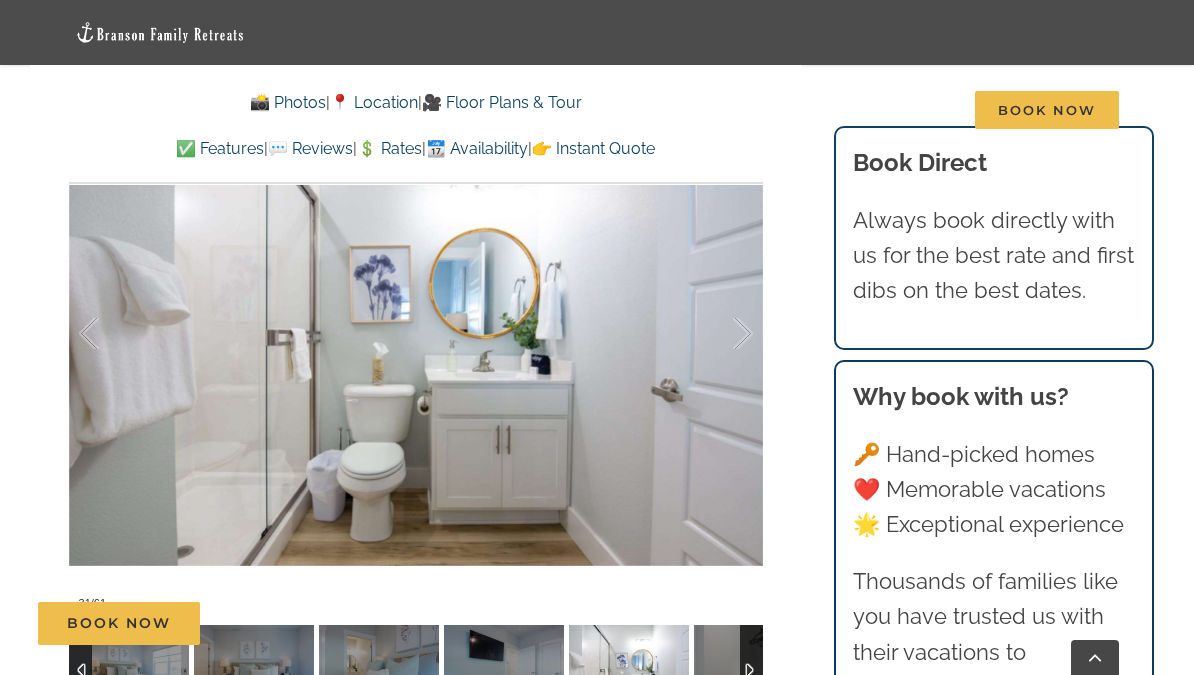 click at bounding box center [722, 334] 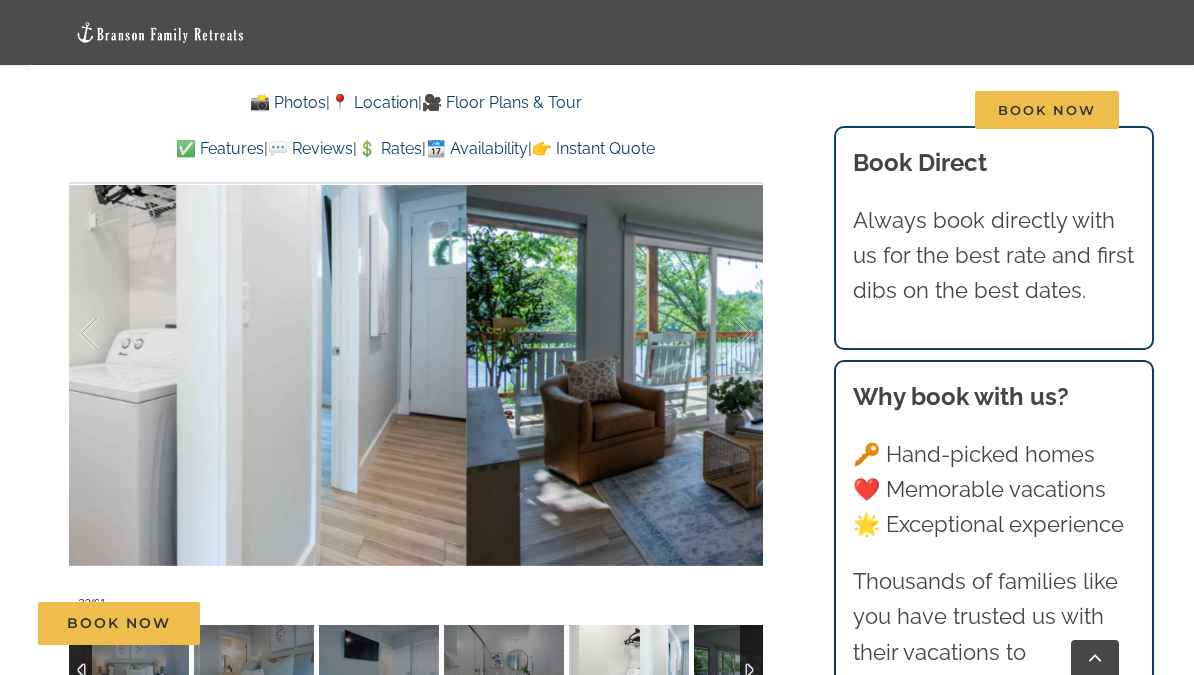 click at bounding box center [722, 334] 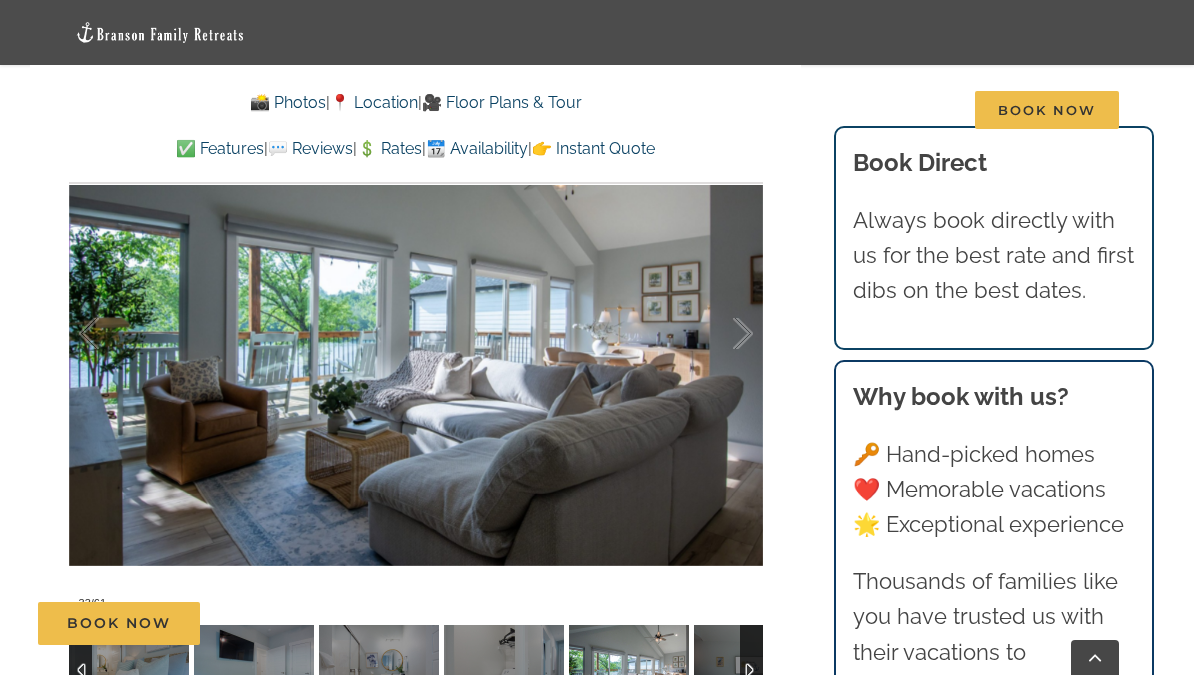 click at bounding box center [722, 334] 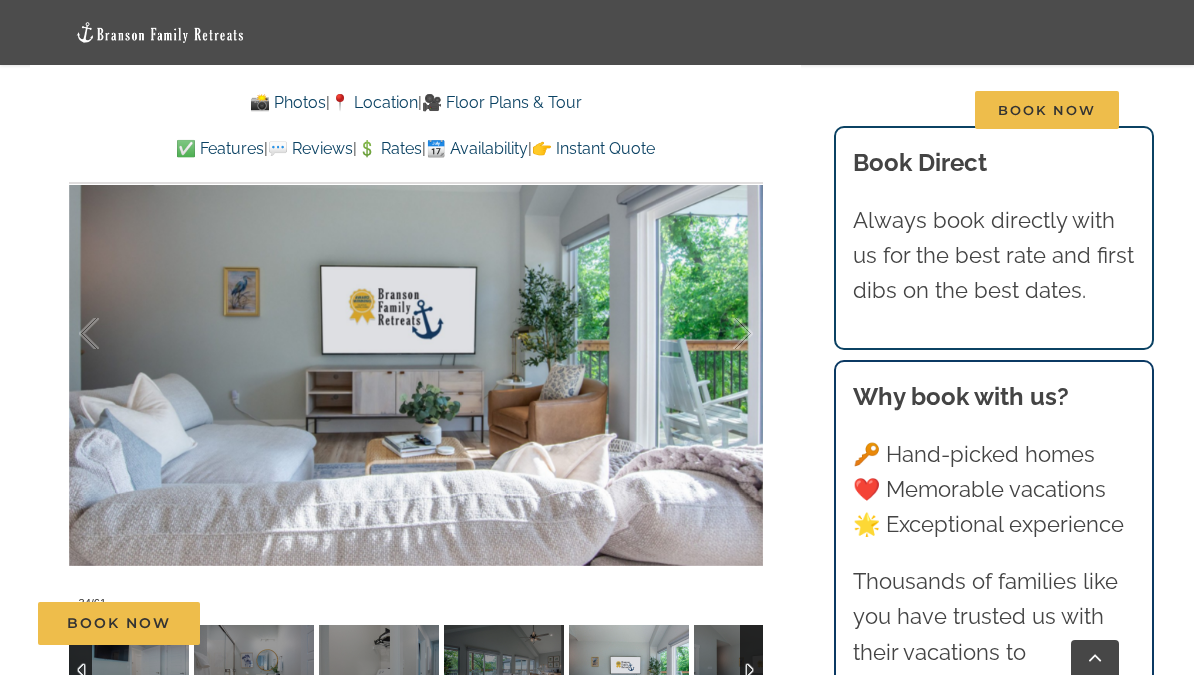 click at bounding box center (722, 334) 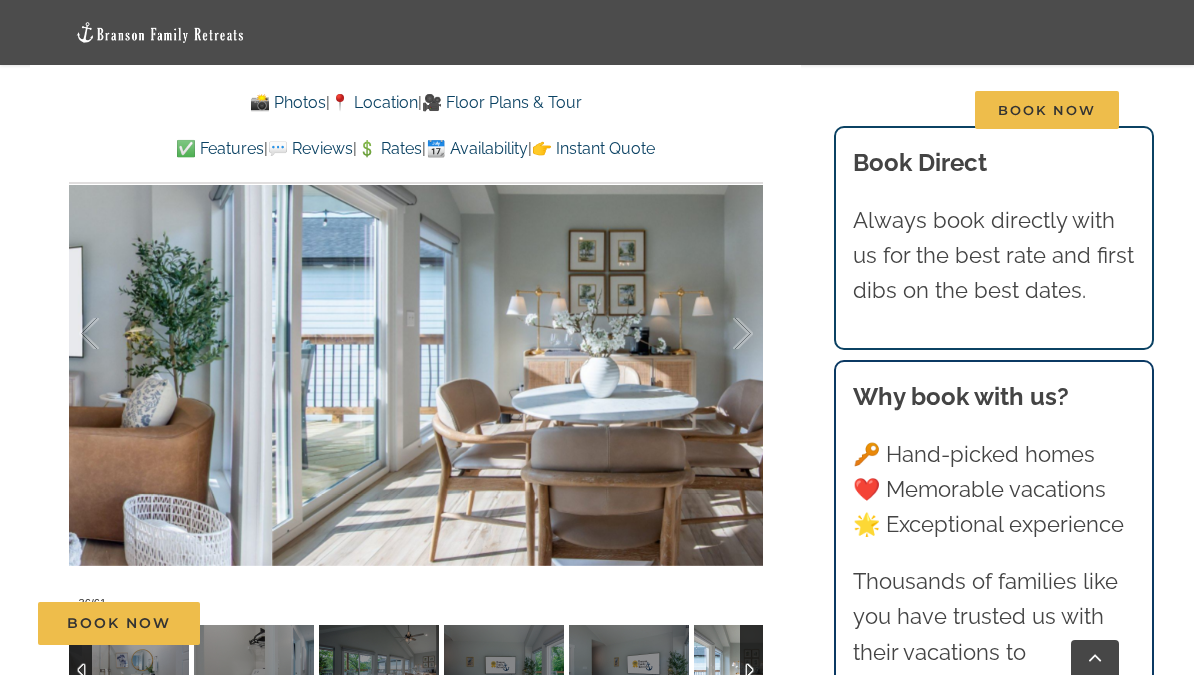click at bounding box center [722, 334] 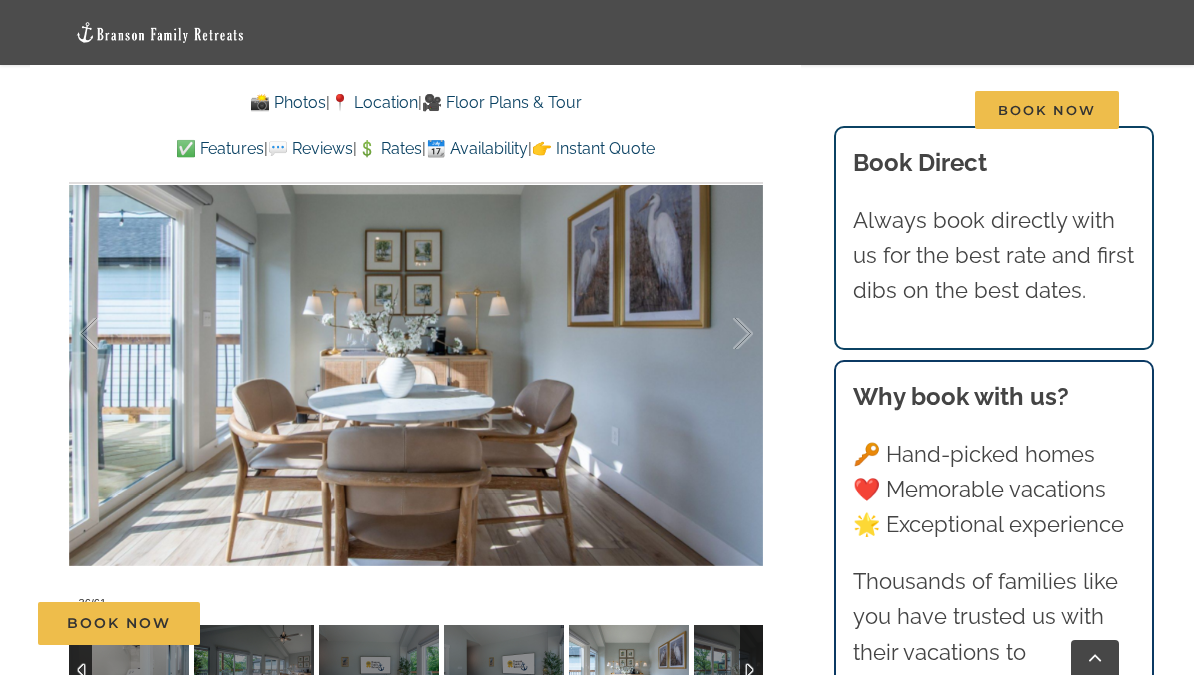 click at bounding box center [722, 334] 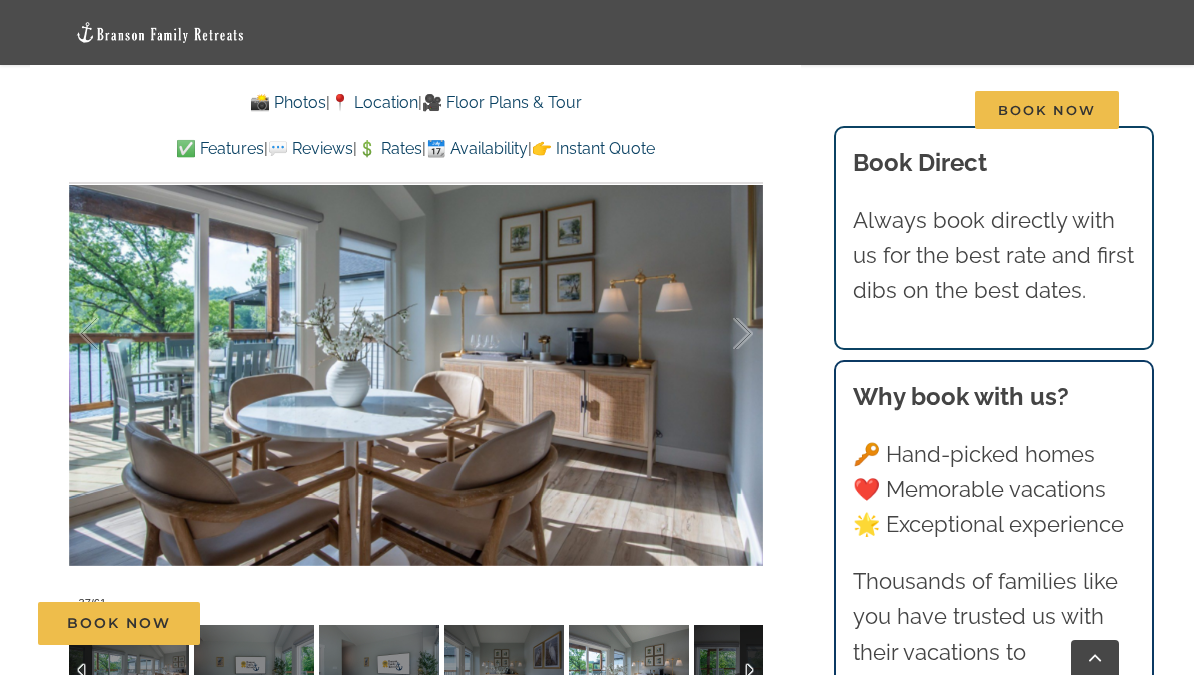 click at bounding box center (722, 334) 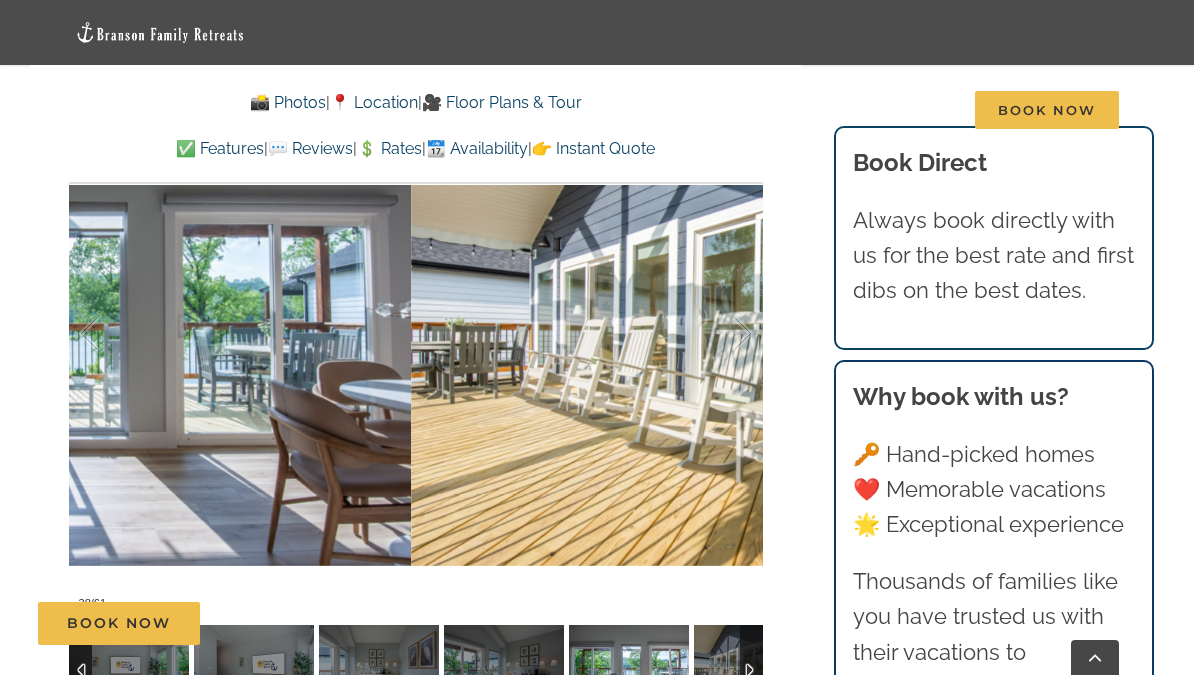 click at bounding box center [722, 334] 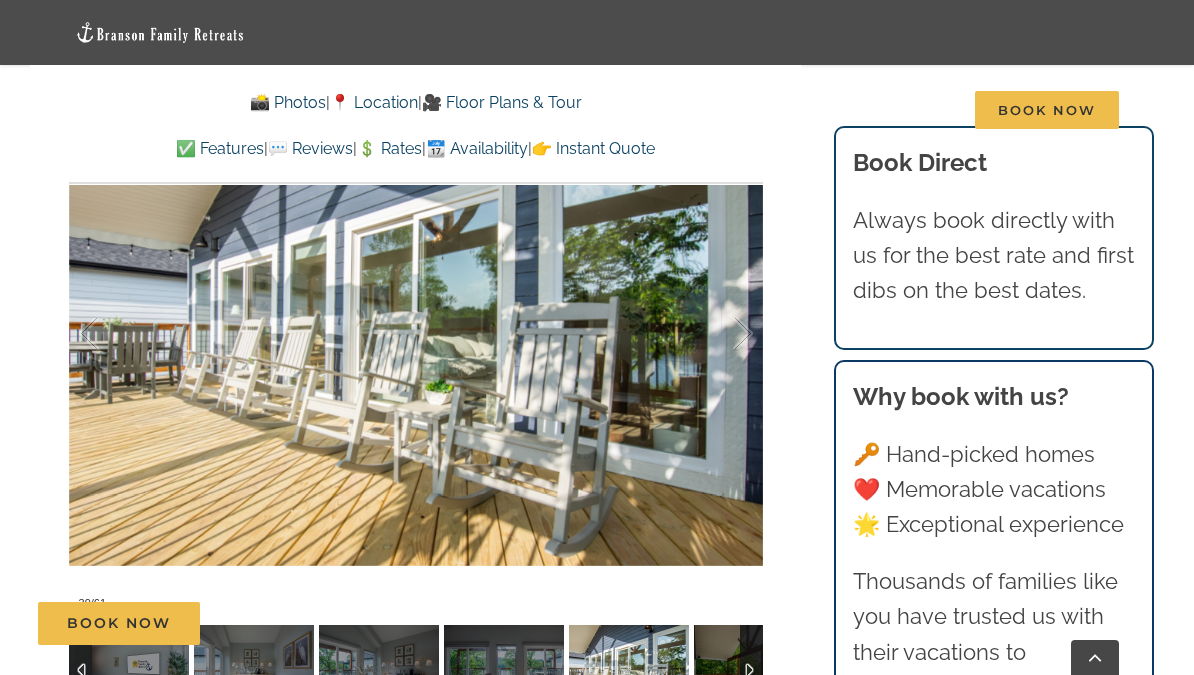 click at bounding box center (722, 334) 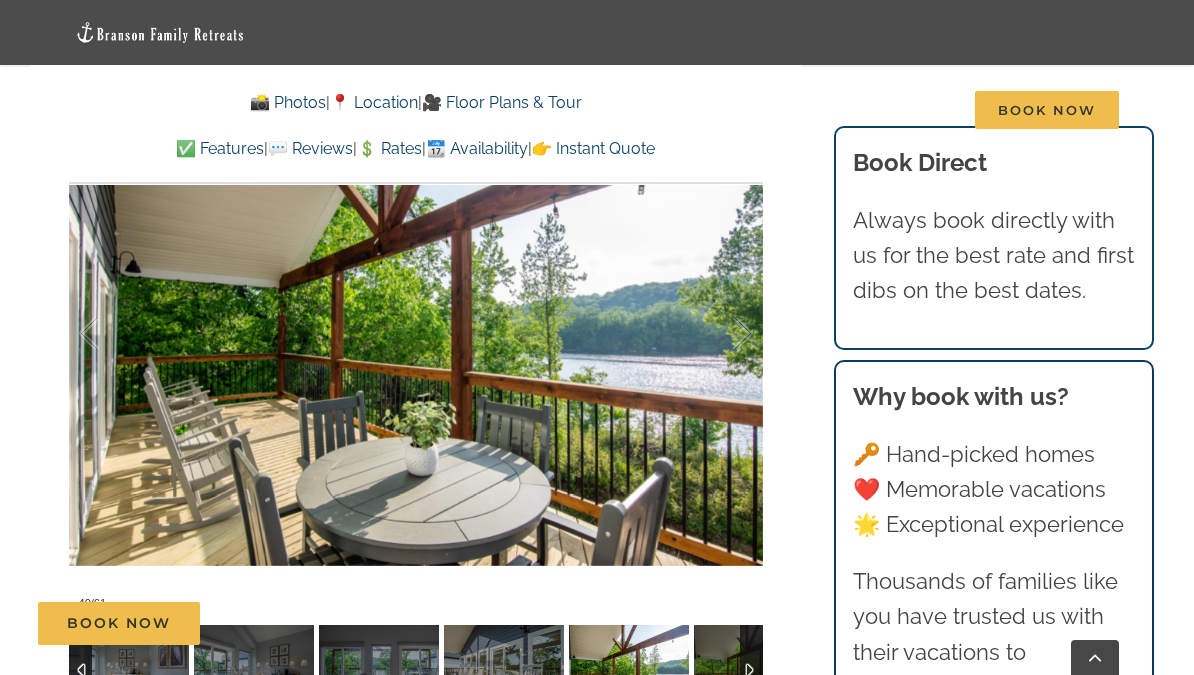 click at bounding box center (722, 334) 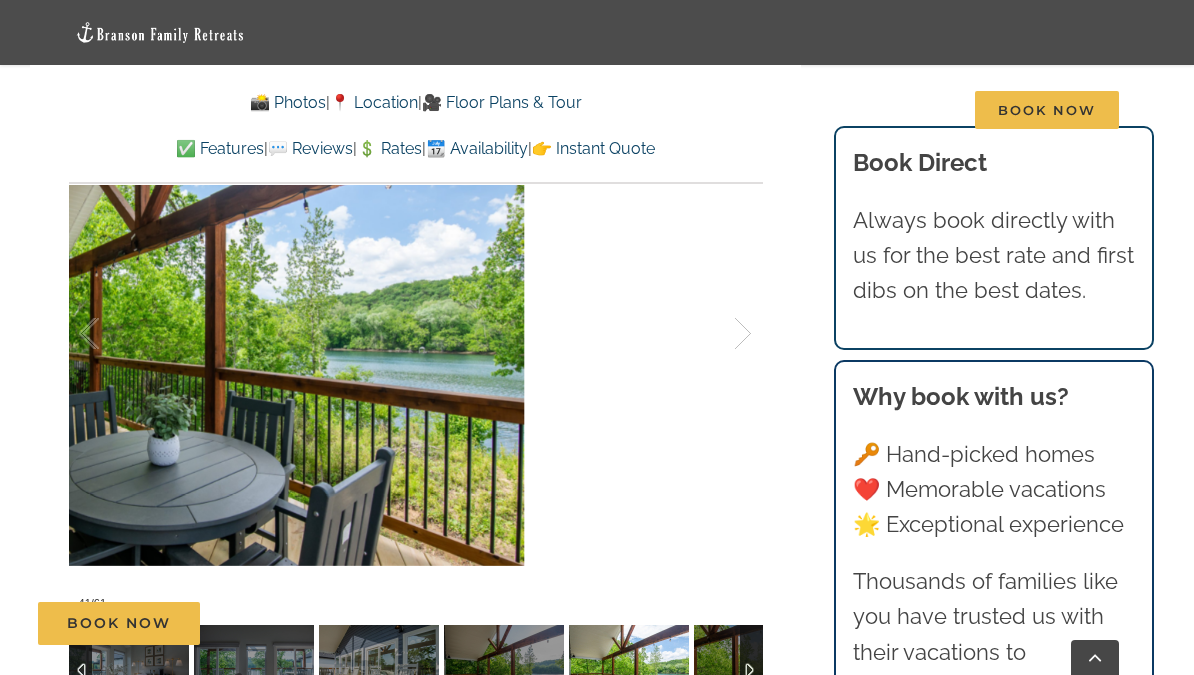 click at bounding box center [722, 334] 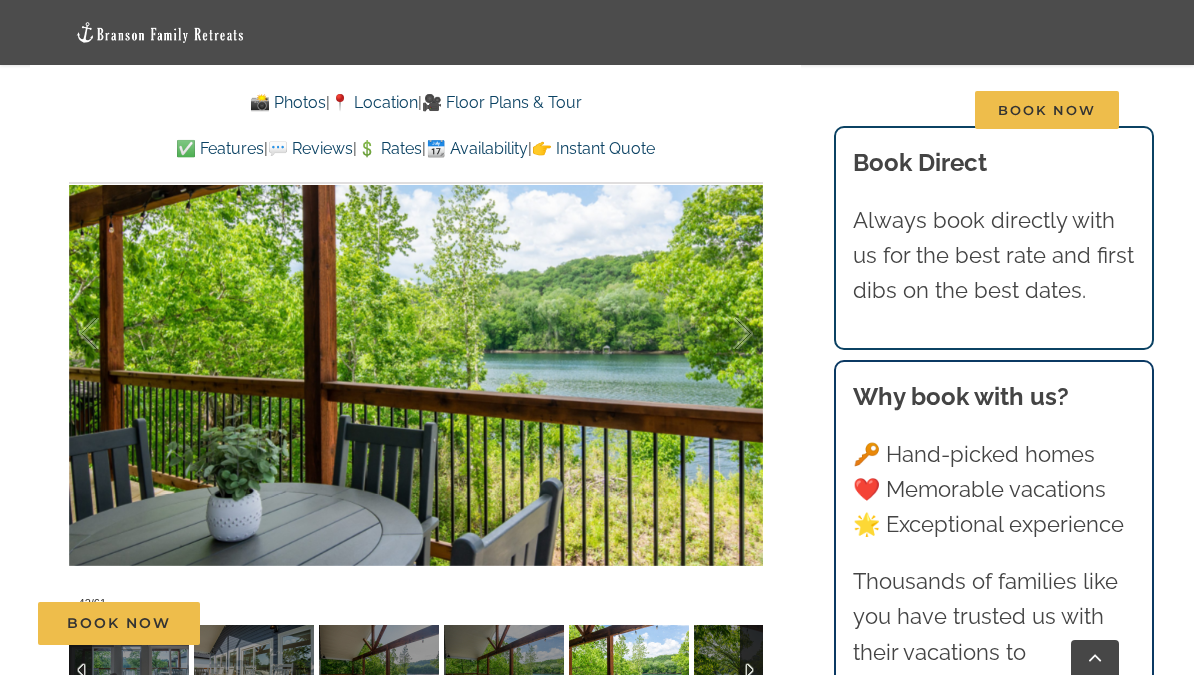 click at bounding box center [722, 334] 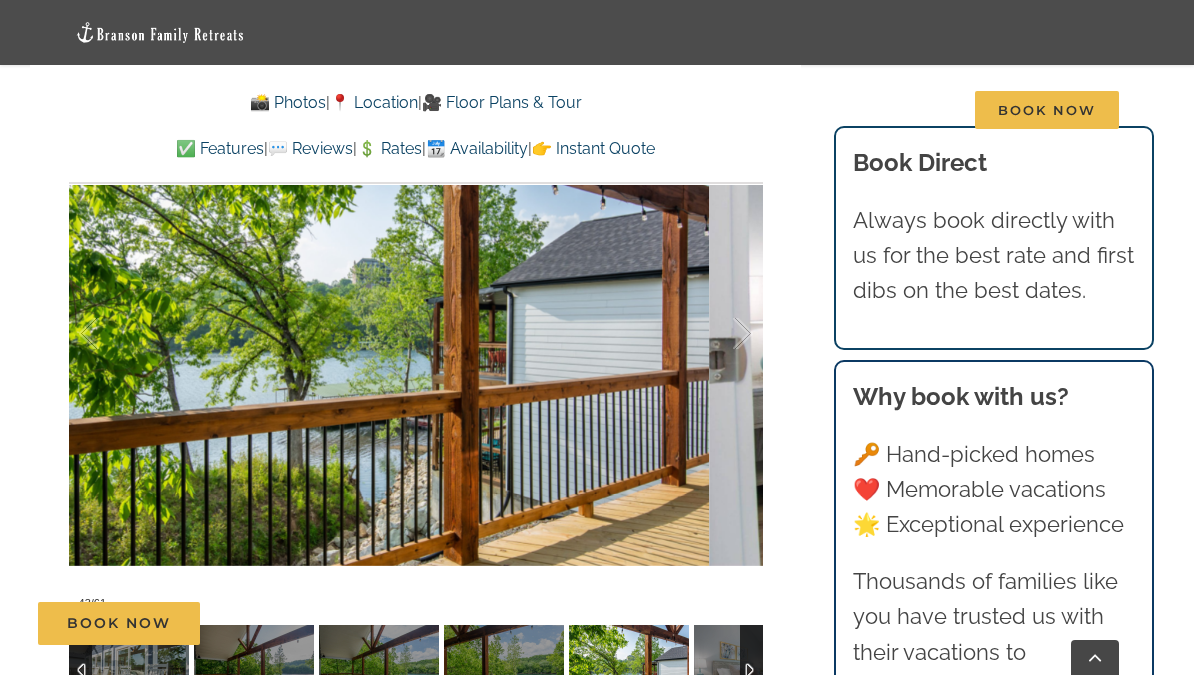 click at bounding box center (722, 334) 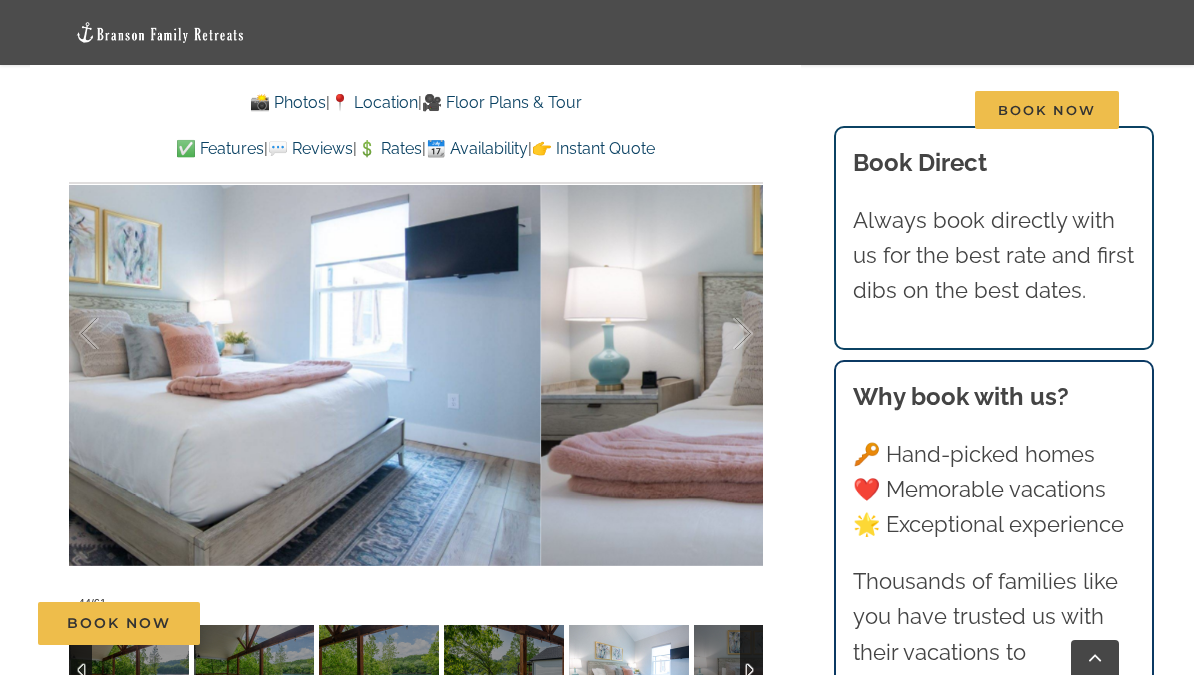click at bounding box center (722, 334) 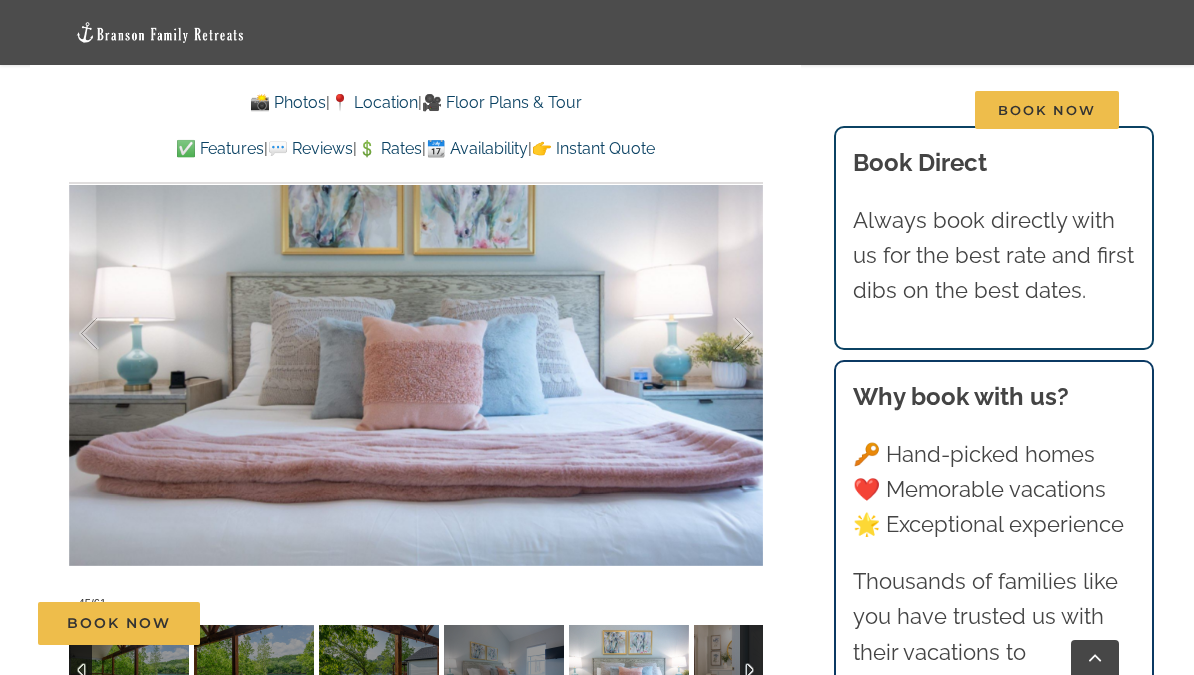 click at bounding box center (722, 334) 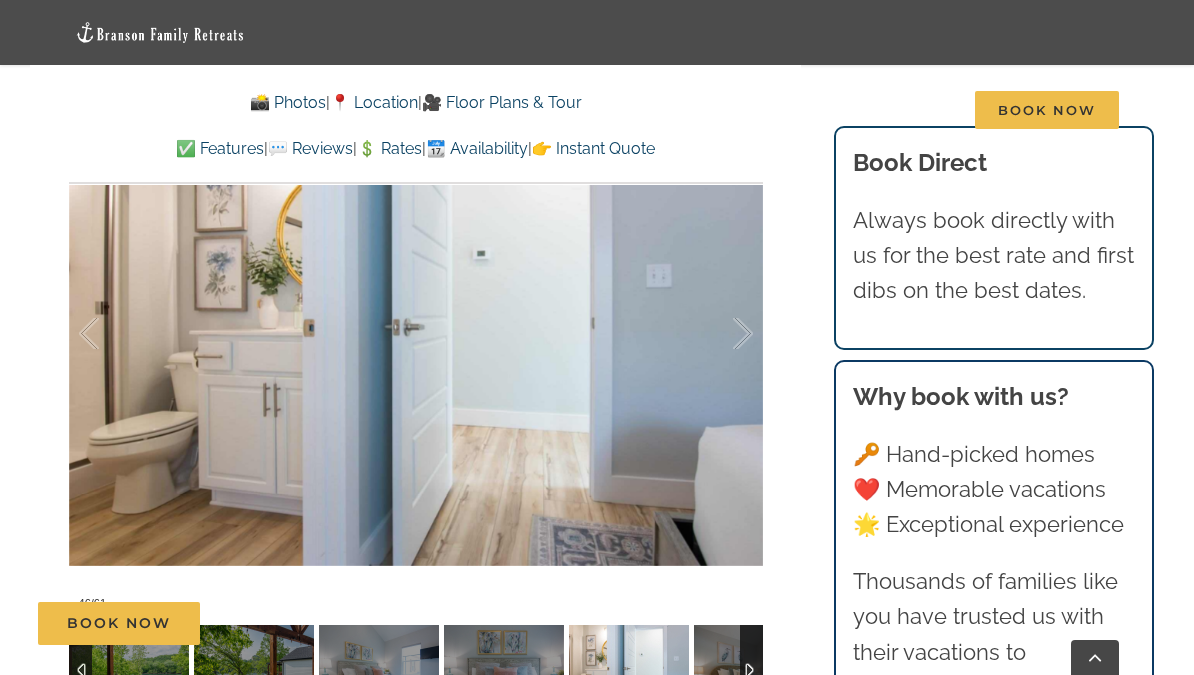 click at bounding box center (722, 334) 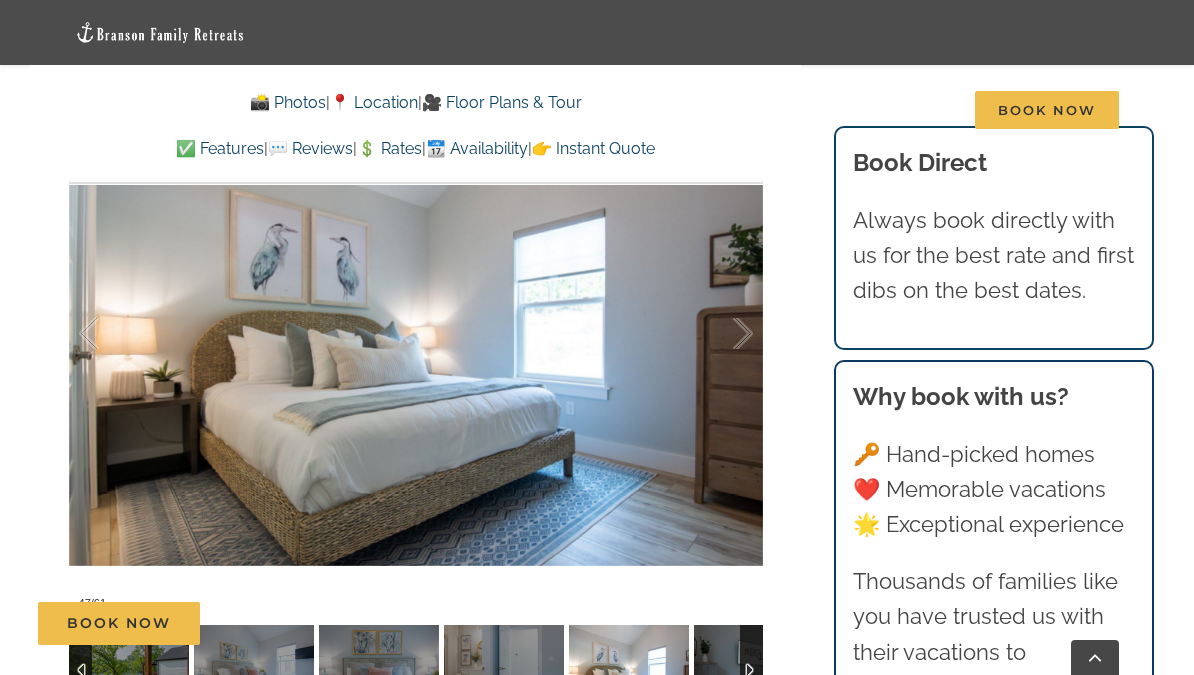 click at bounding box center [722, 334] 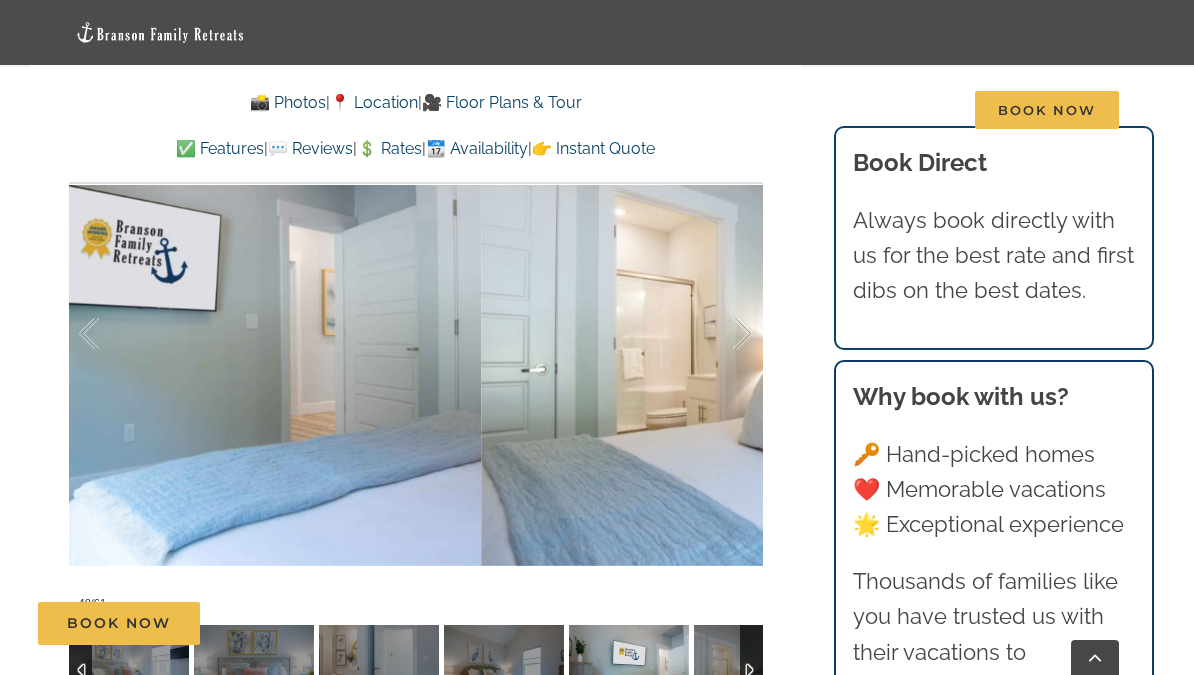 click at bounding box center (722, 334) 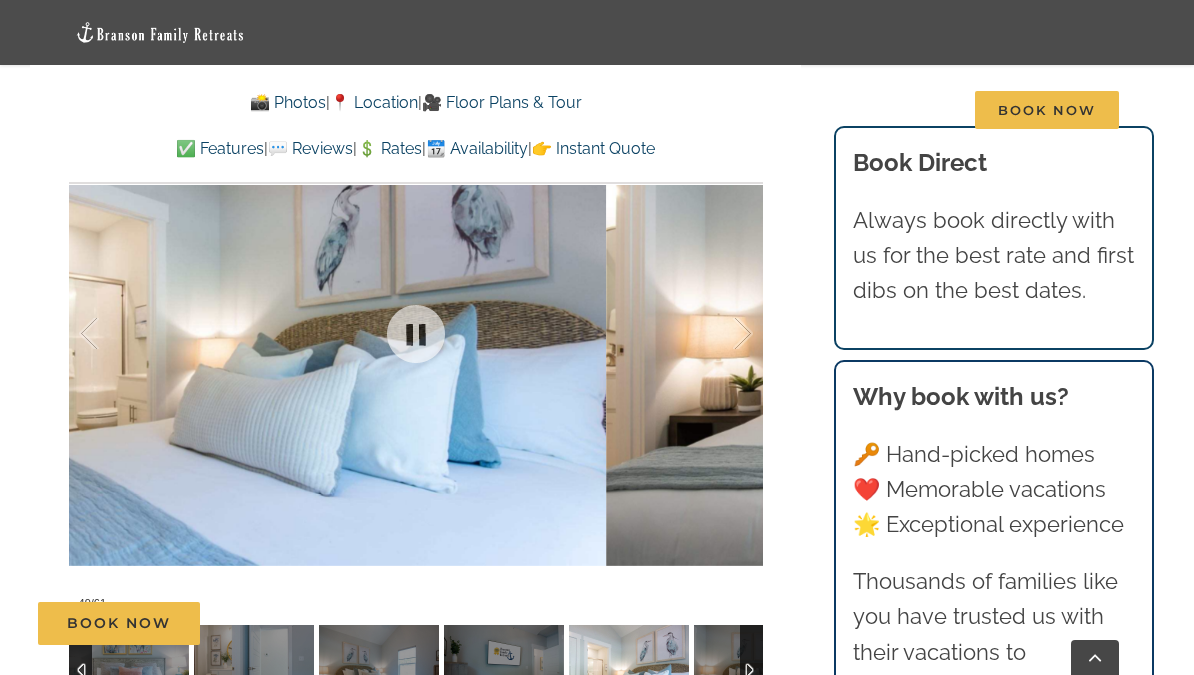 click at bounding box center [722, 334] 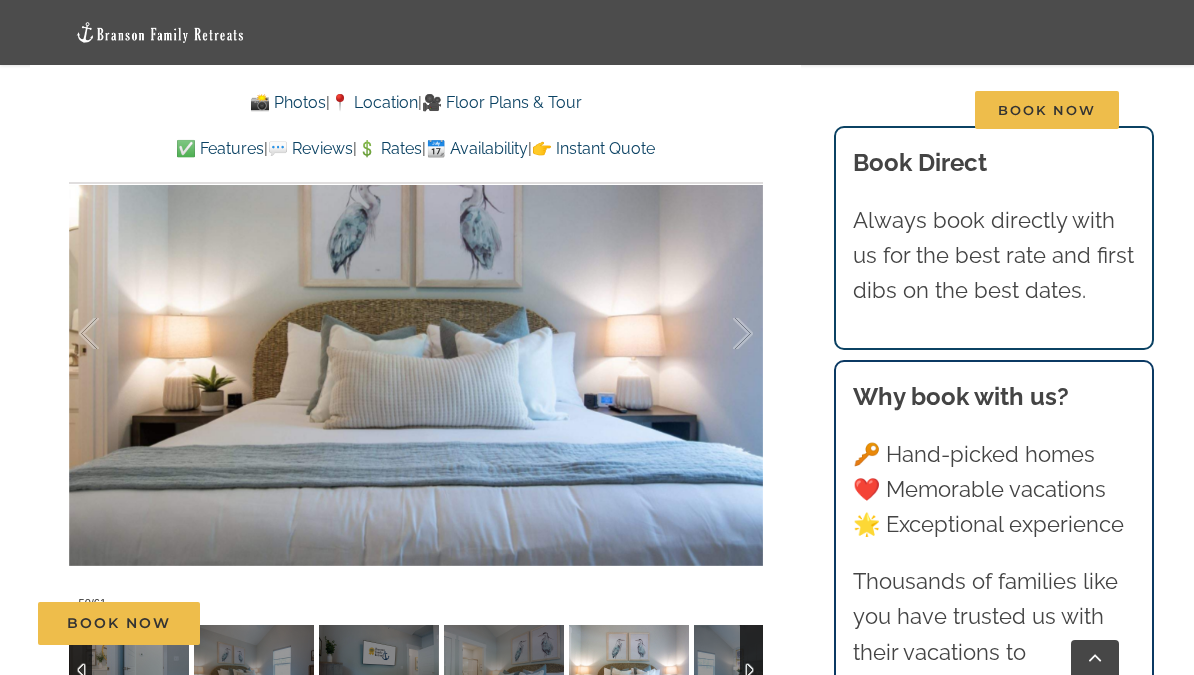 click at bounding box center (722, 334) 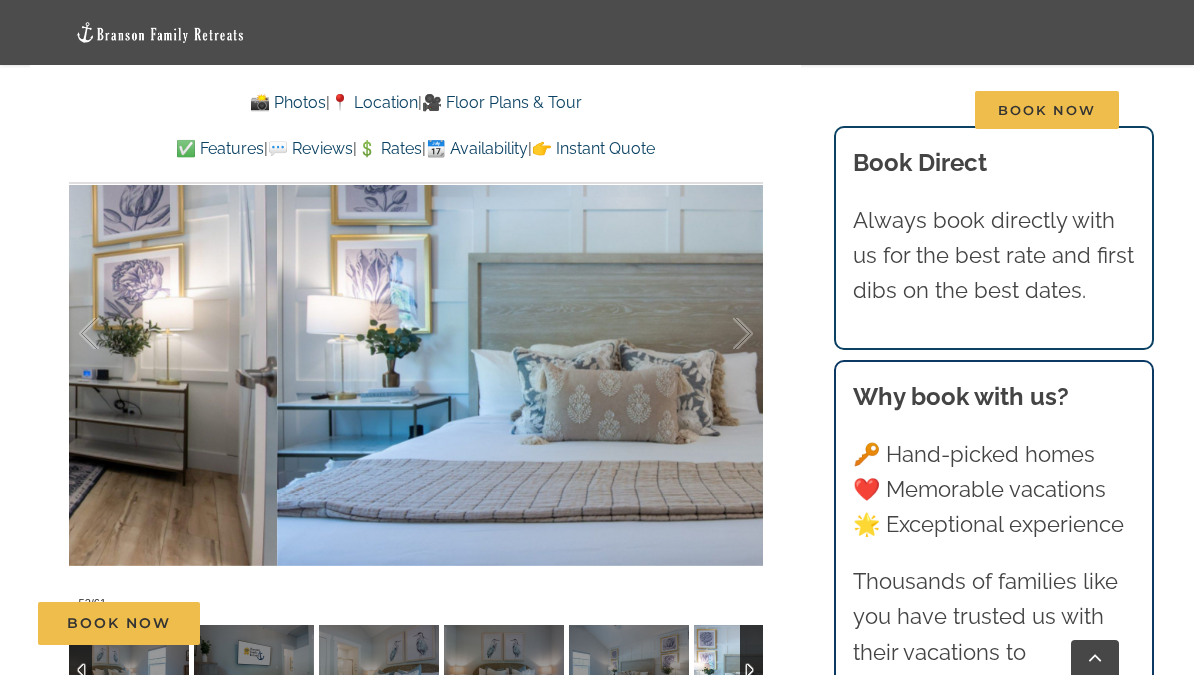 click at bounding box center [722, 334] 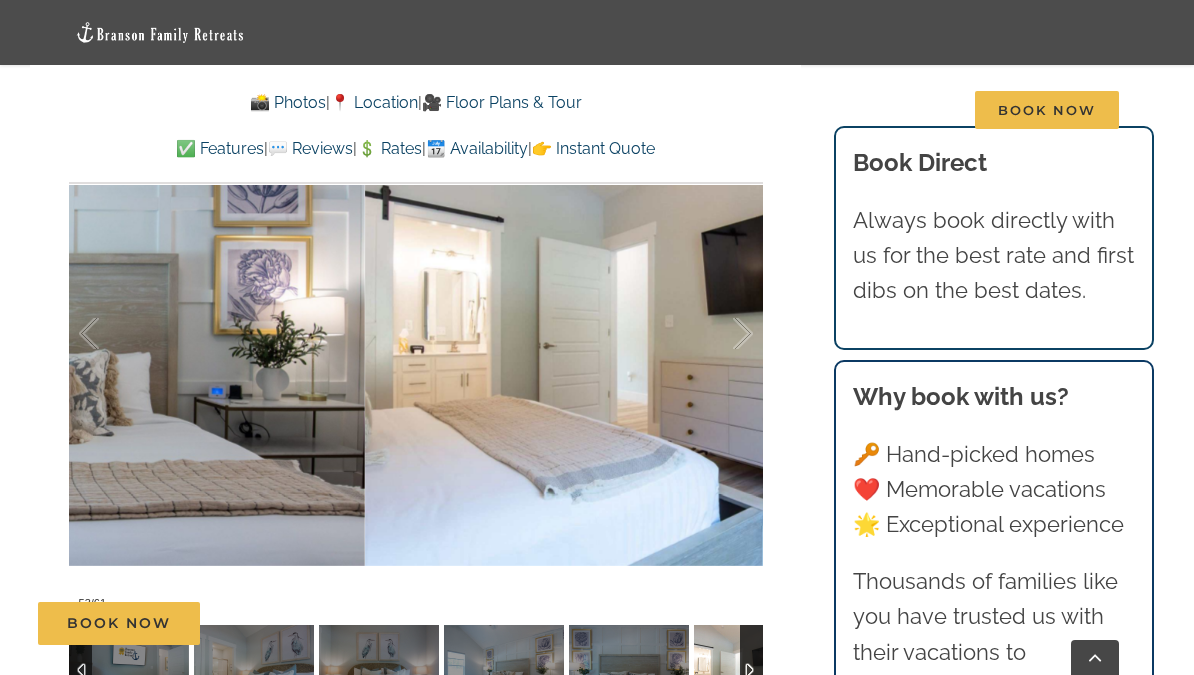 click at bounding box center (722, 334) 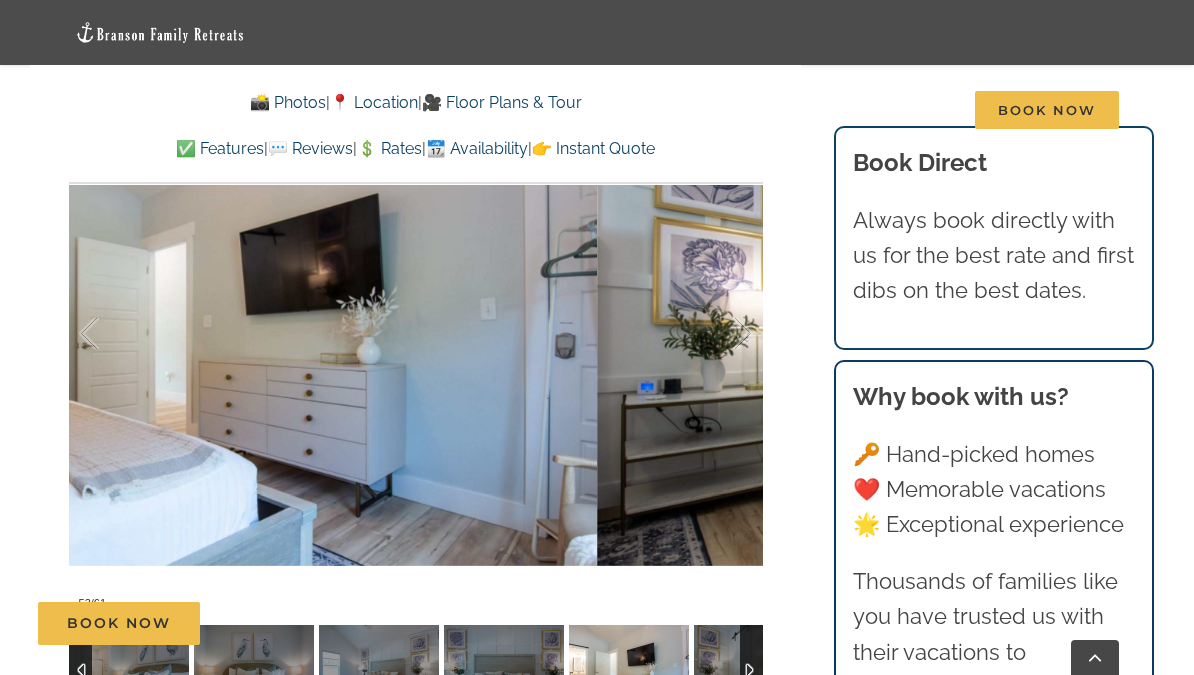 click at bounding box center [722, 334] 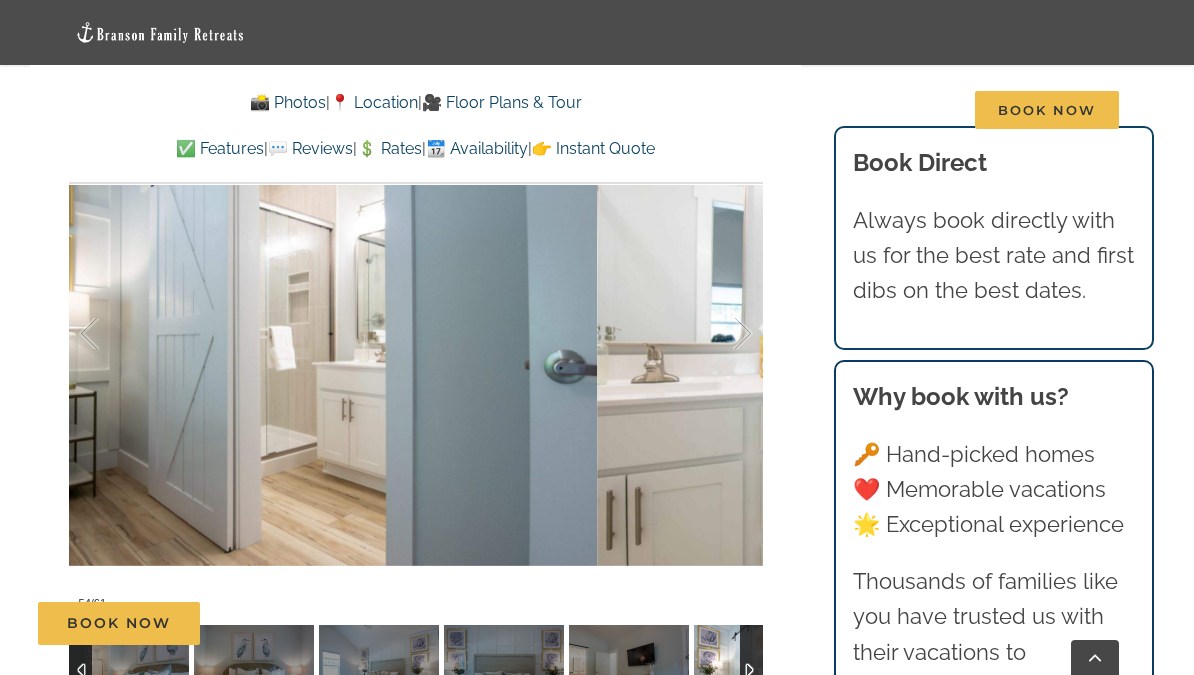 click at bounding box center [722, 334] 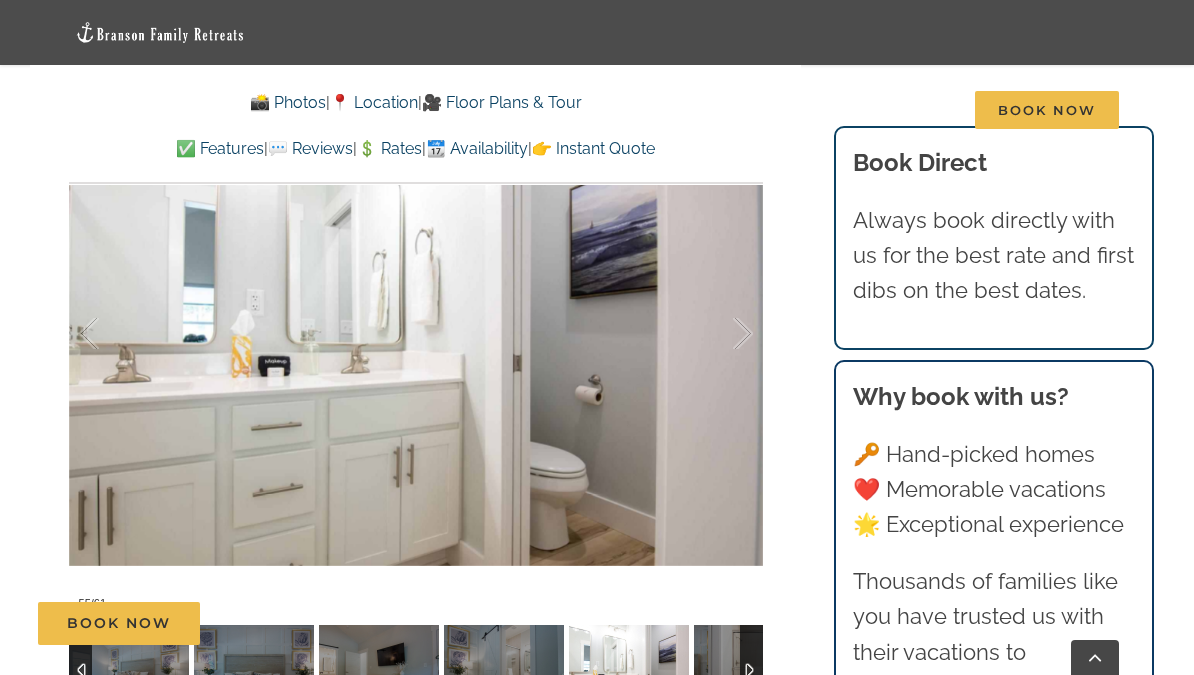 click at bounding box center [722, 334] 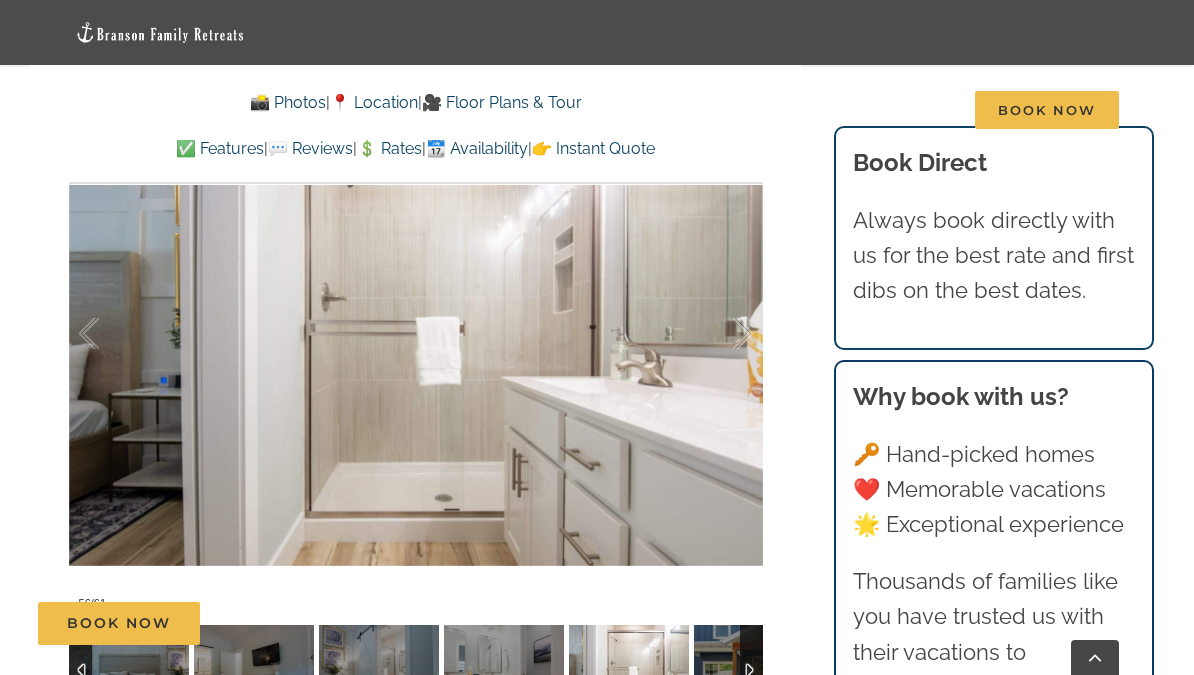 click at bounding box center [722, 334] 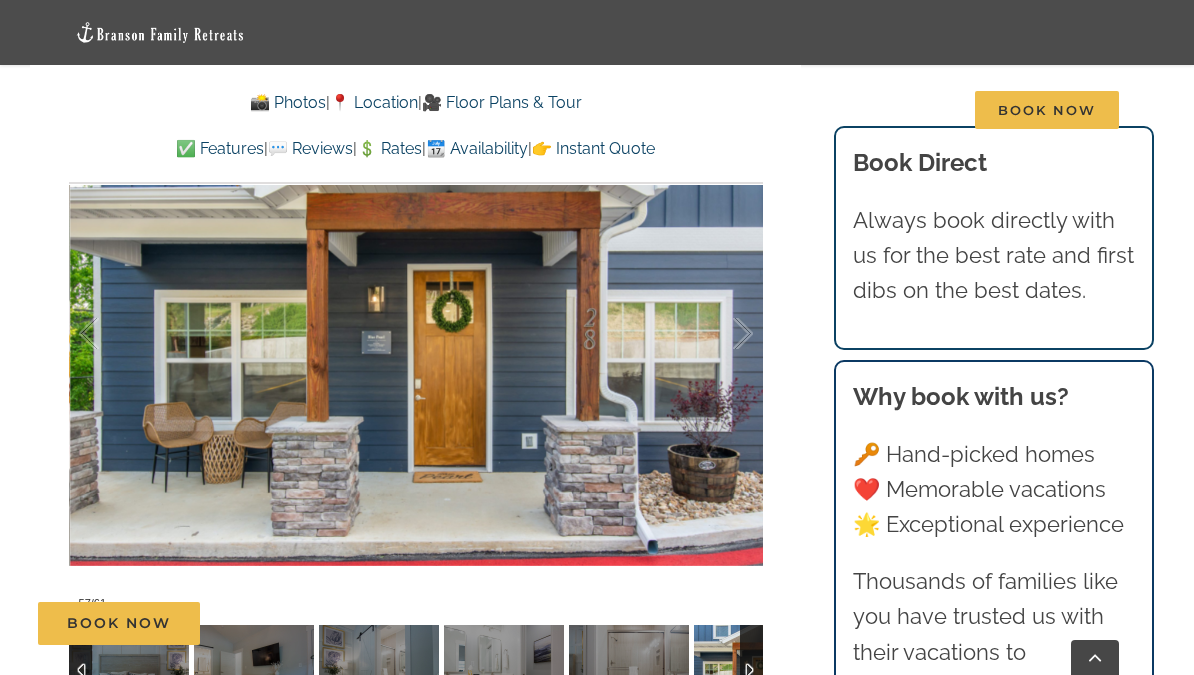 click at bounding box center (722, 334) 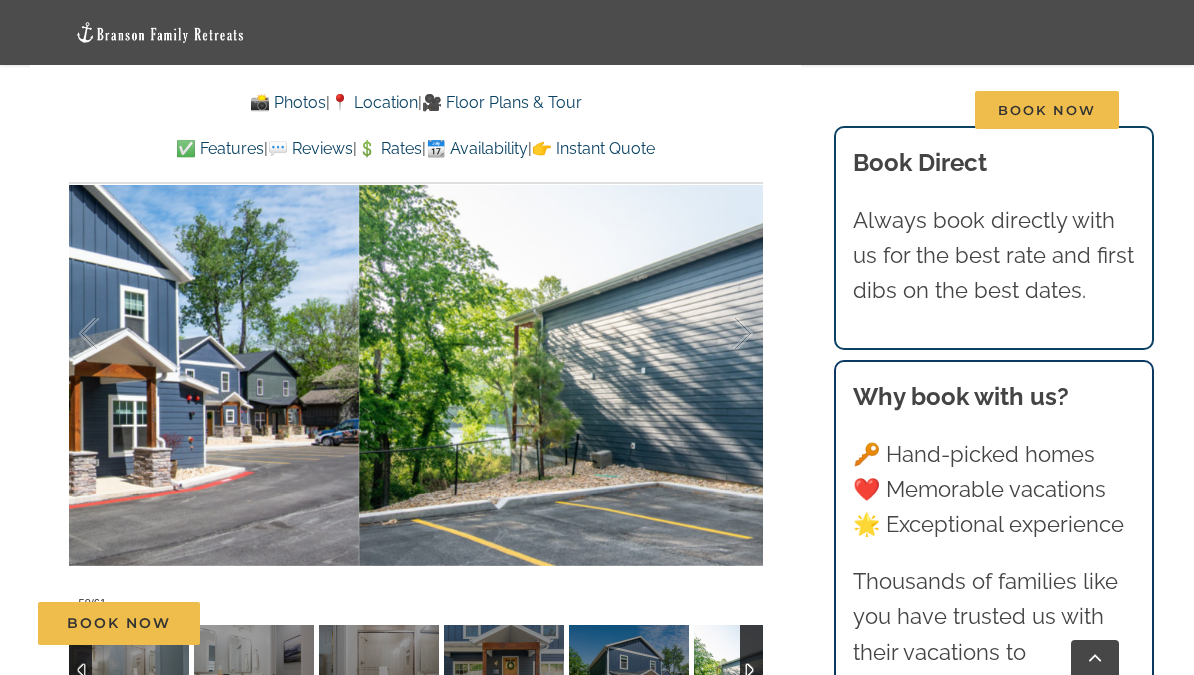 click at bounding box center [722, 334] 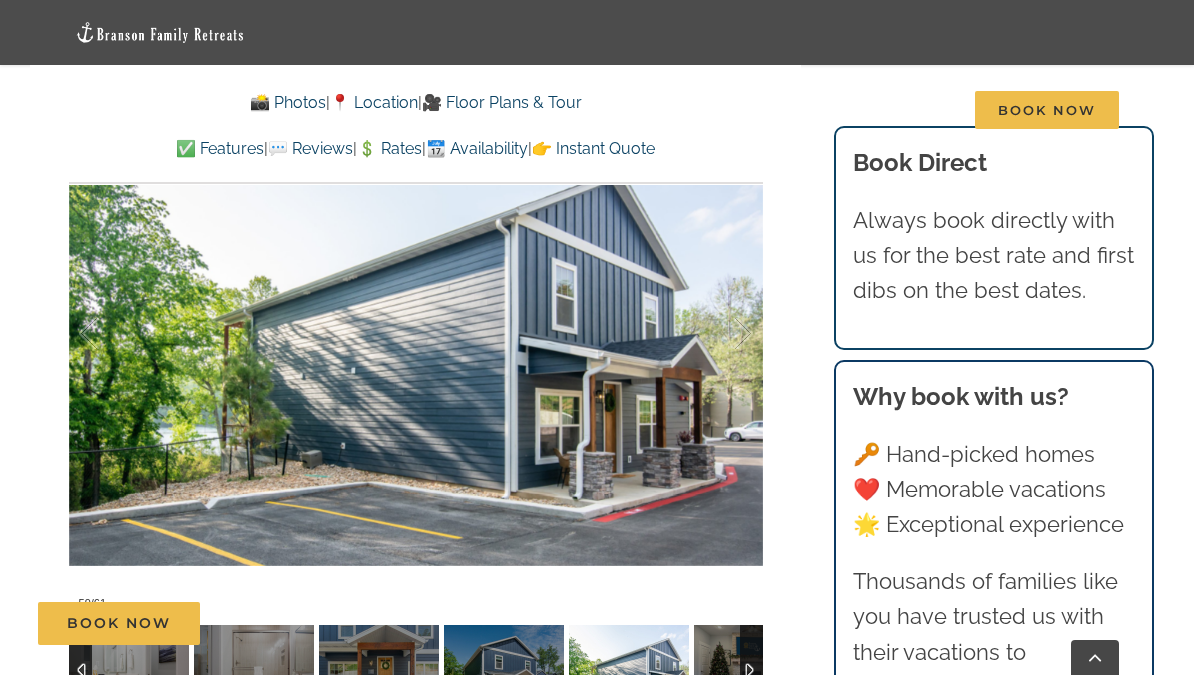 click at bounding box center [722, 334] 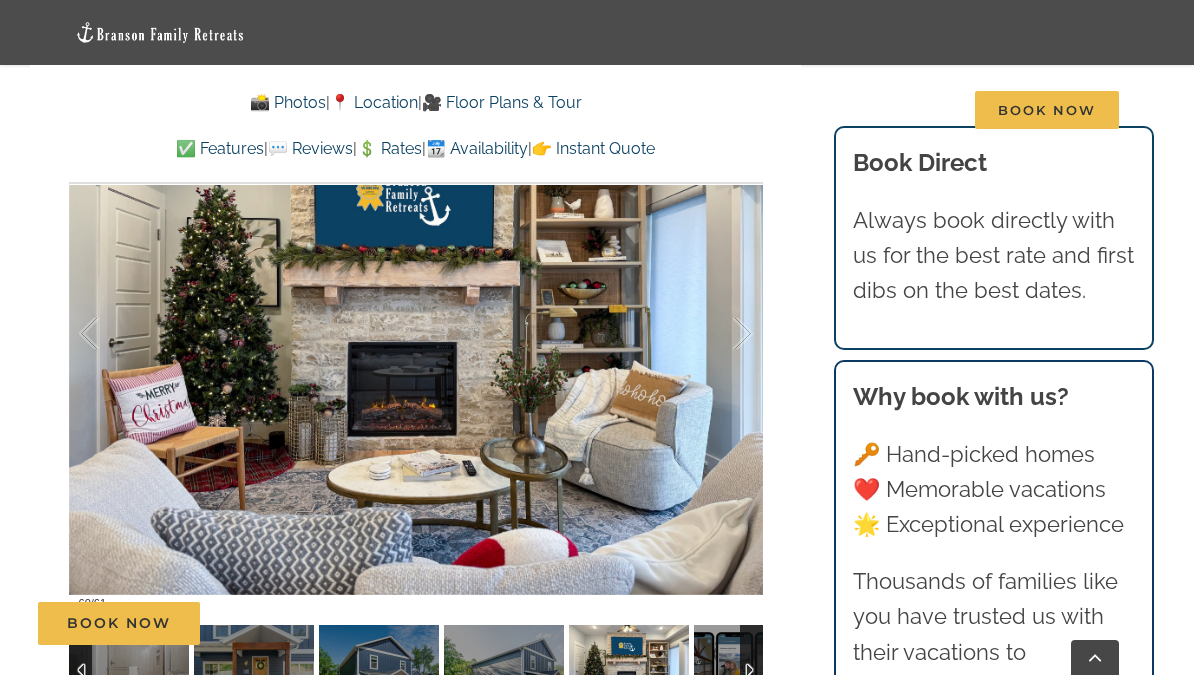 click at bounding box center (722, 334) 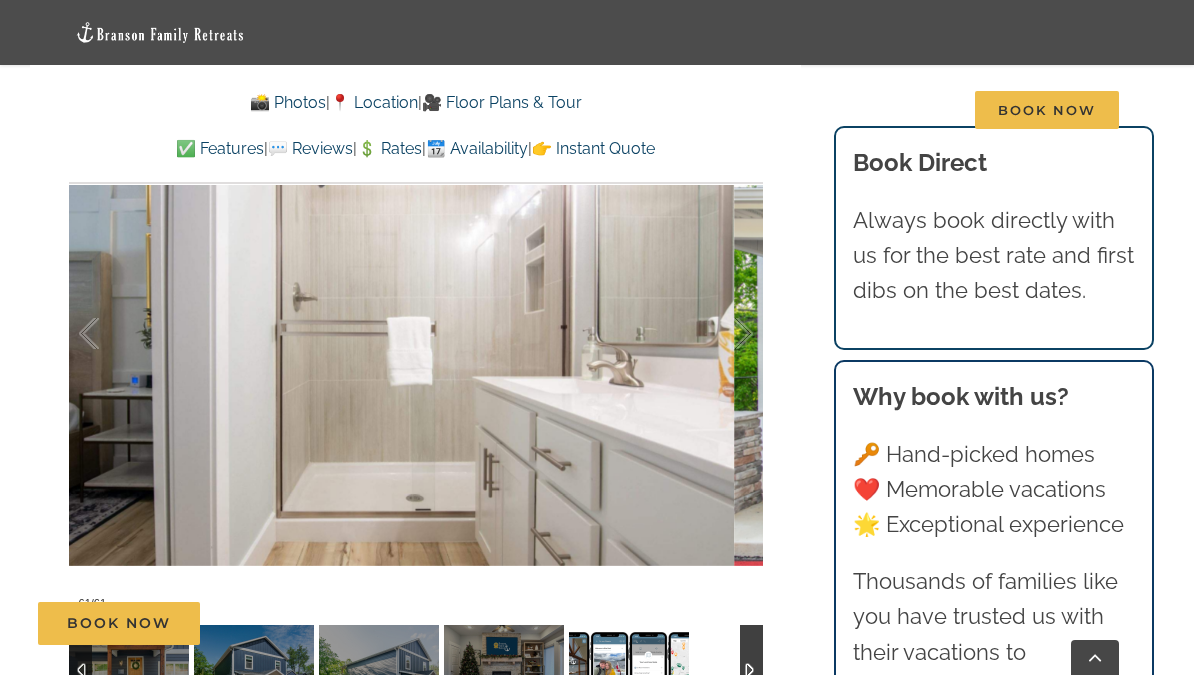 click at bounding box center [722, 334] 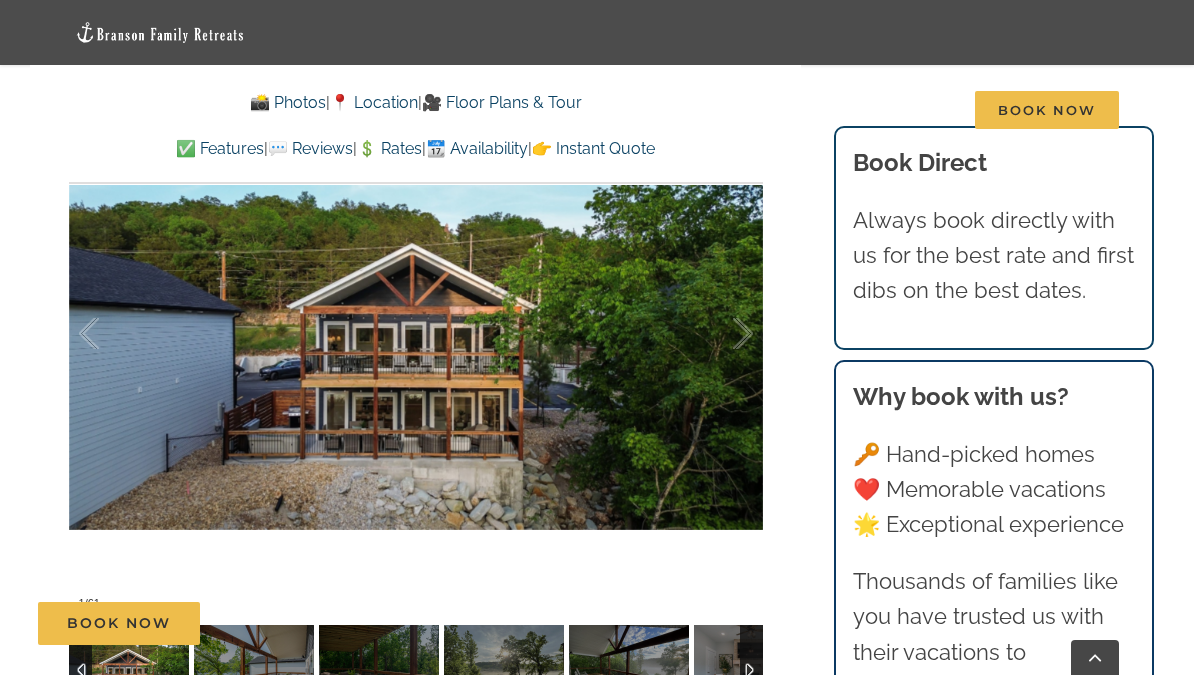 scroll, scrollTop: 4141, scrollLeft: 0, axis: vertical 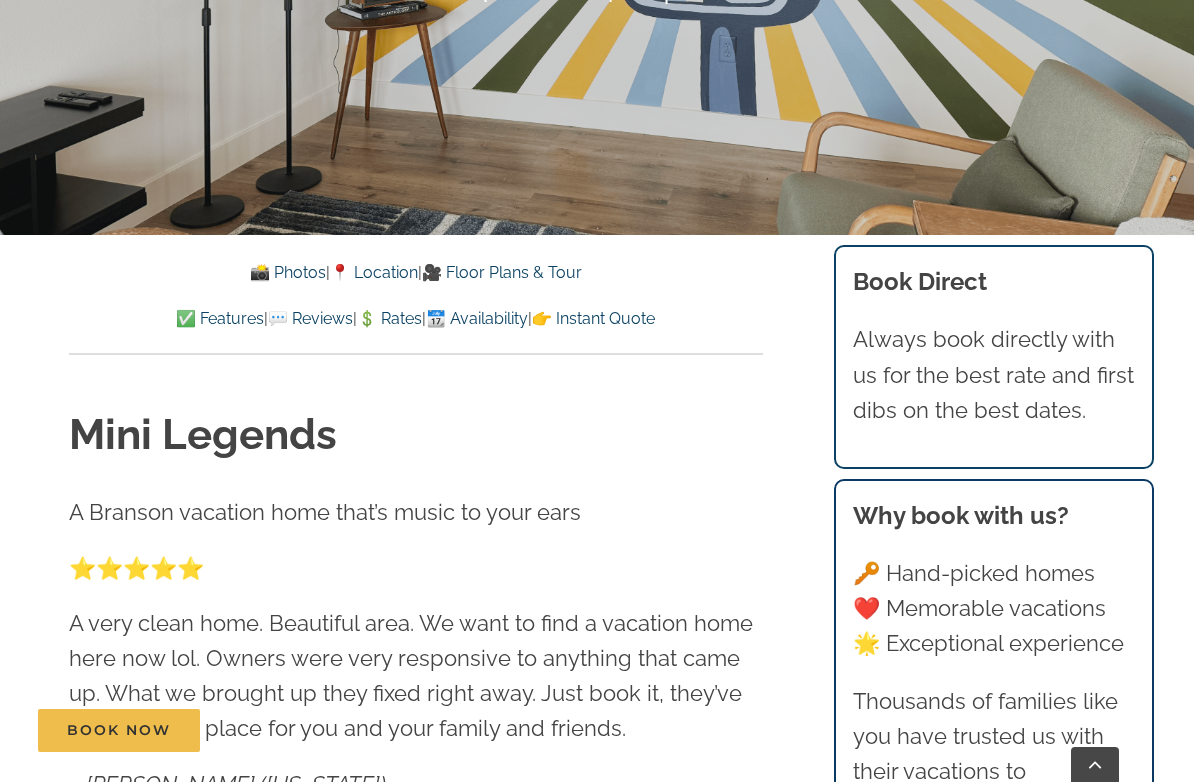 click on "📸 Photos" at bounding box center [288, 272] 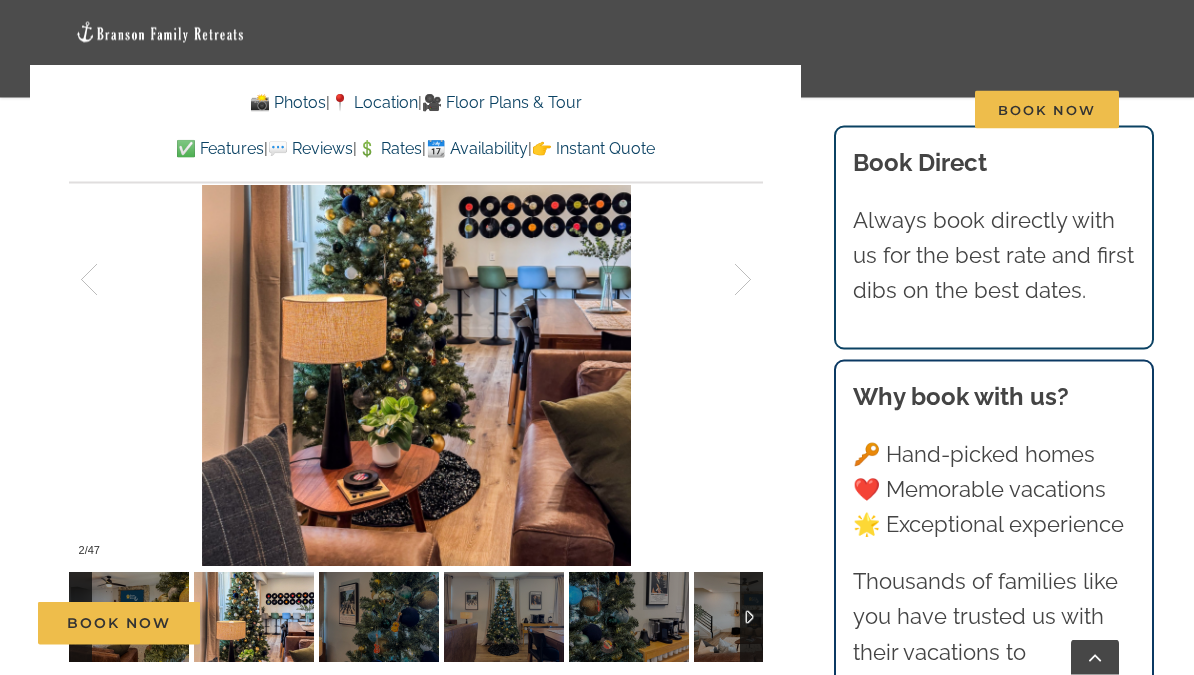 scroll, scrollTop: 1431, scrollLeft: 0, axis: vertical 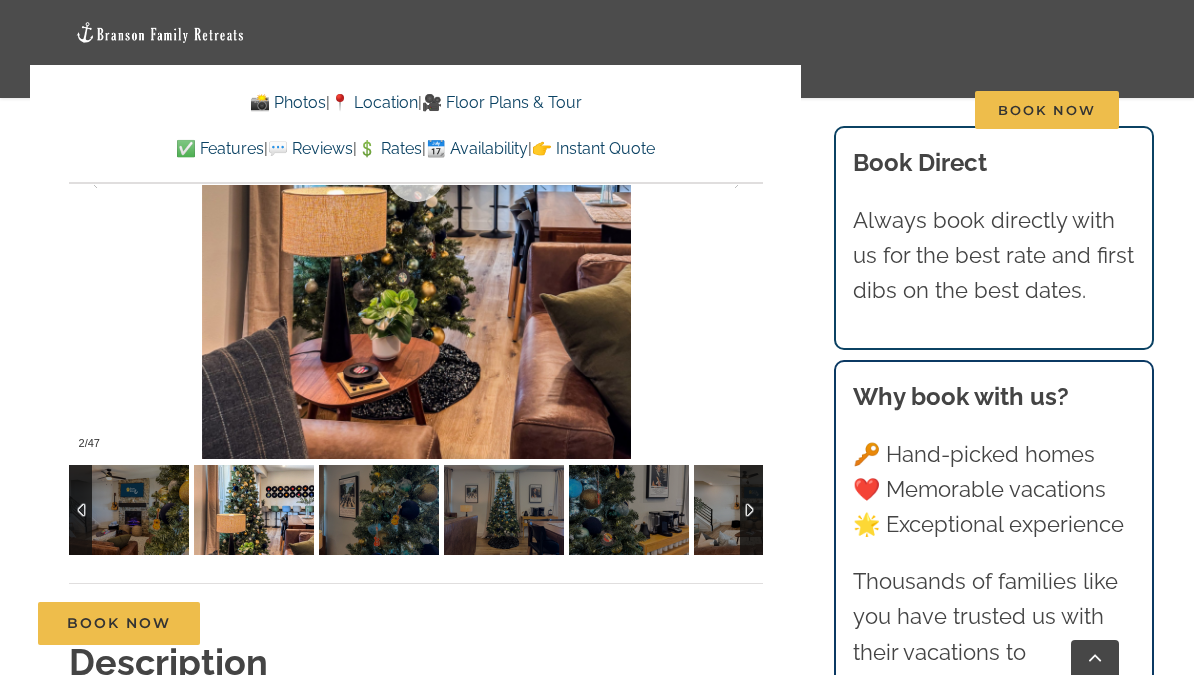 click at bounding box center [416, 174] 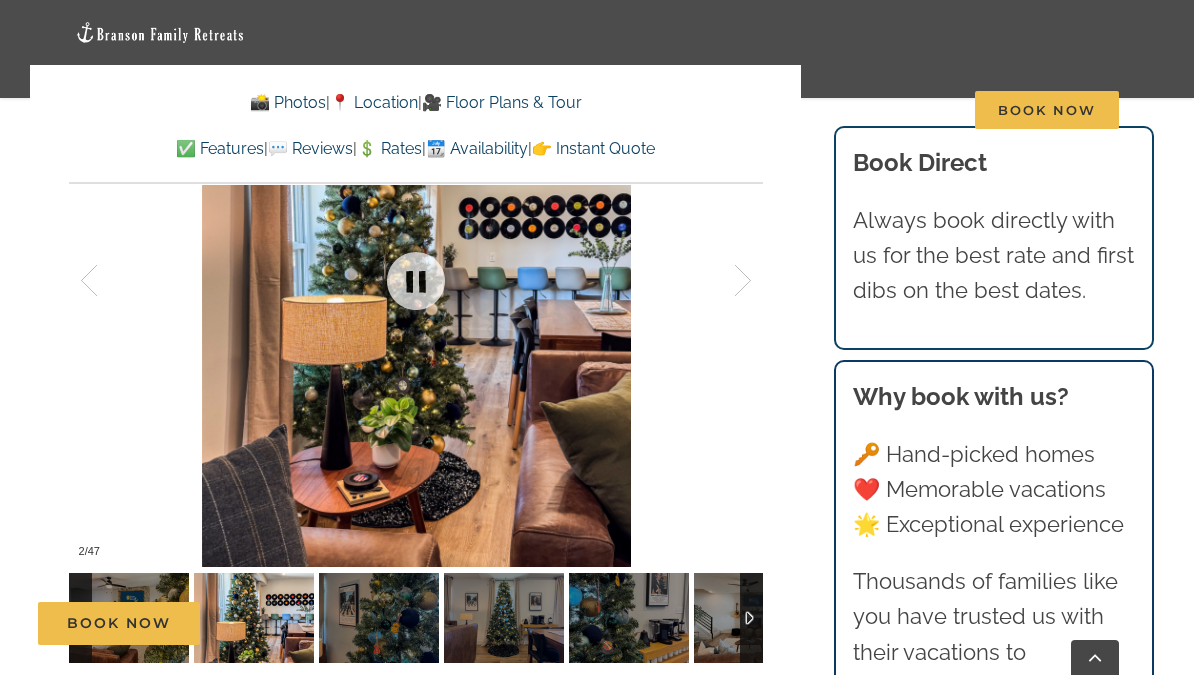 scroll, scrollTop: 1318, scrollLeft: 0, axis: vertical 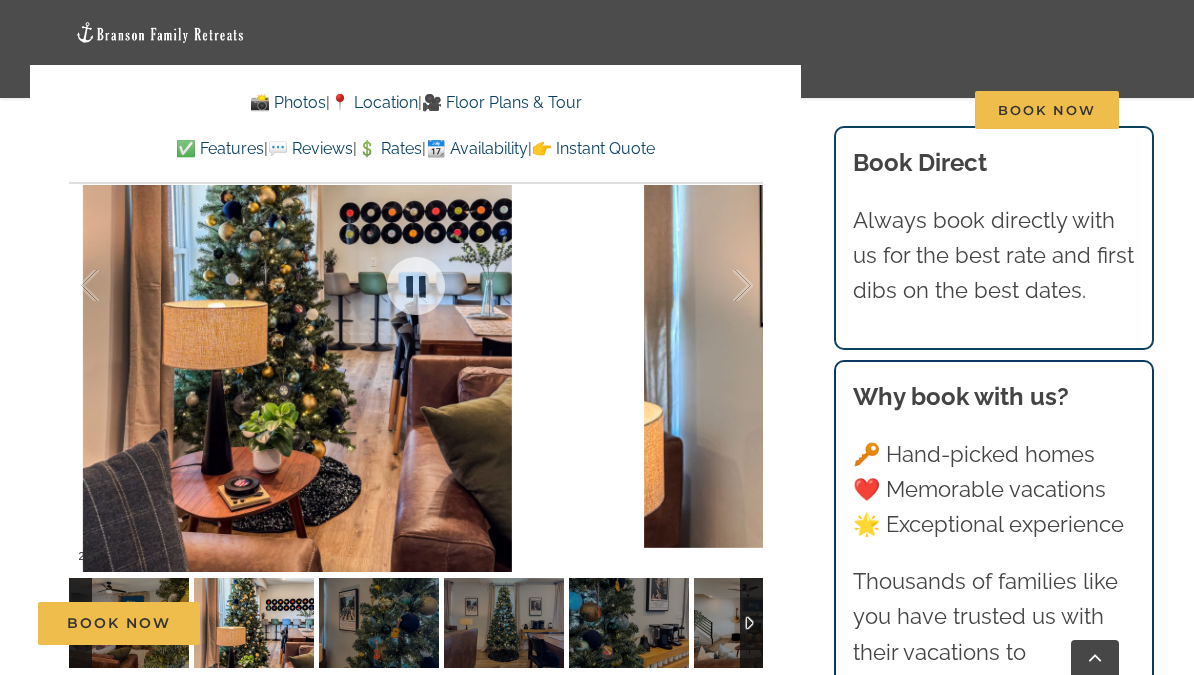 click at bounding box center (722, 286) 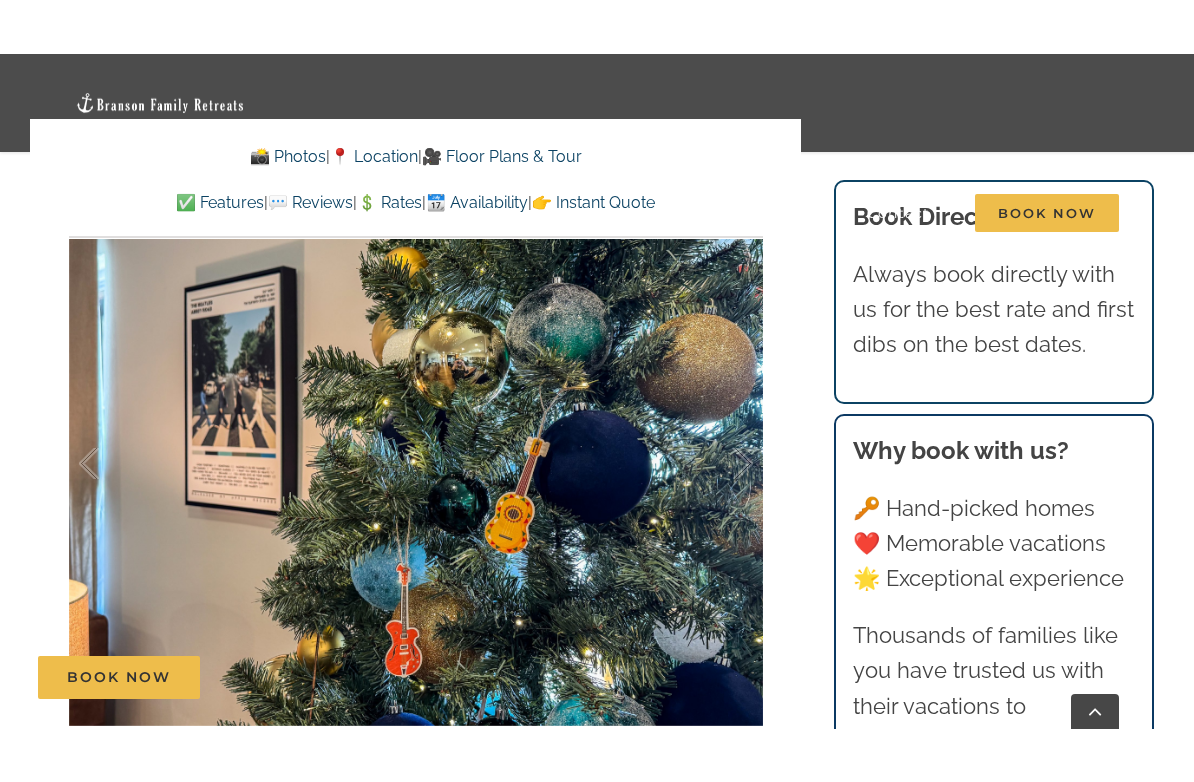 scroll, scrollTop: 1197, scrollLeft: 0, axis: vertical 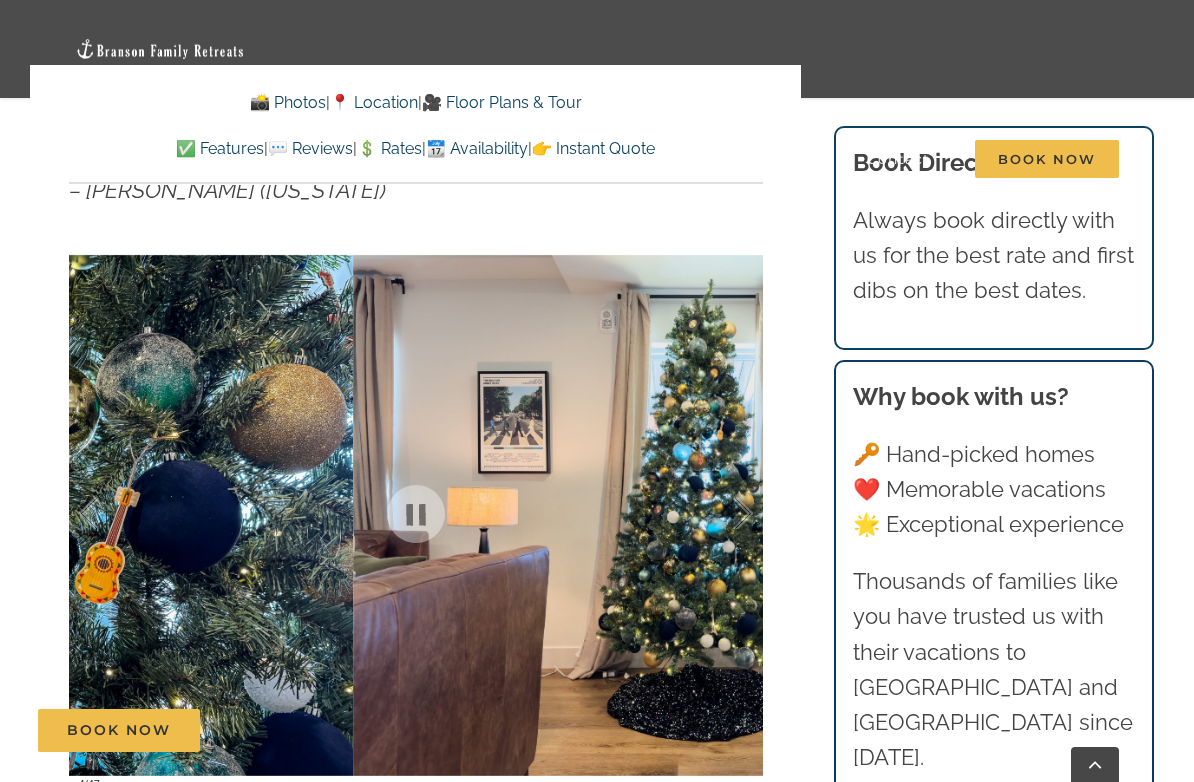 click at bounding box center [722, 514] 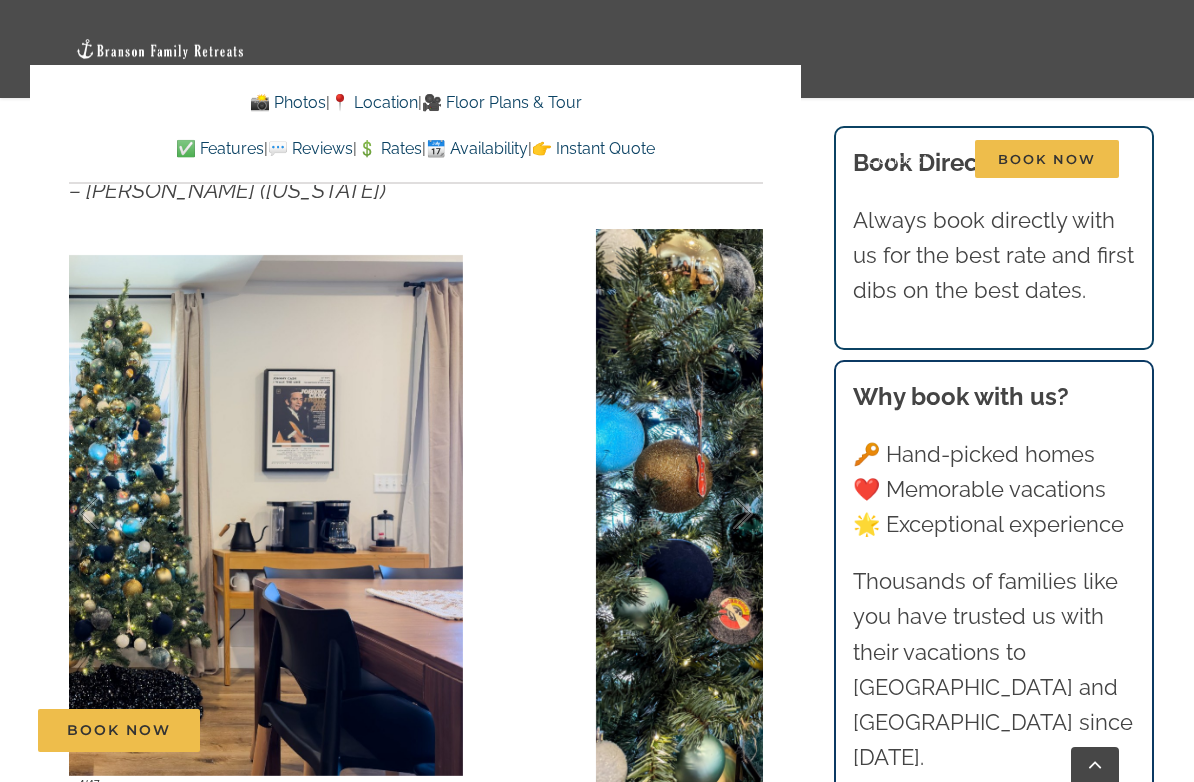 click at bounding box center [722, 514] 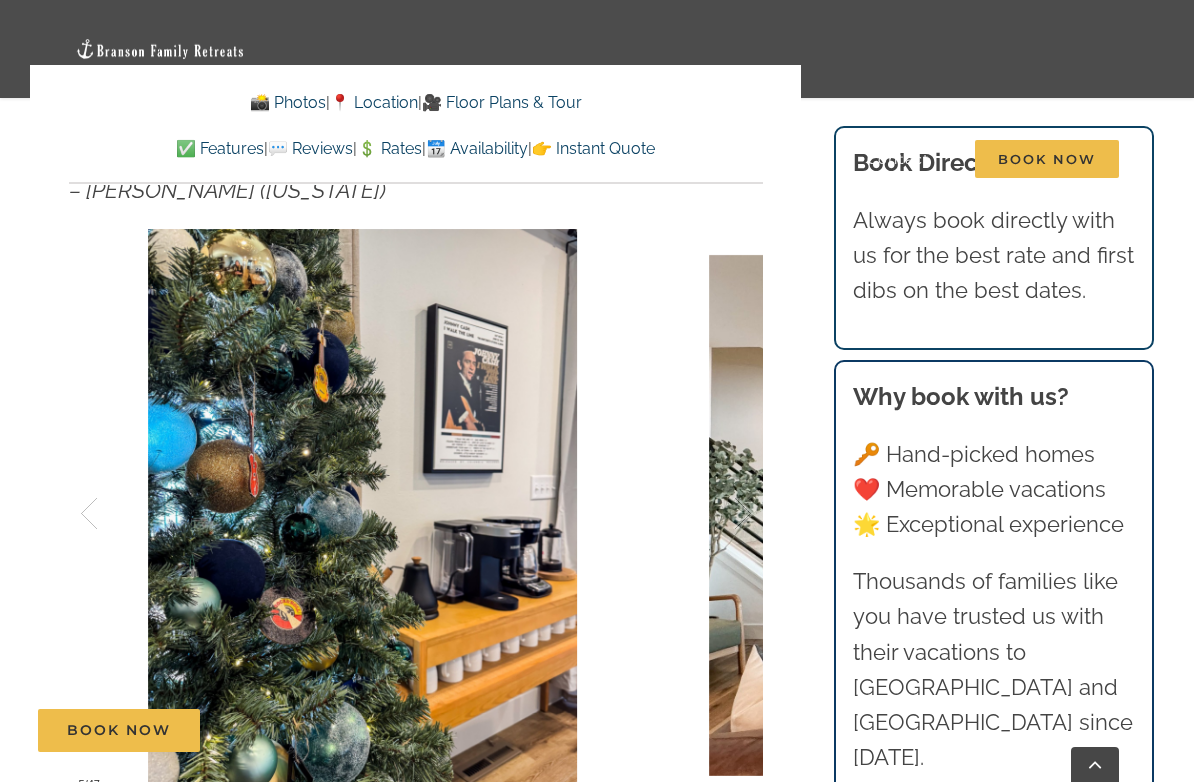 click at bounding box center [722, 514] 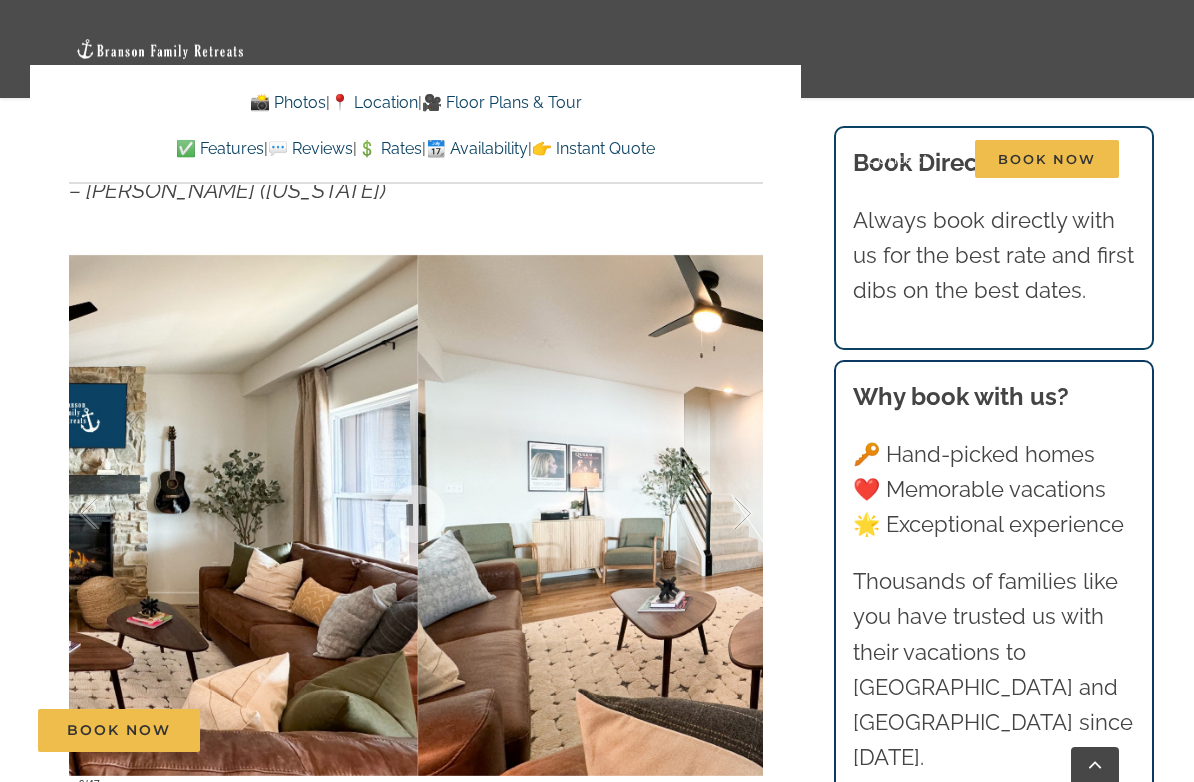 click at bounding box center (722, 514) 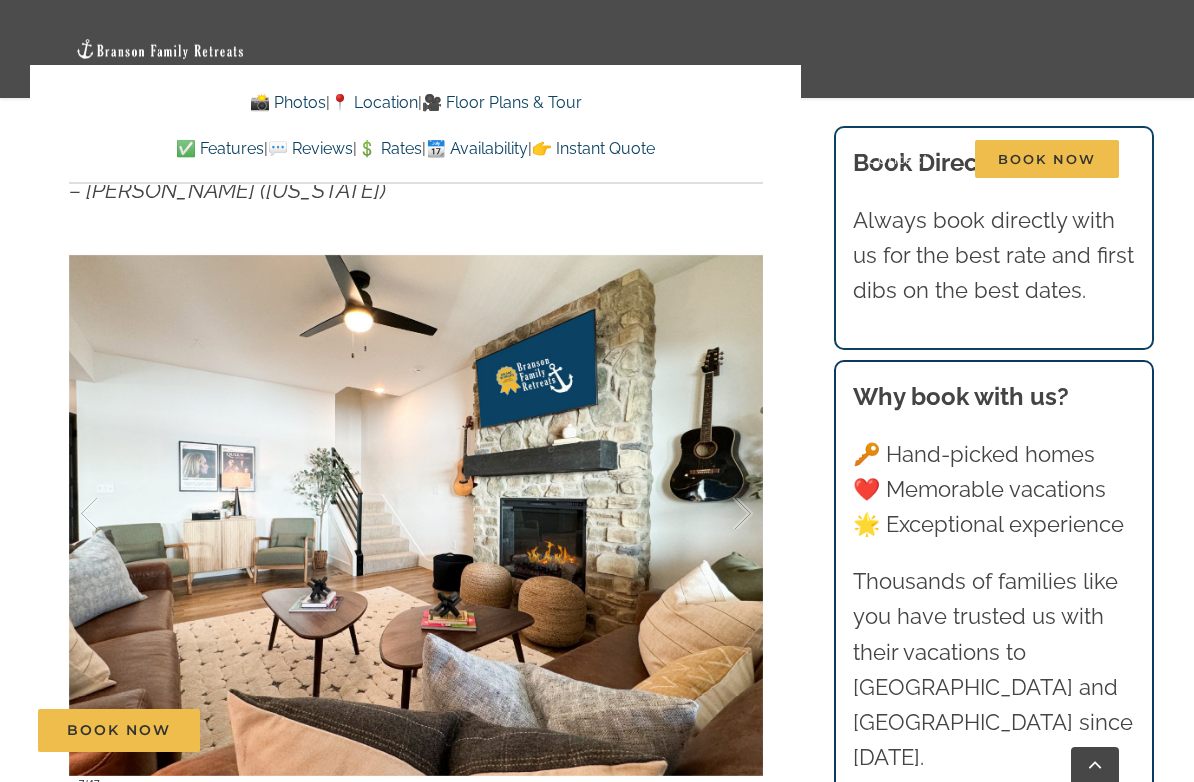 click at bounding box center [722, 514] 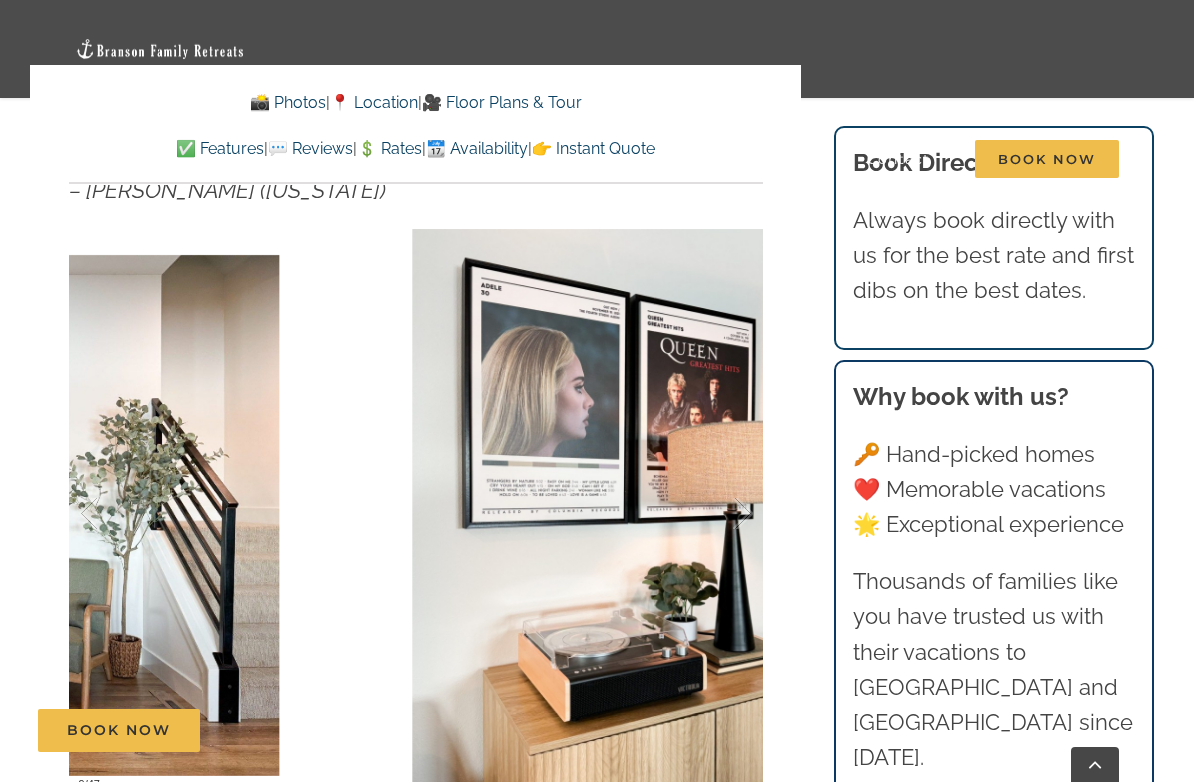 click at bounding box center (722, 514) 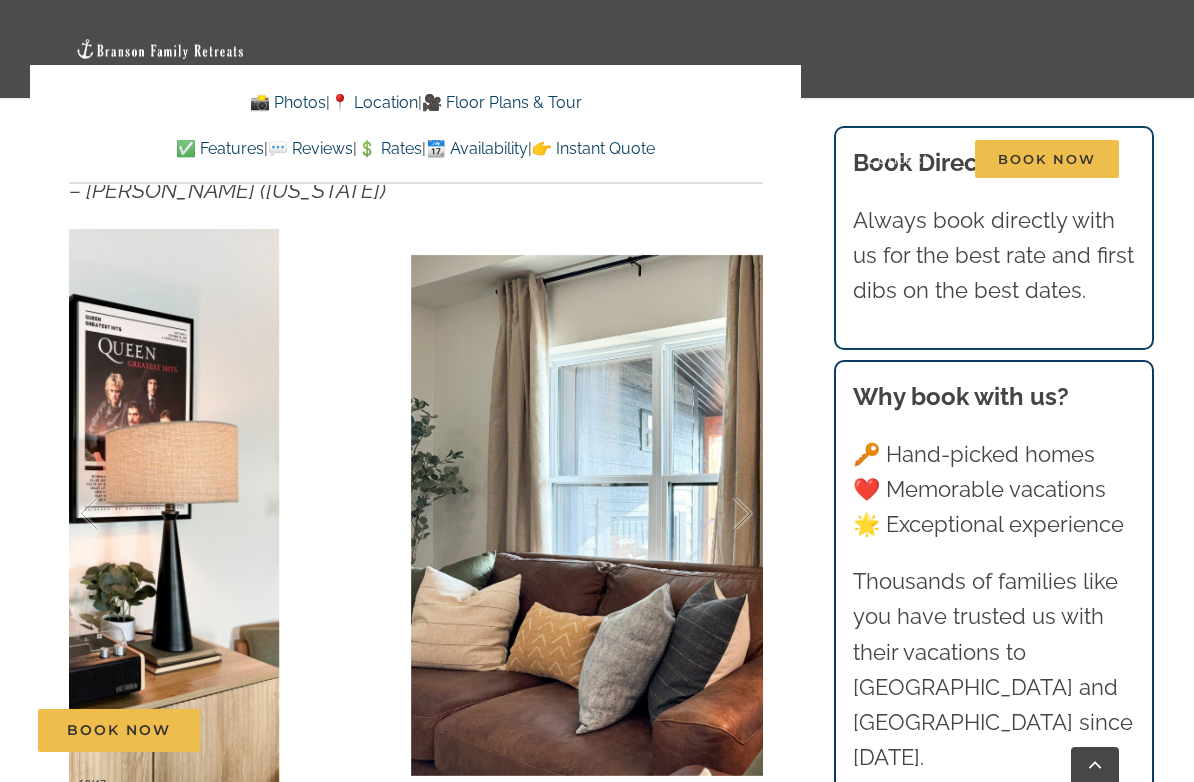 click at bounding box center (722, 514) 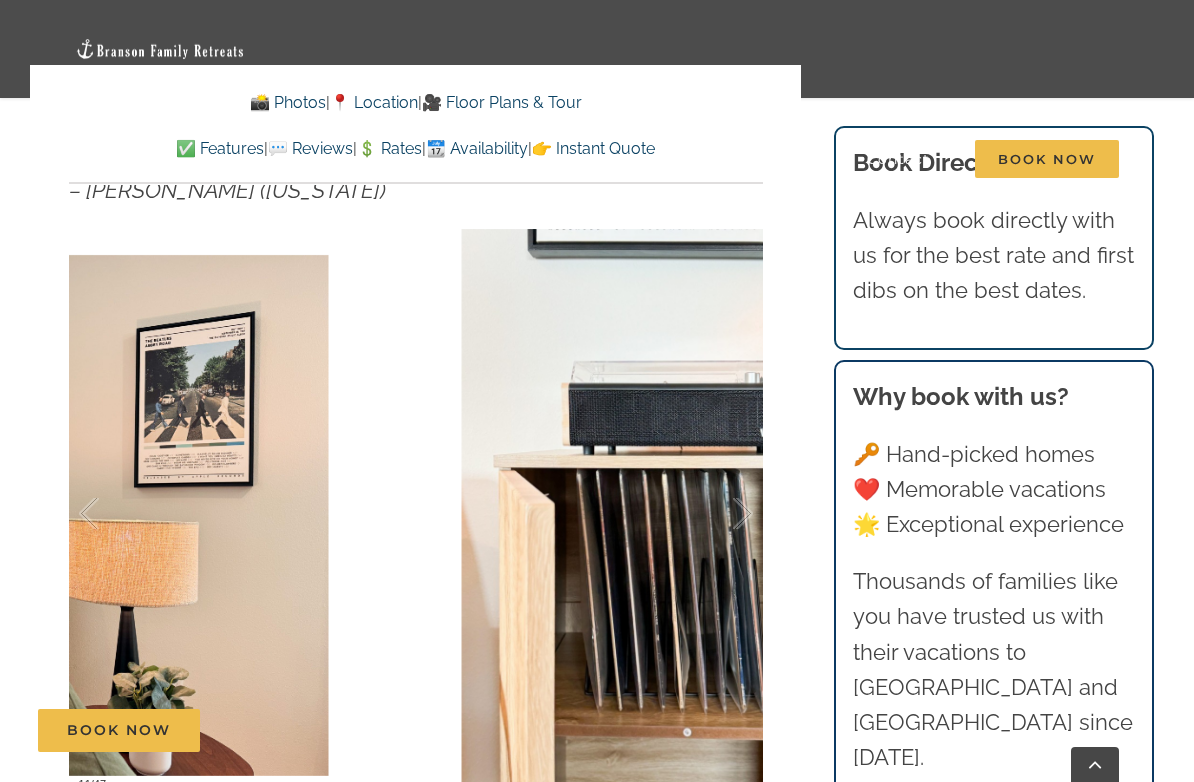 click at bounding box center (722, 514) 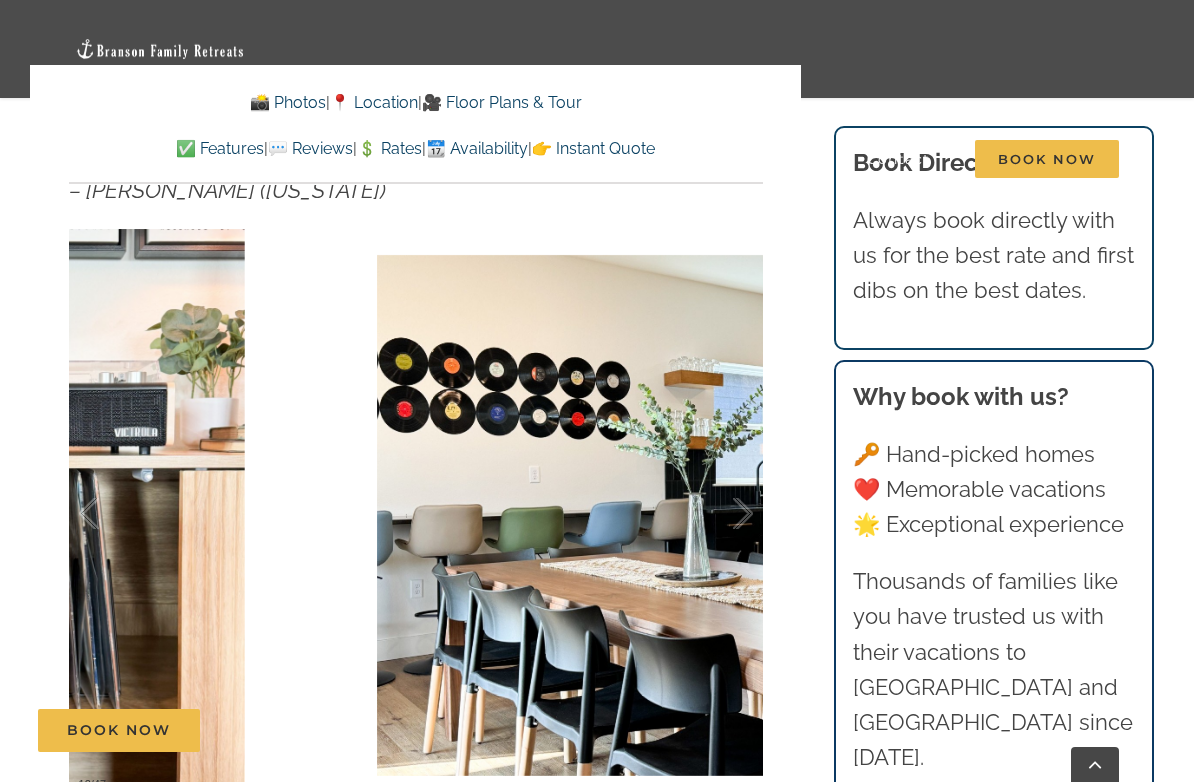 click at bounding box center (722, 514) 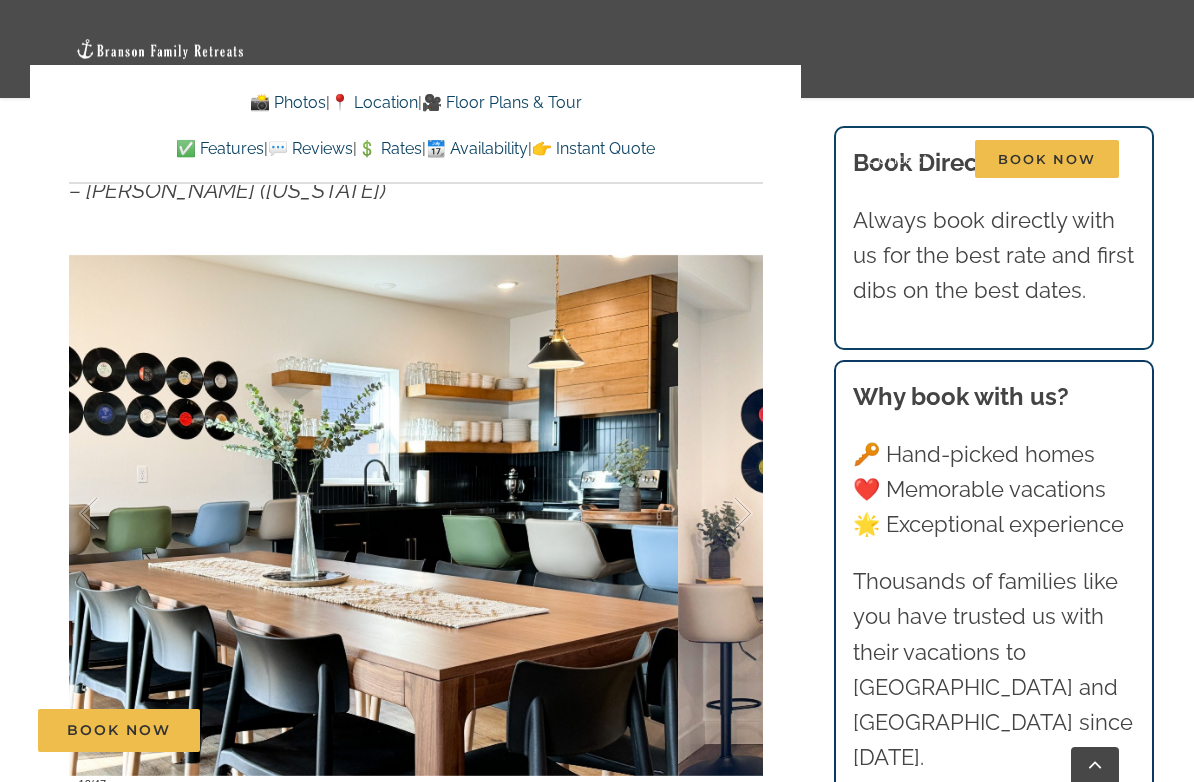 click at bounding box center (722, 514) 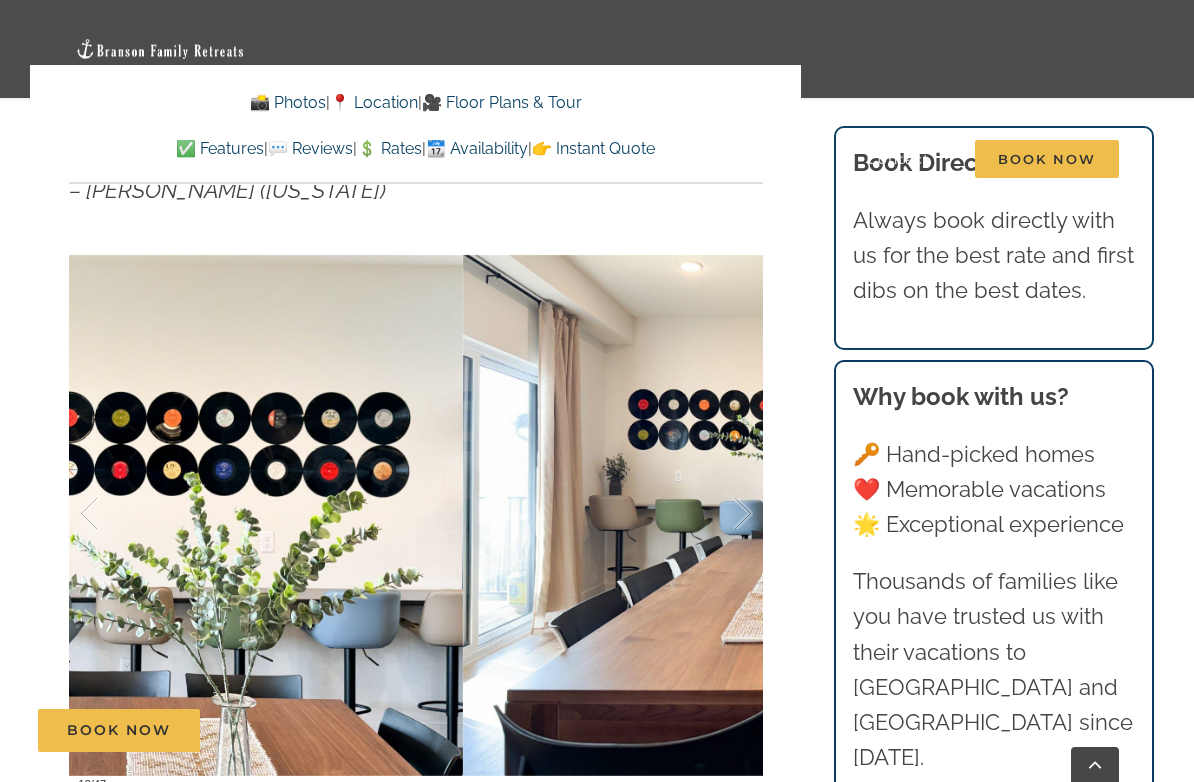 click at bounding box center [722, 514] 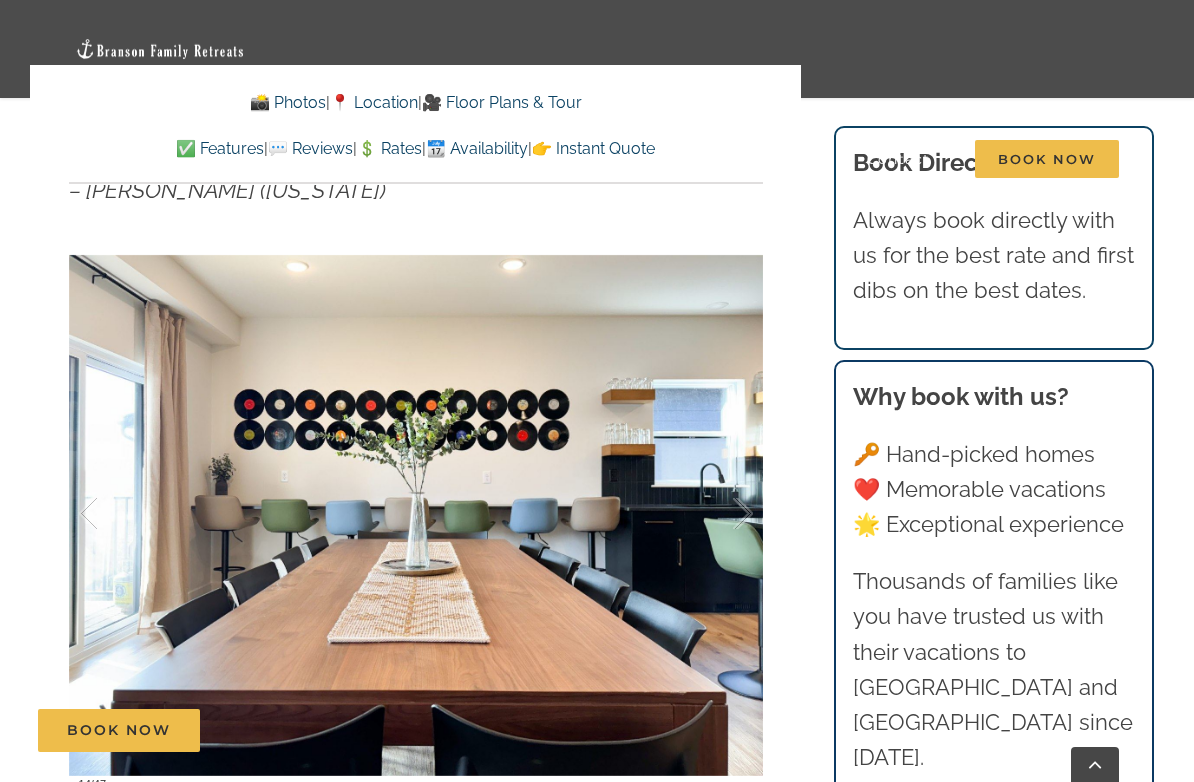 click at bounding box center [722, 514] 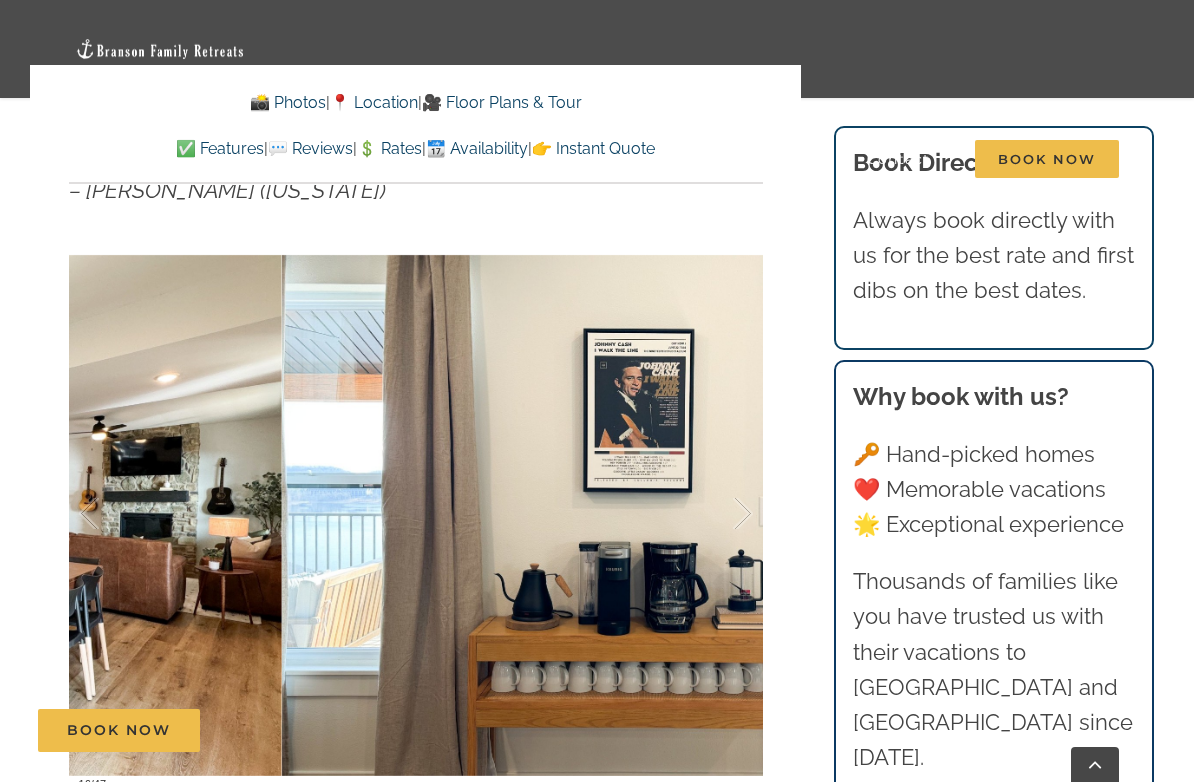 click at bounding box center (722, 514) 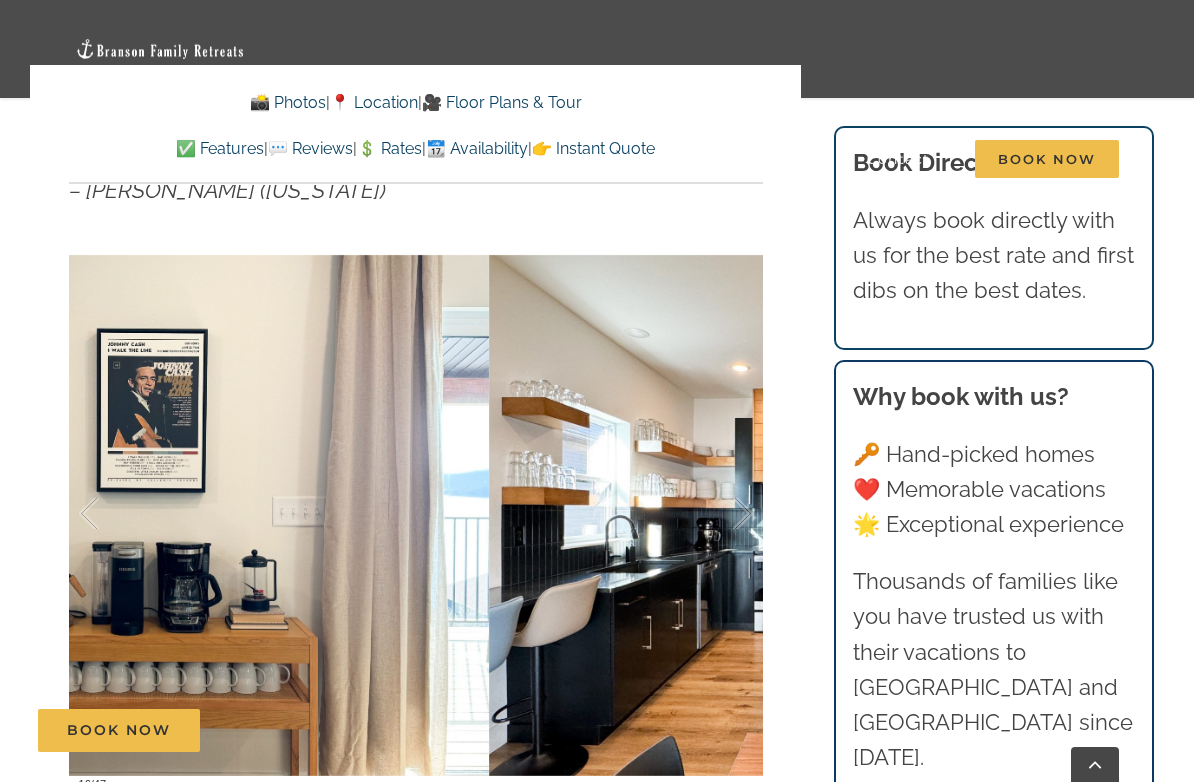 click at bounding box center (722, 514) 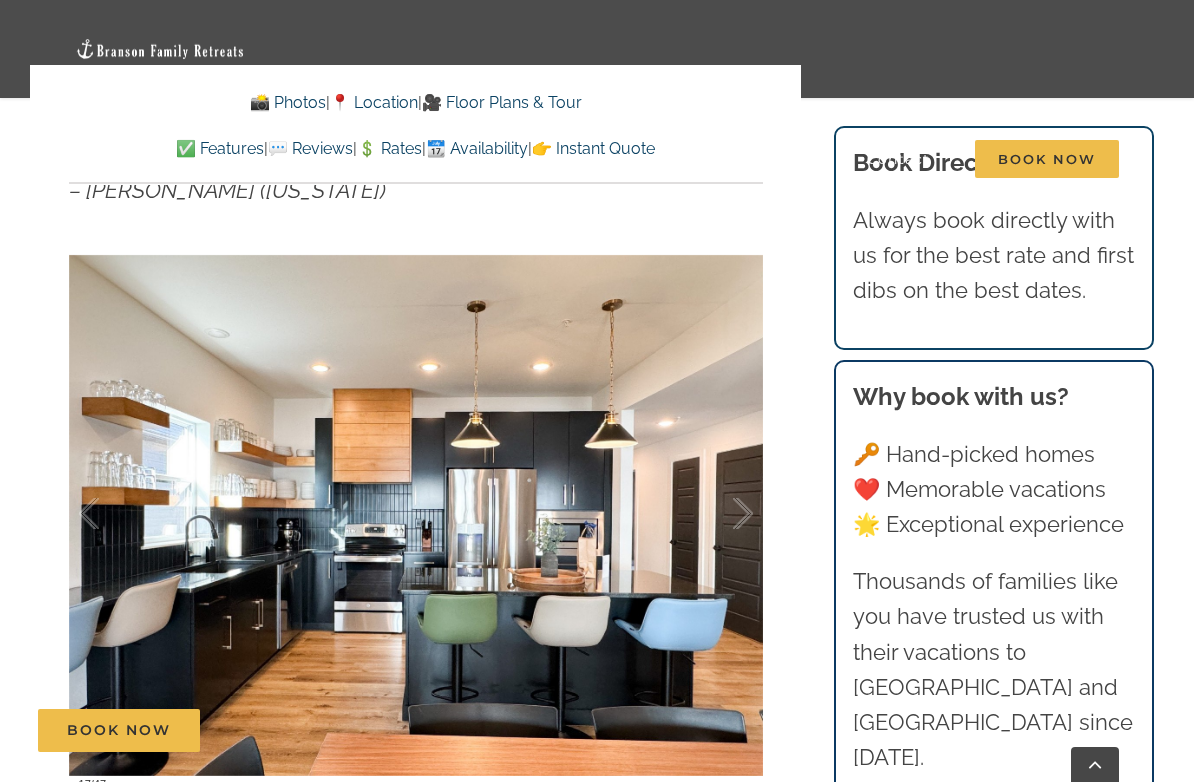 click at bounding box center (722, 514) 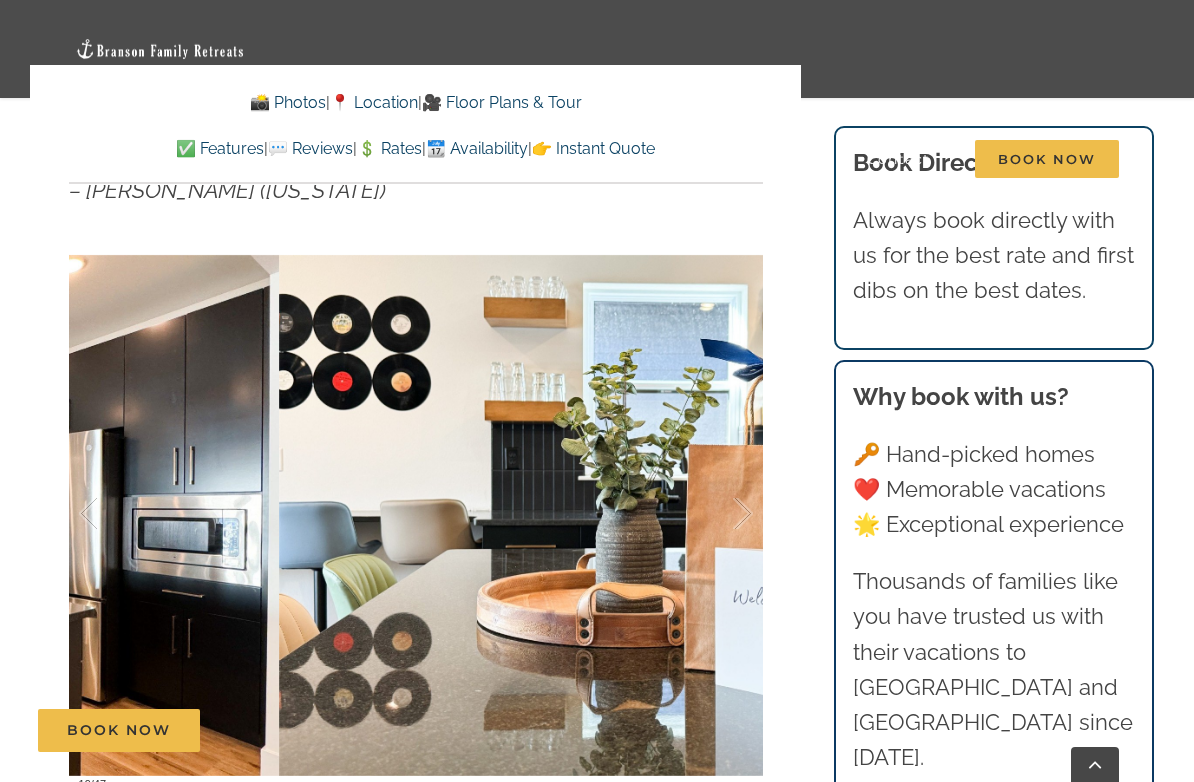 click at bounding box center [722, 514] 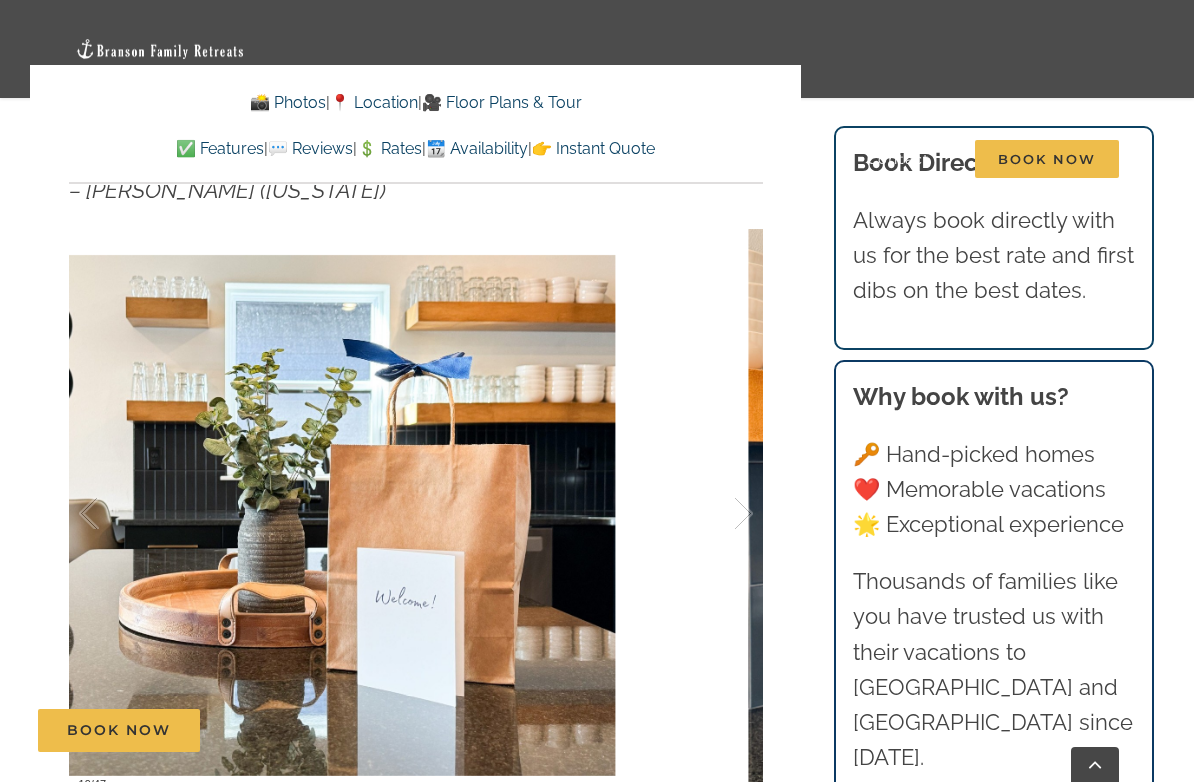 click at bounding box center (722, 514) 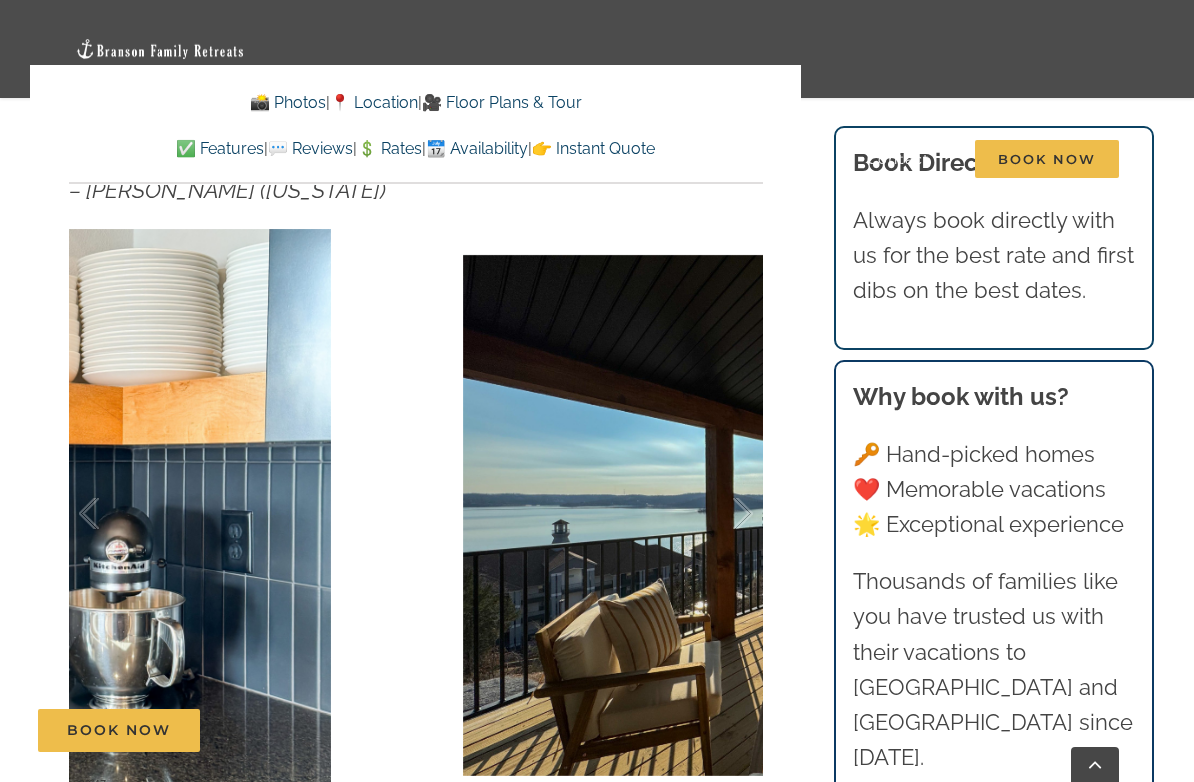 click at bounding box center (722, 514) 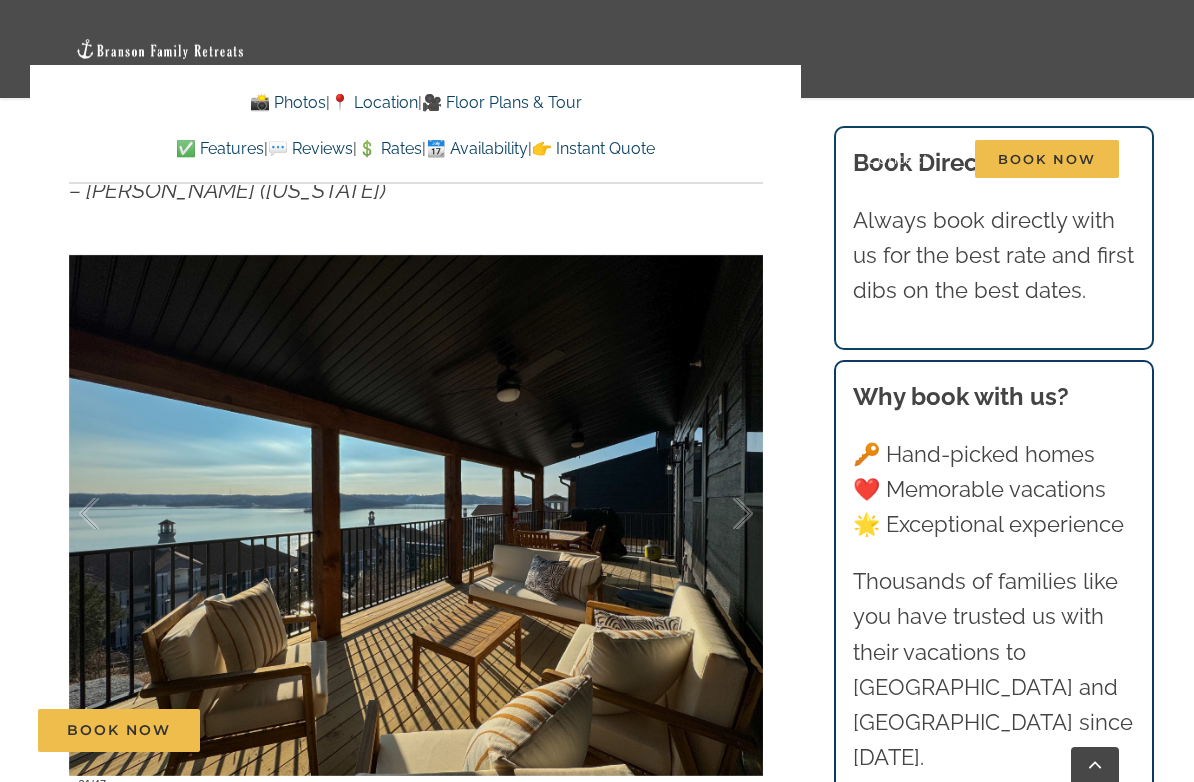 click at bounding box center [722, 514] 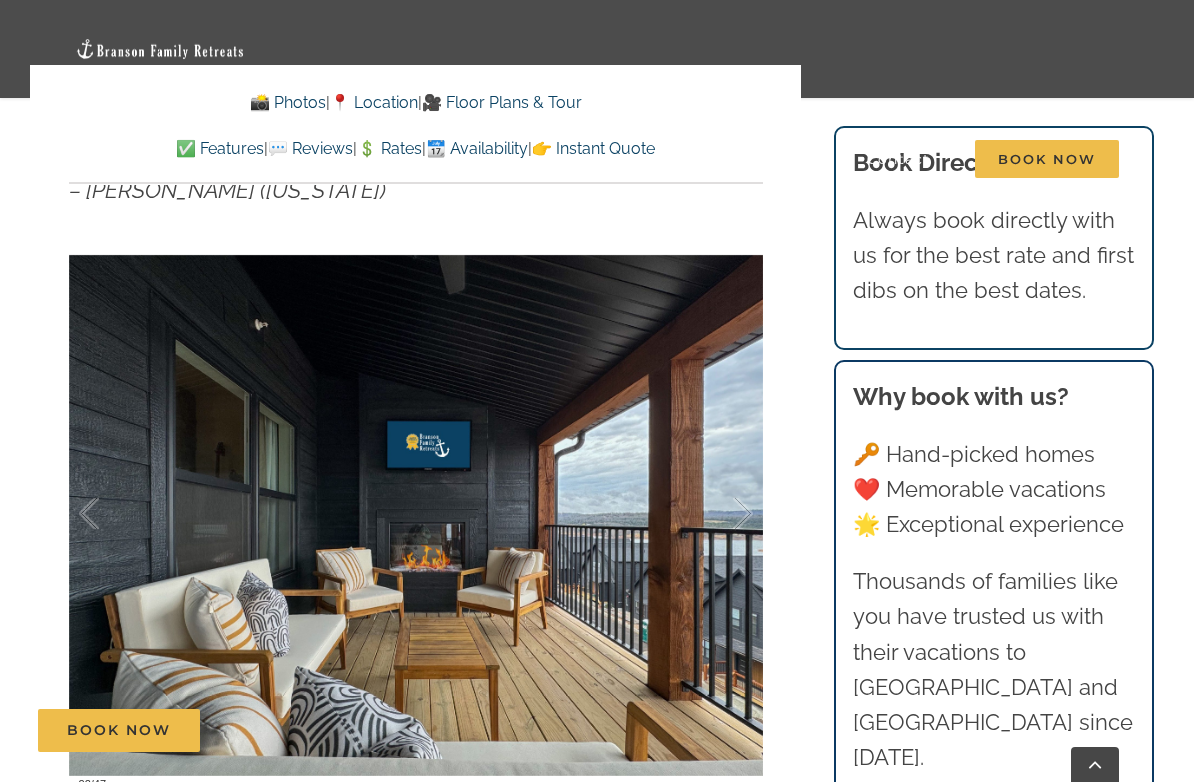 click at bounding box center (722, 514) 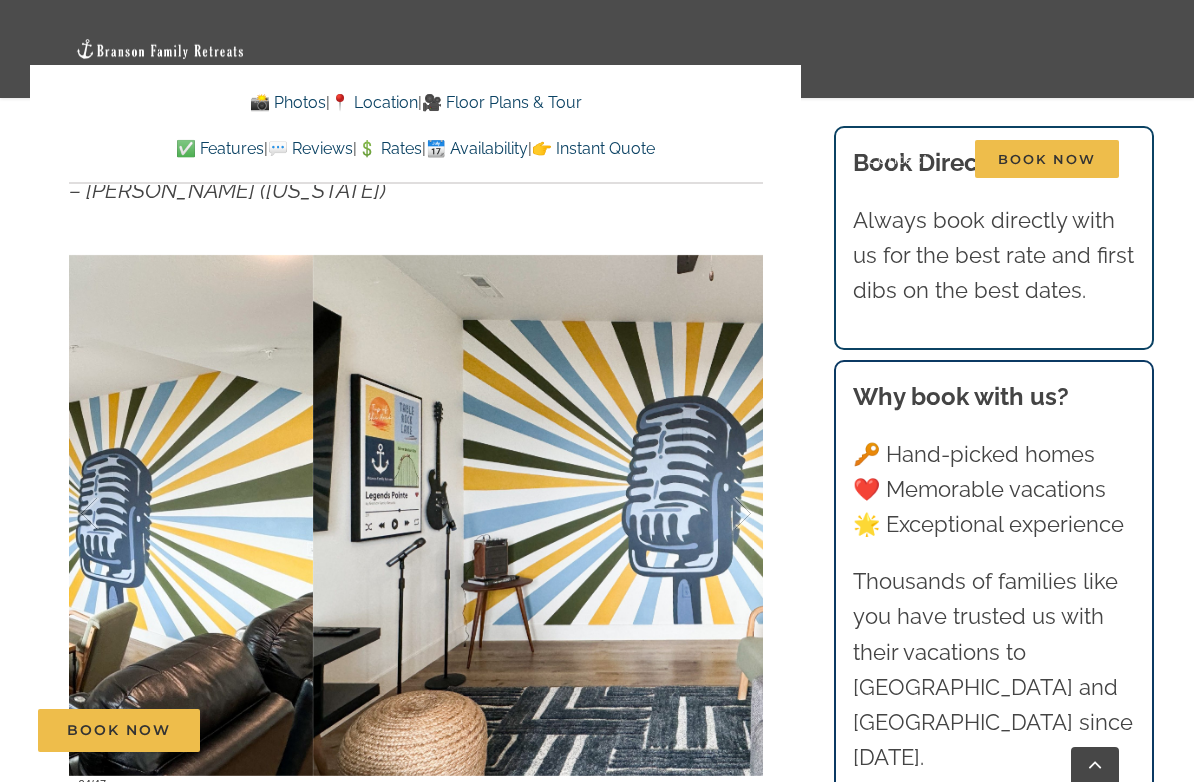 click at bounding box center (722, 514) 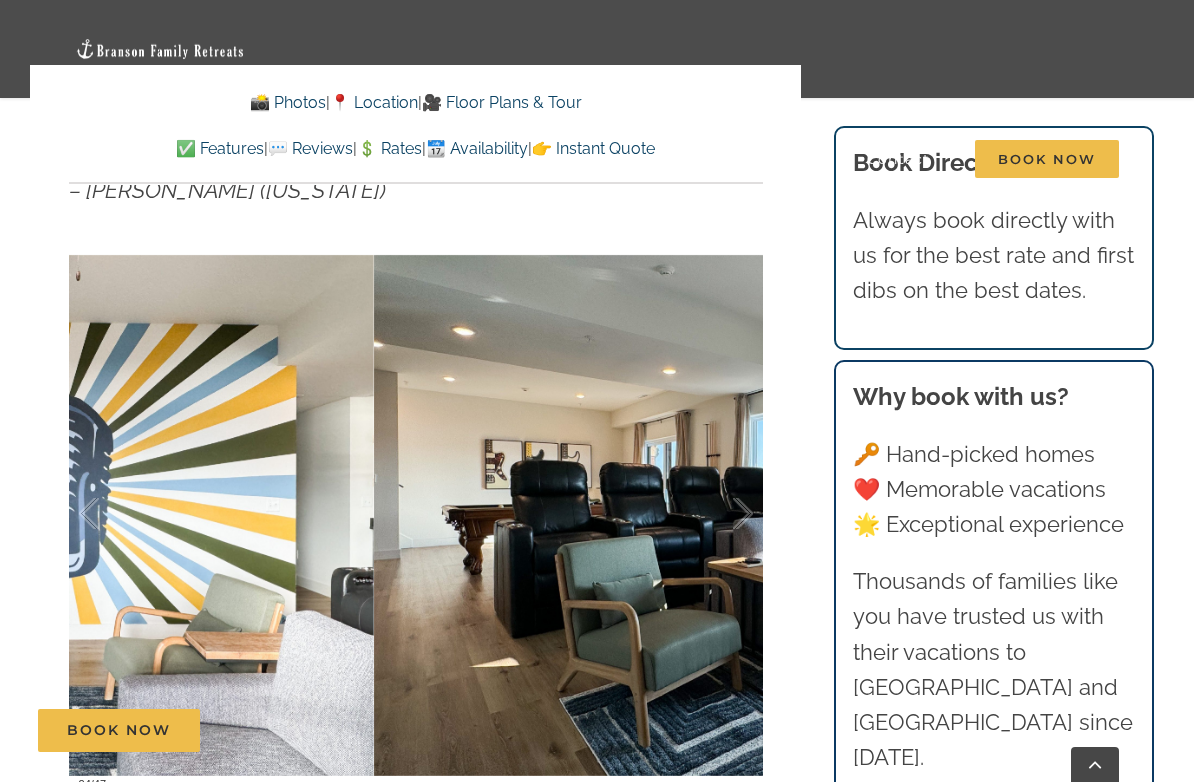 click at bounding box center (722, 514) 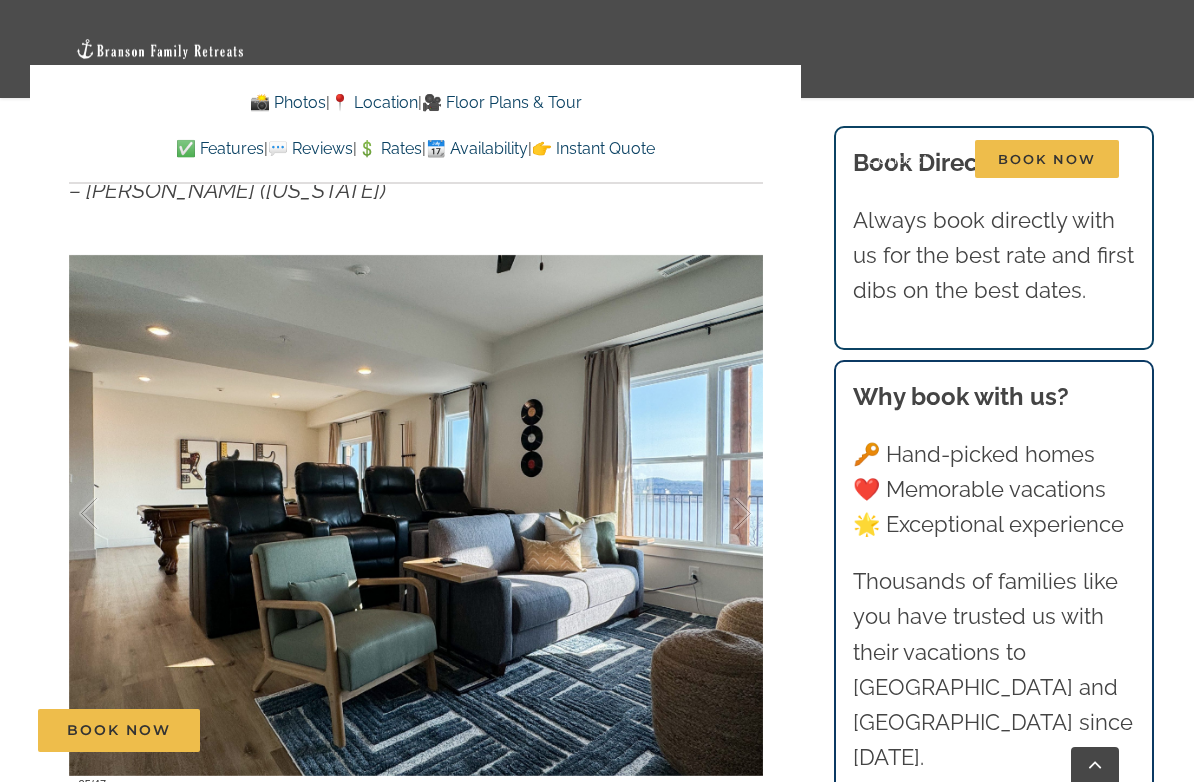 click at bounding box center (722, 514) 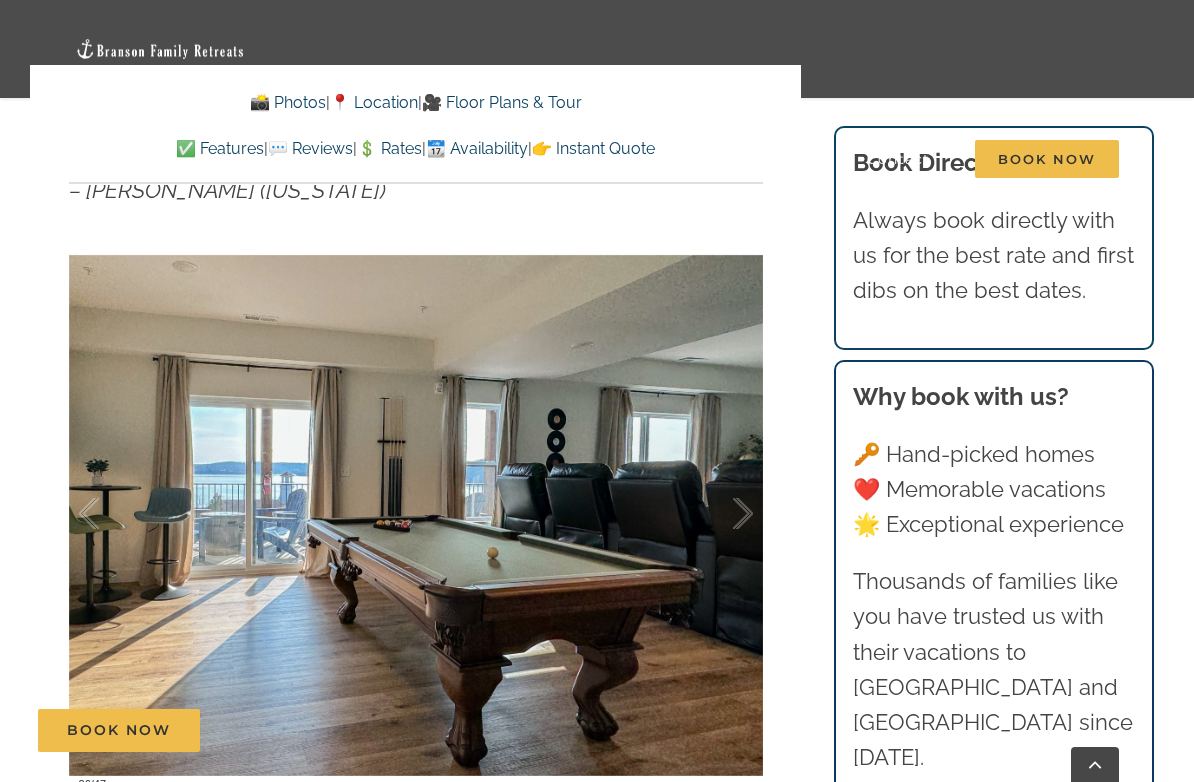 click at bounding box center (722, 514) 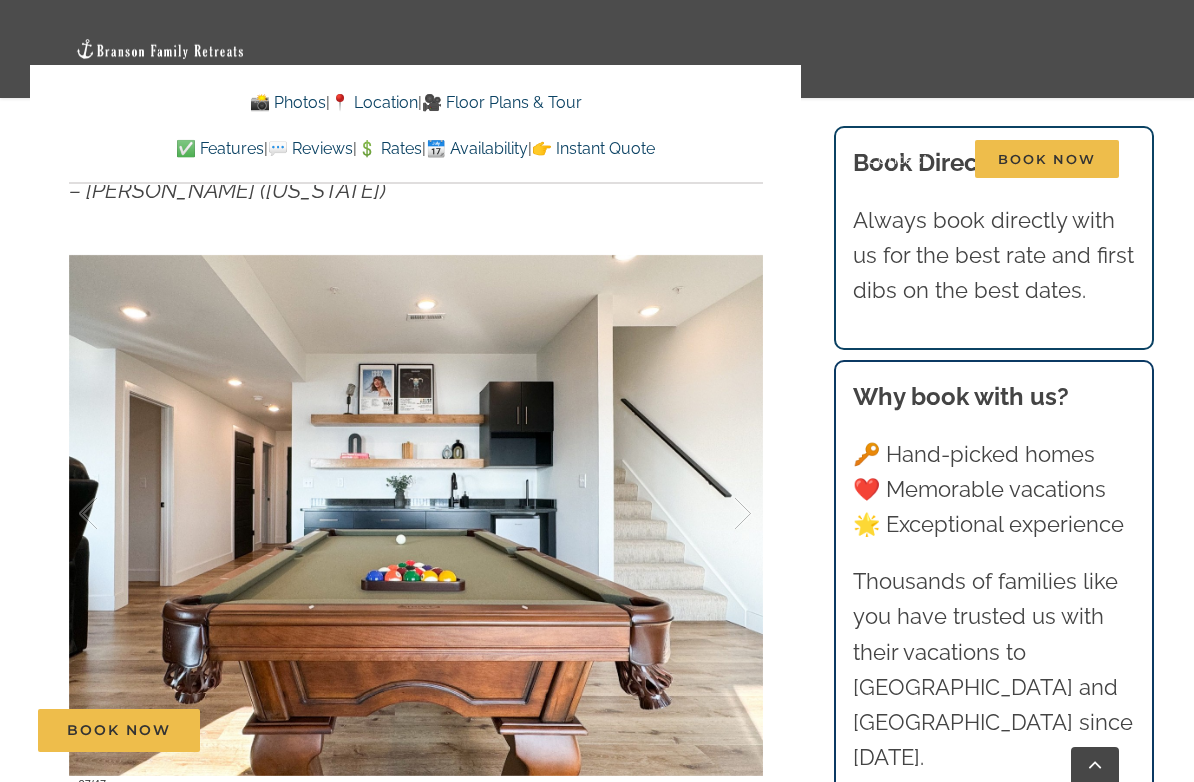 click at bounding box center [722, 514] 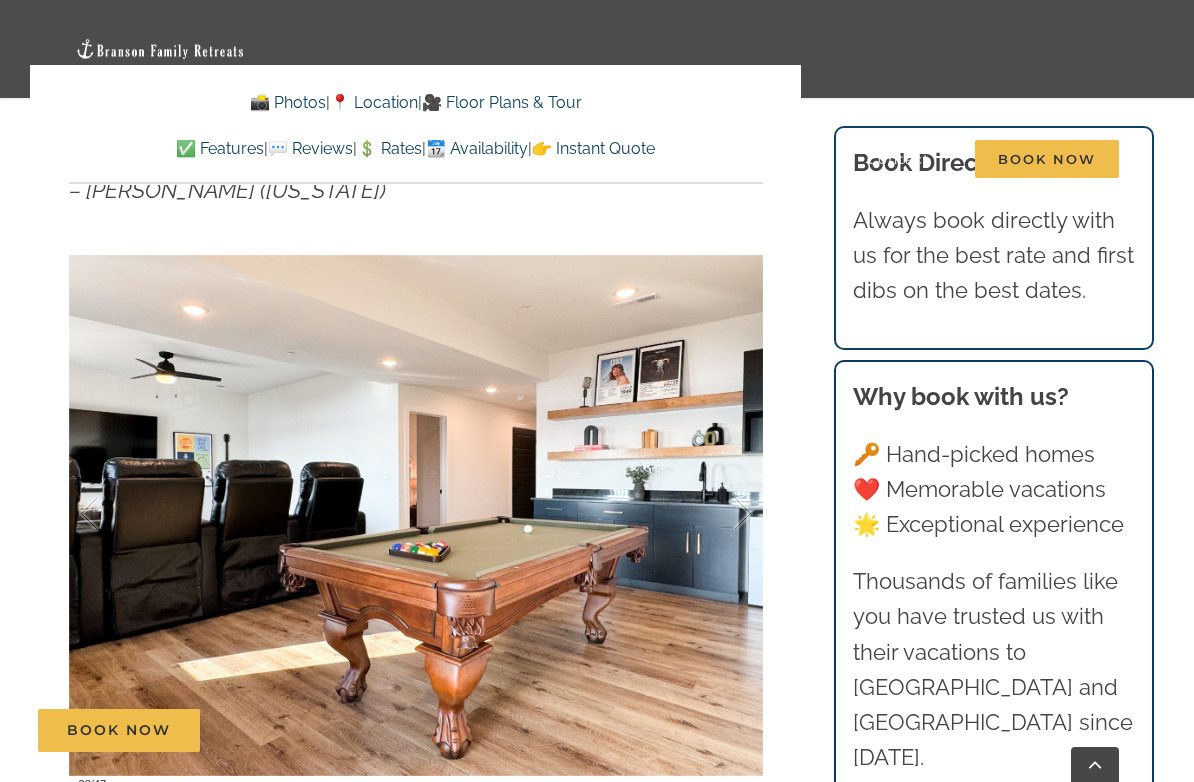 click at bounding box center (722, 514) 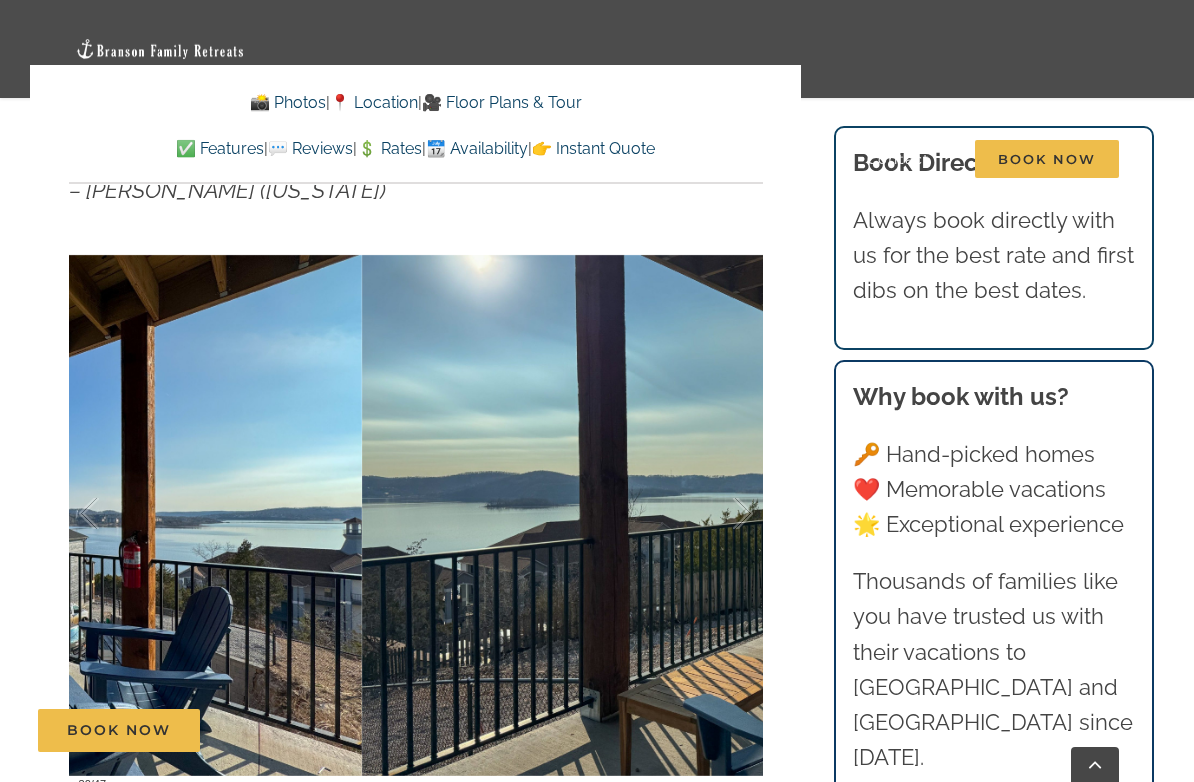 click at bounding box center [722, 514] 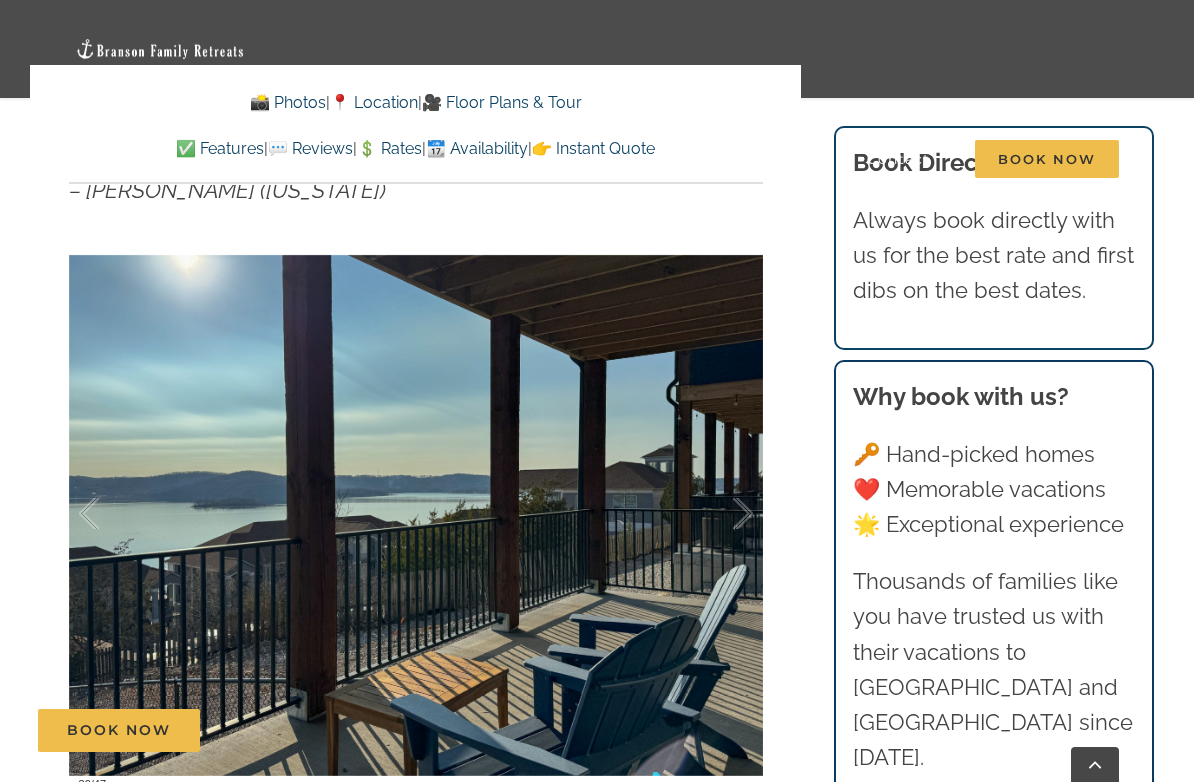 click at bounding box center (722, 514) 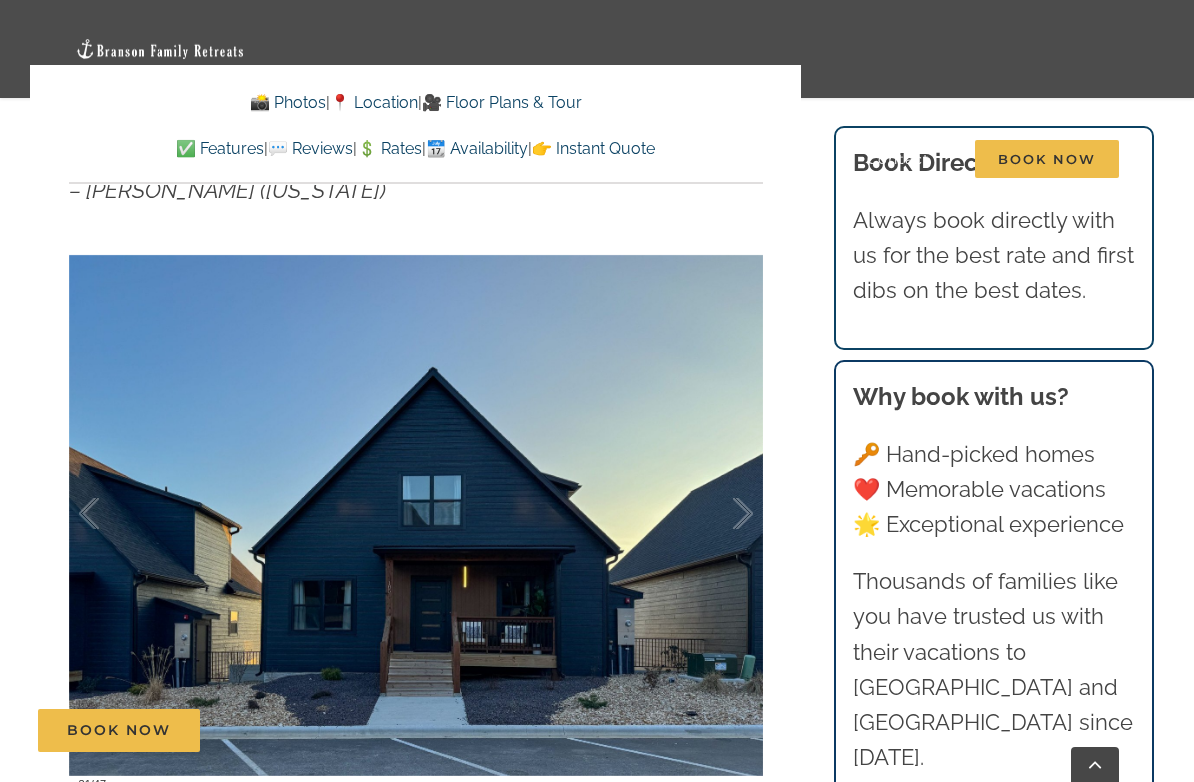 click at bounding box center [722, 514] 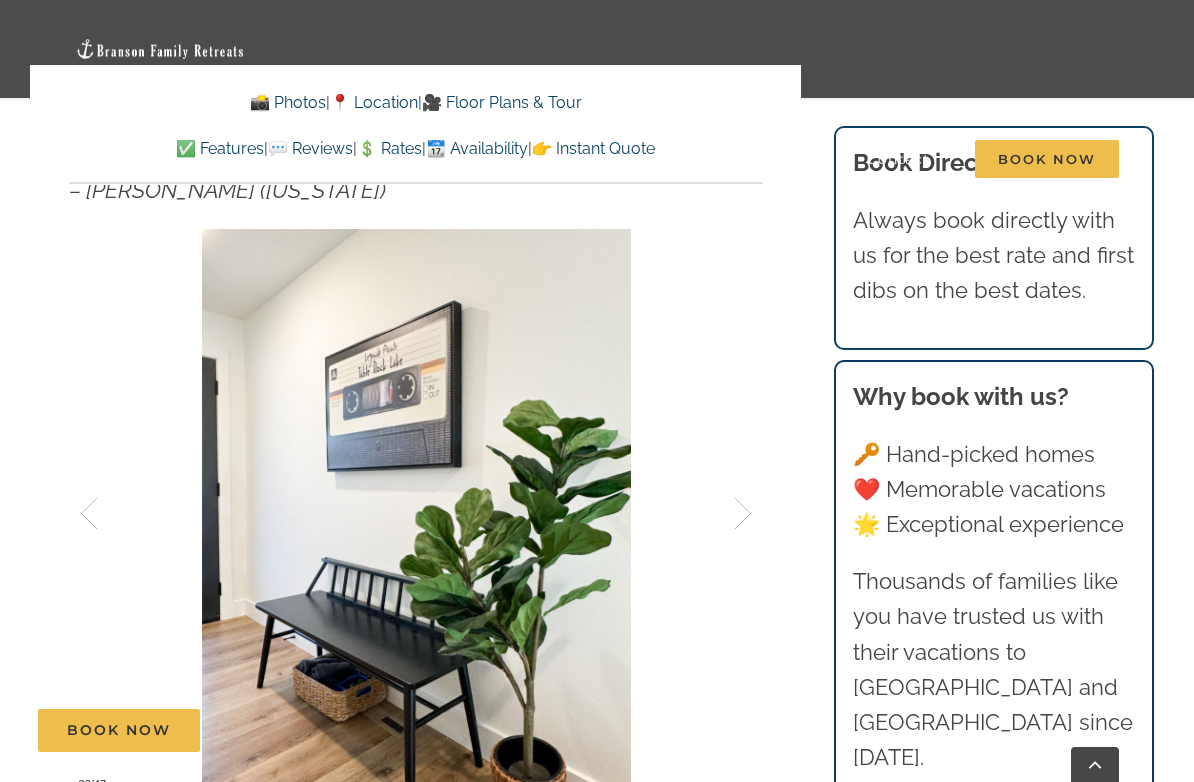 click at bounding box center [722, 514] 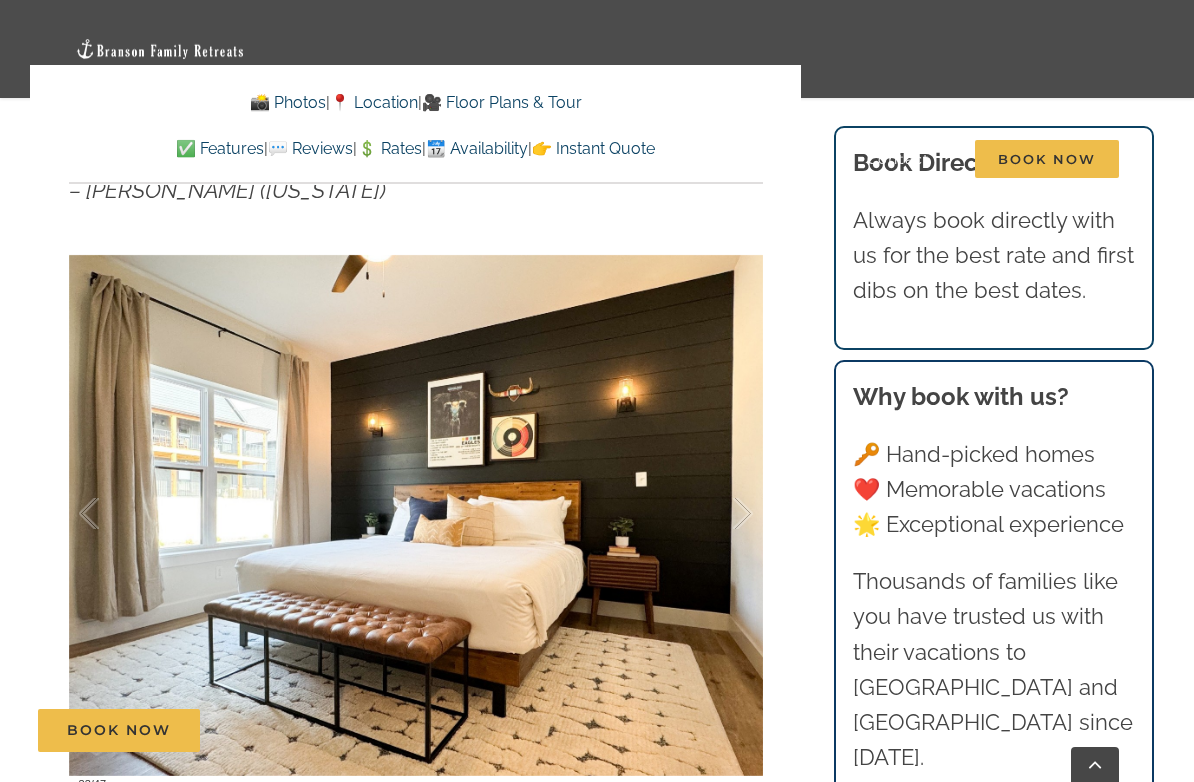 click at bounding box center [722, 514] 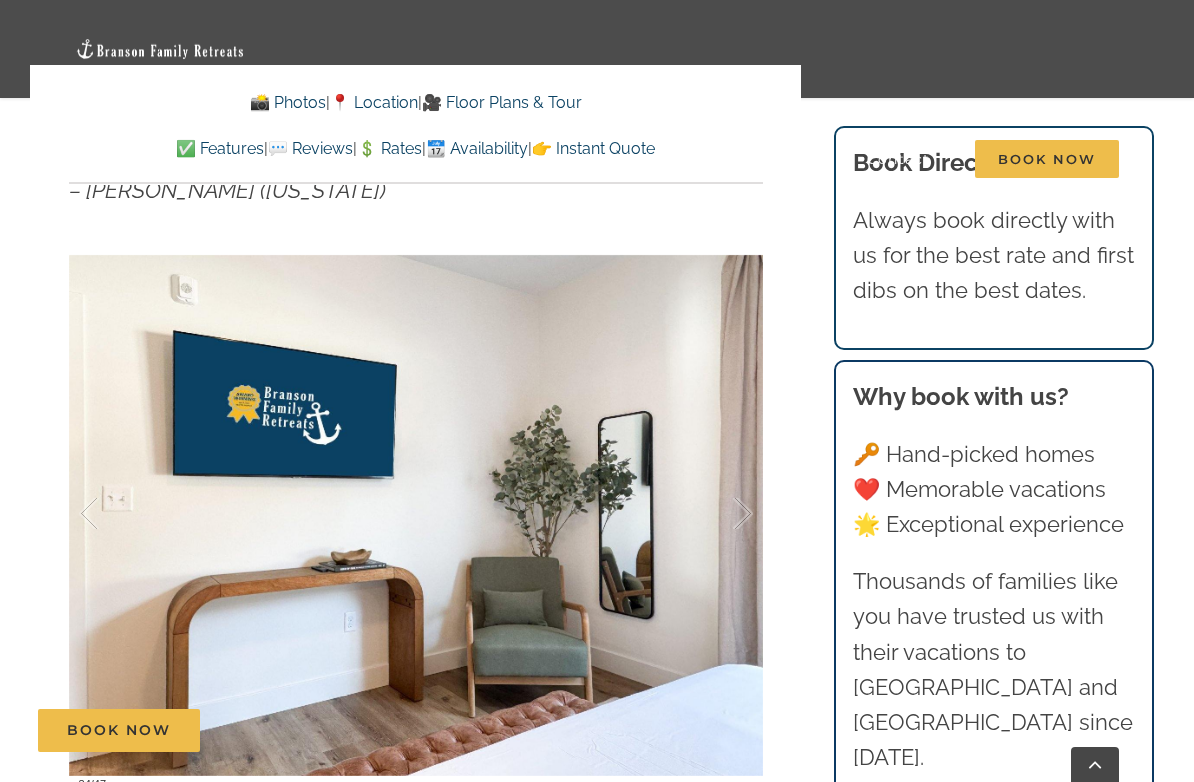 click at bounding box center [722, 514] 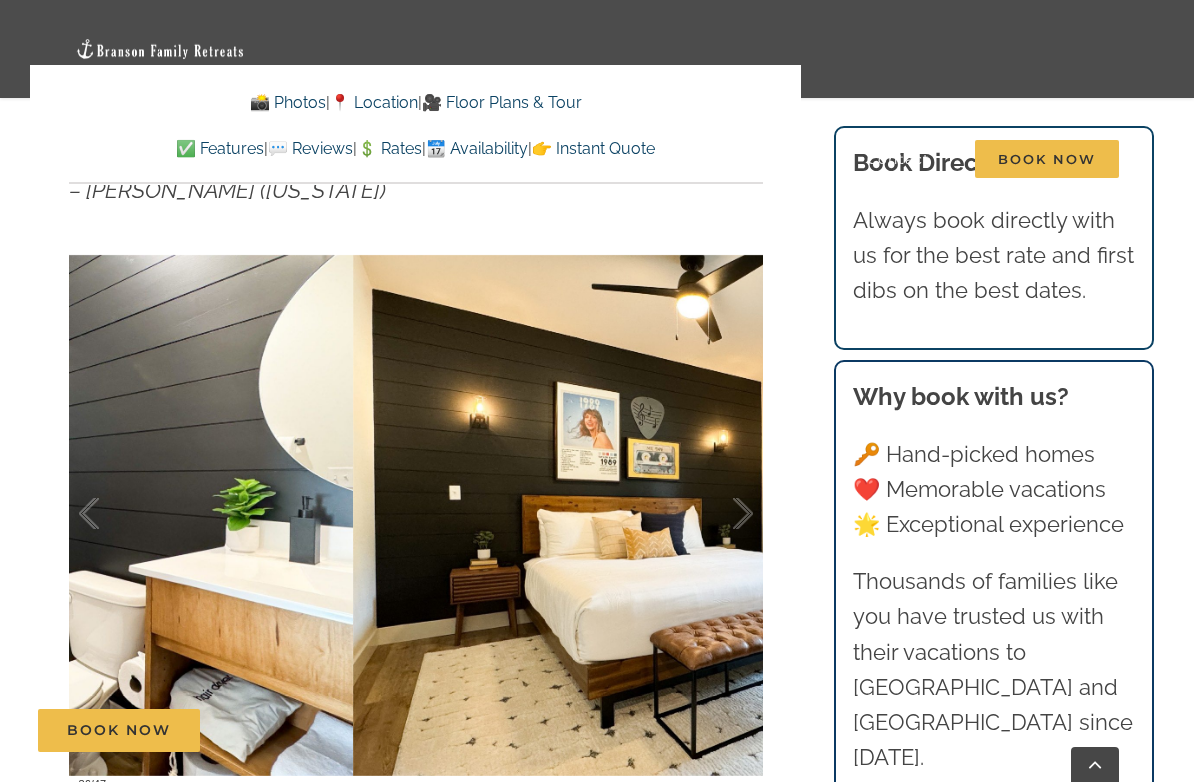 click at bounding box center [722, 514] 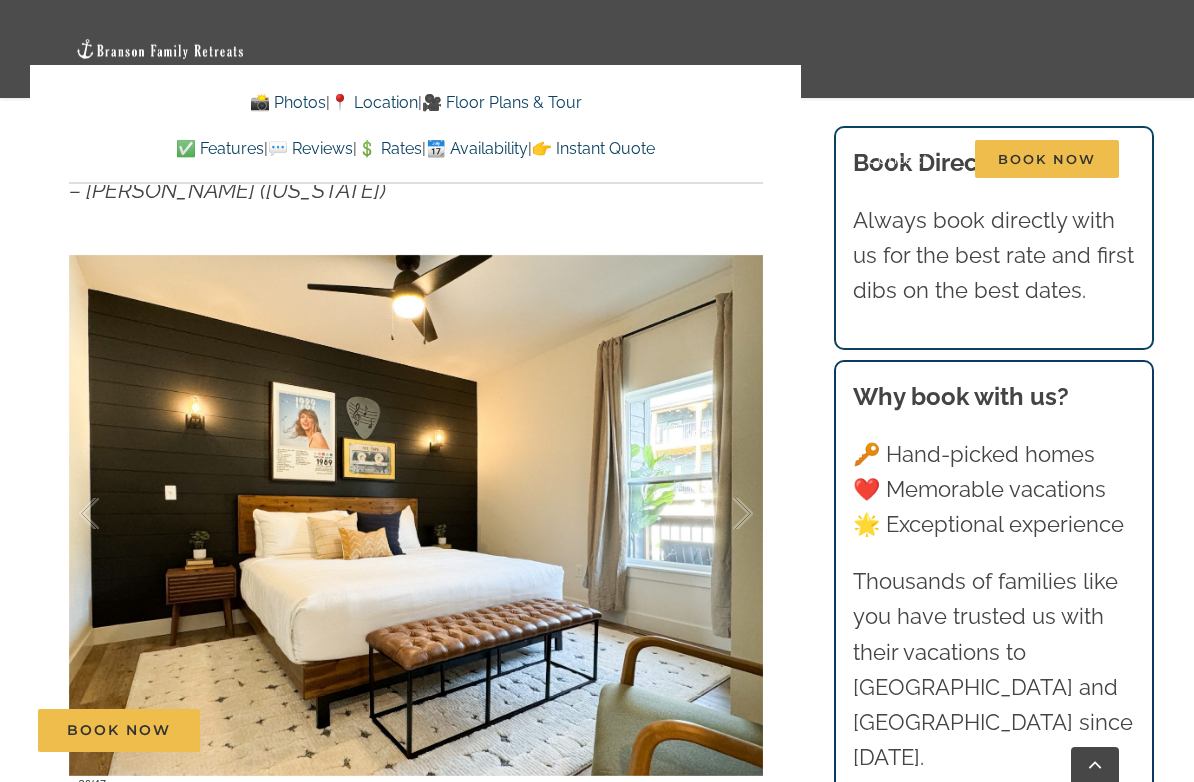 click at bounding box center [722, 514] 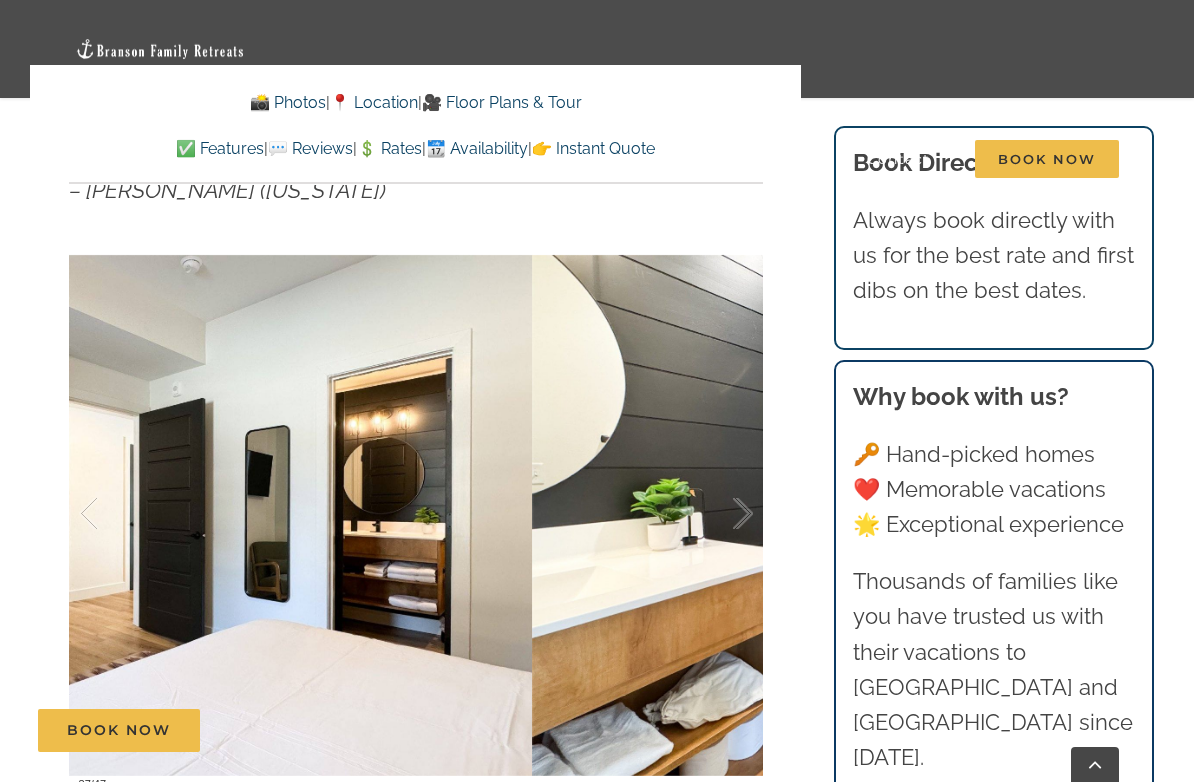 click at bounding box center [722, 514] 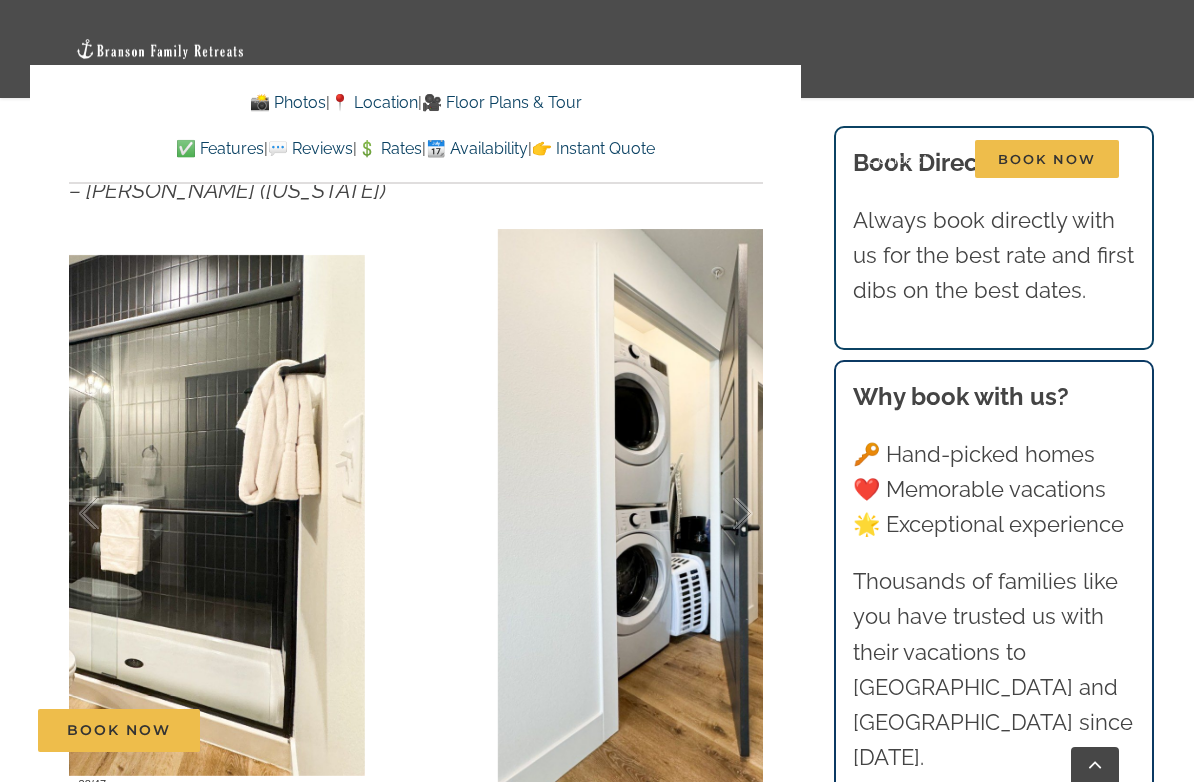 click at bounding box center (722, 514) 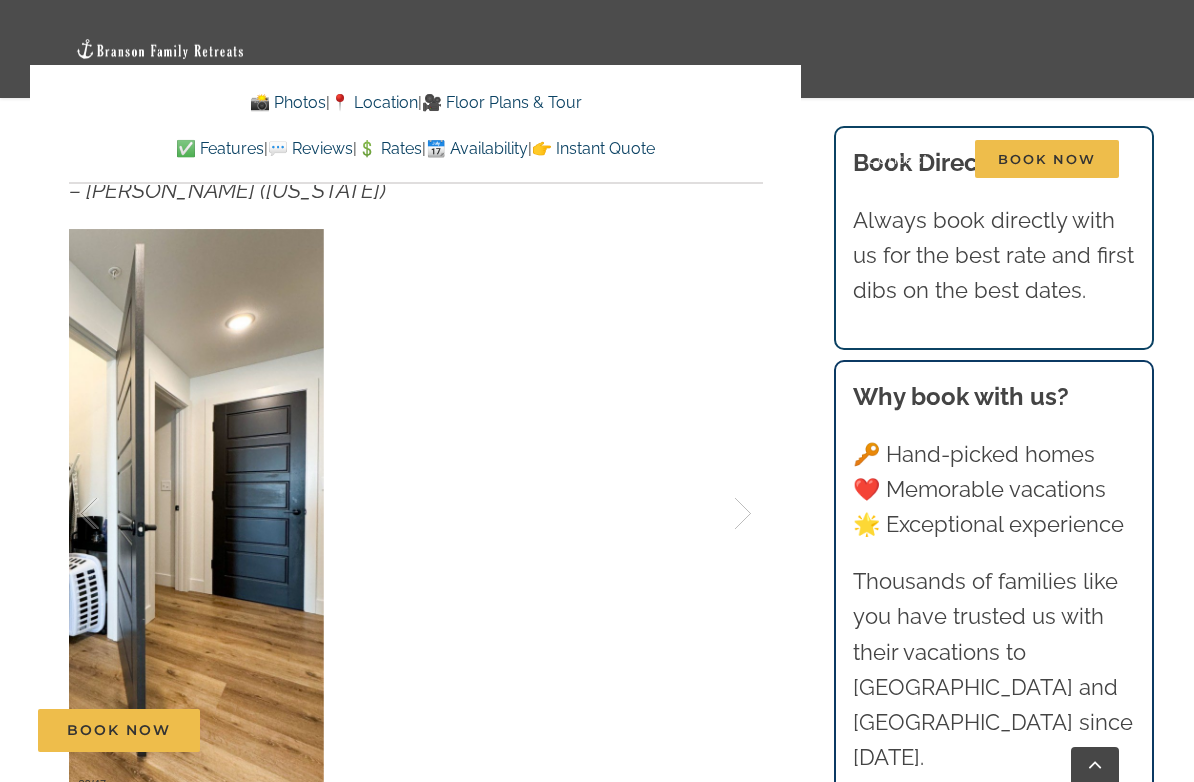 click at bounding box center (722, 514) 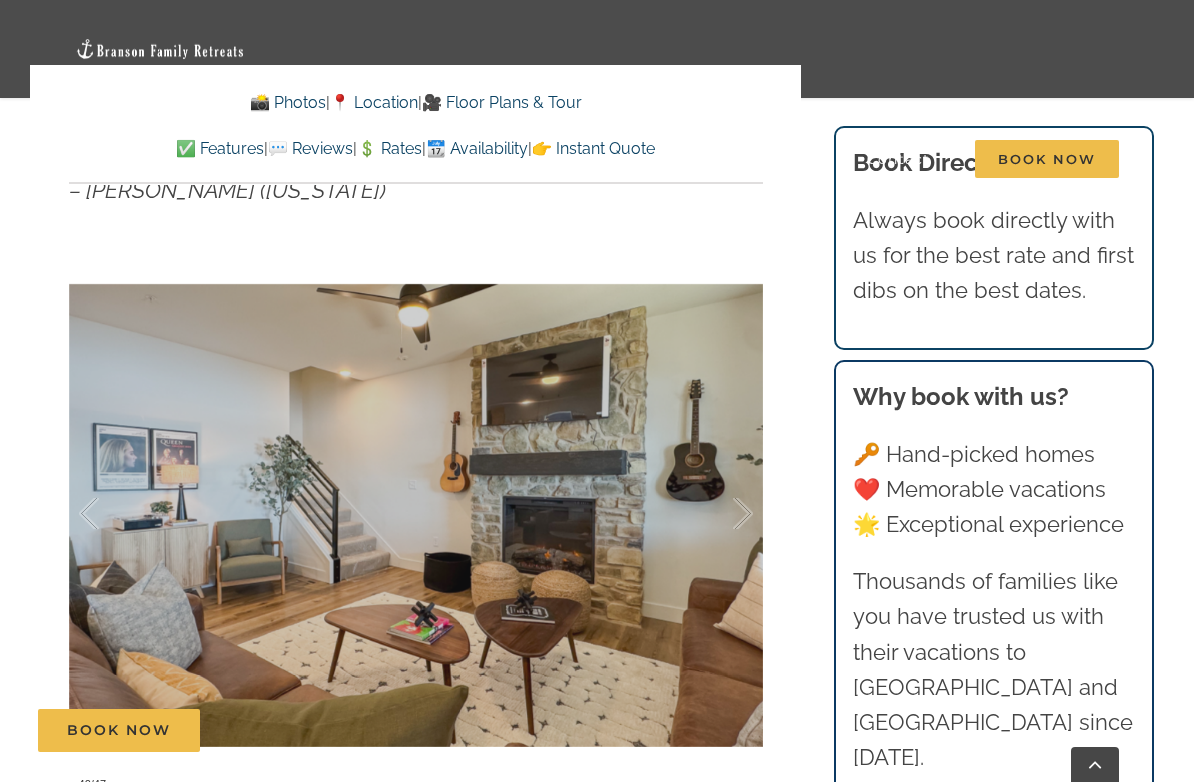 click at bounding box center (722, 514) 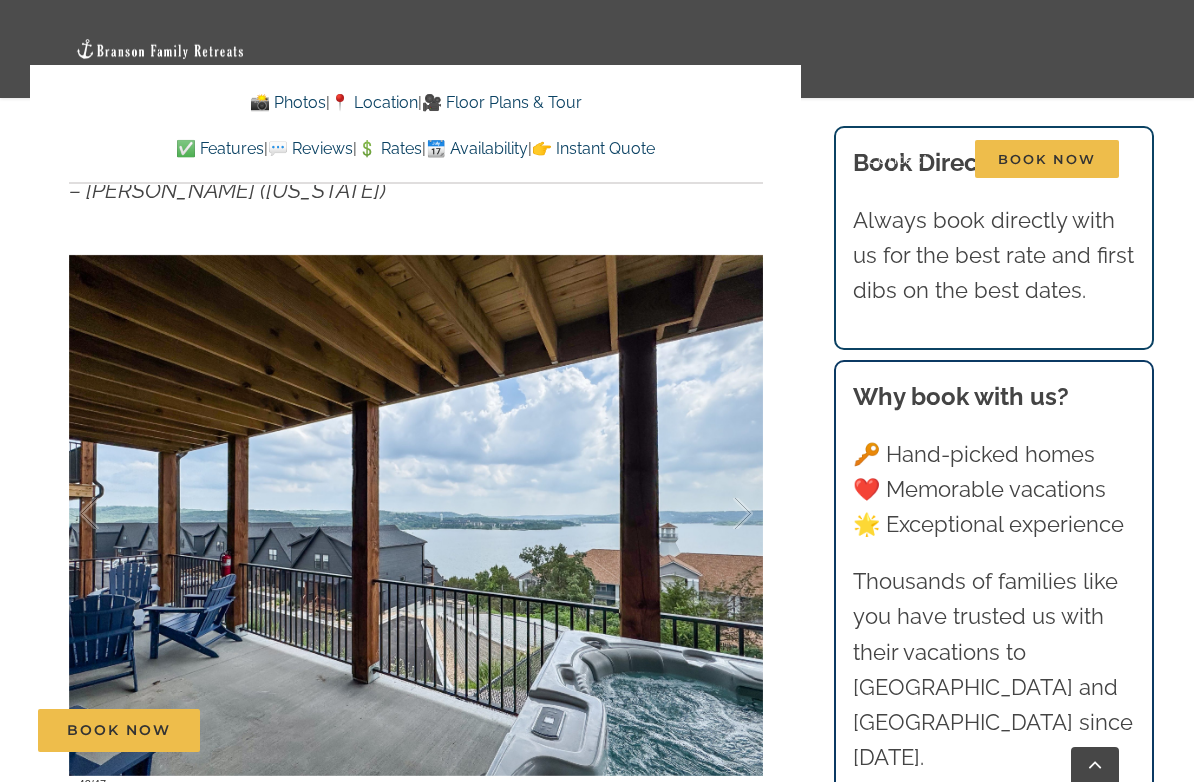 click at bounding box center [722, 514] 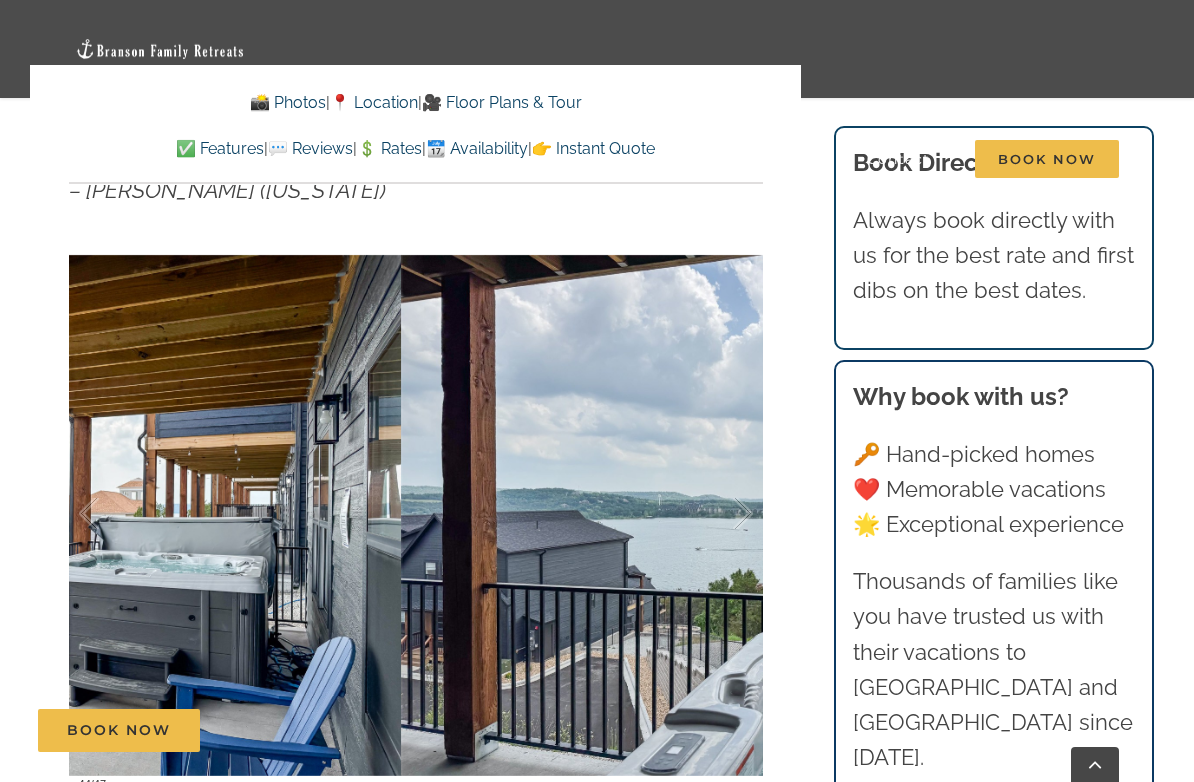 click at bounding box center [722, 514] 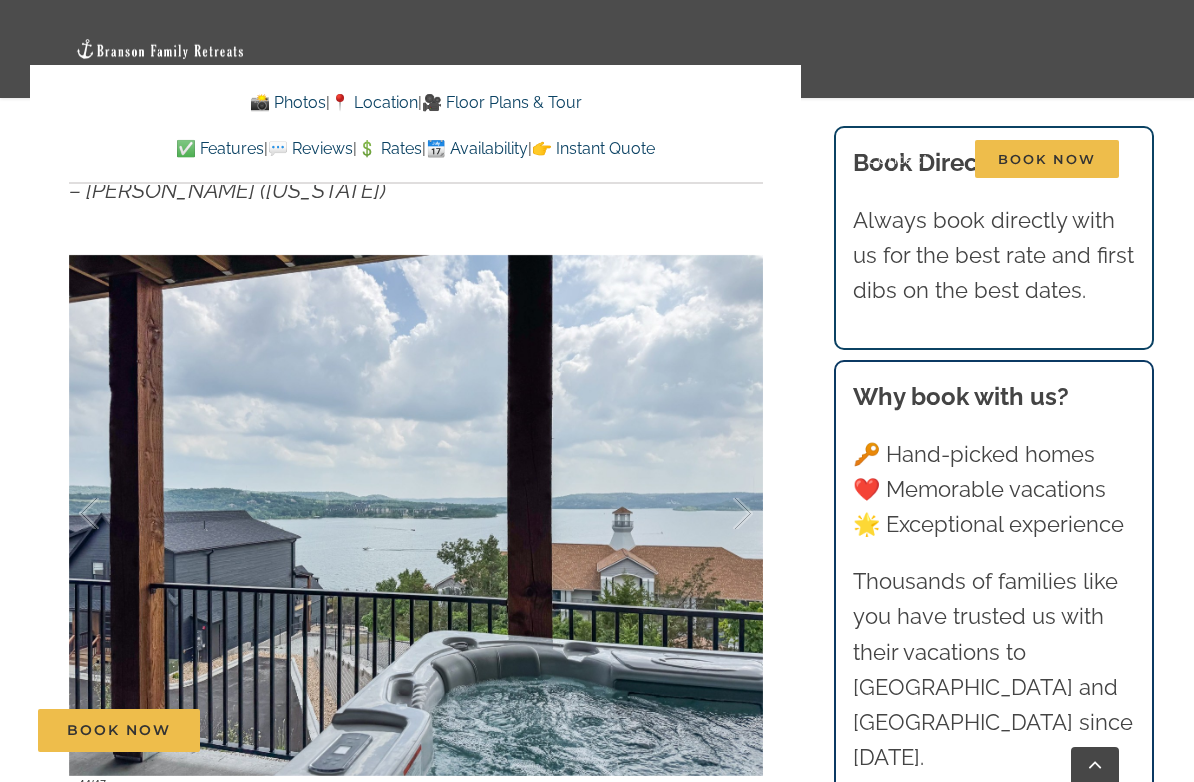 click at bounding box center (722, 514) 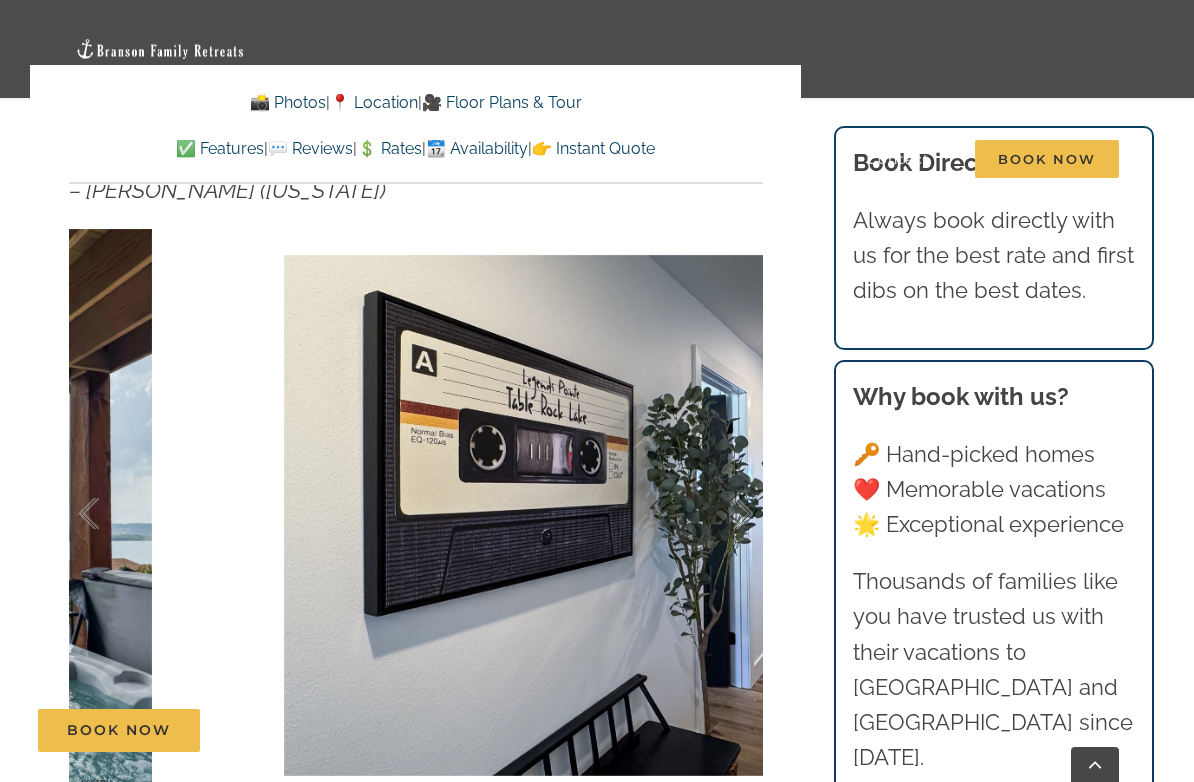 click at bounding box center [722, 514] 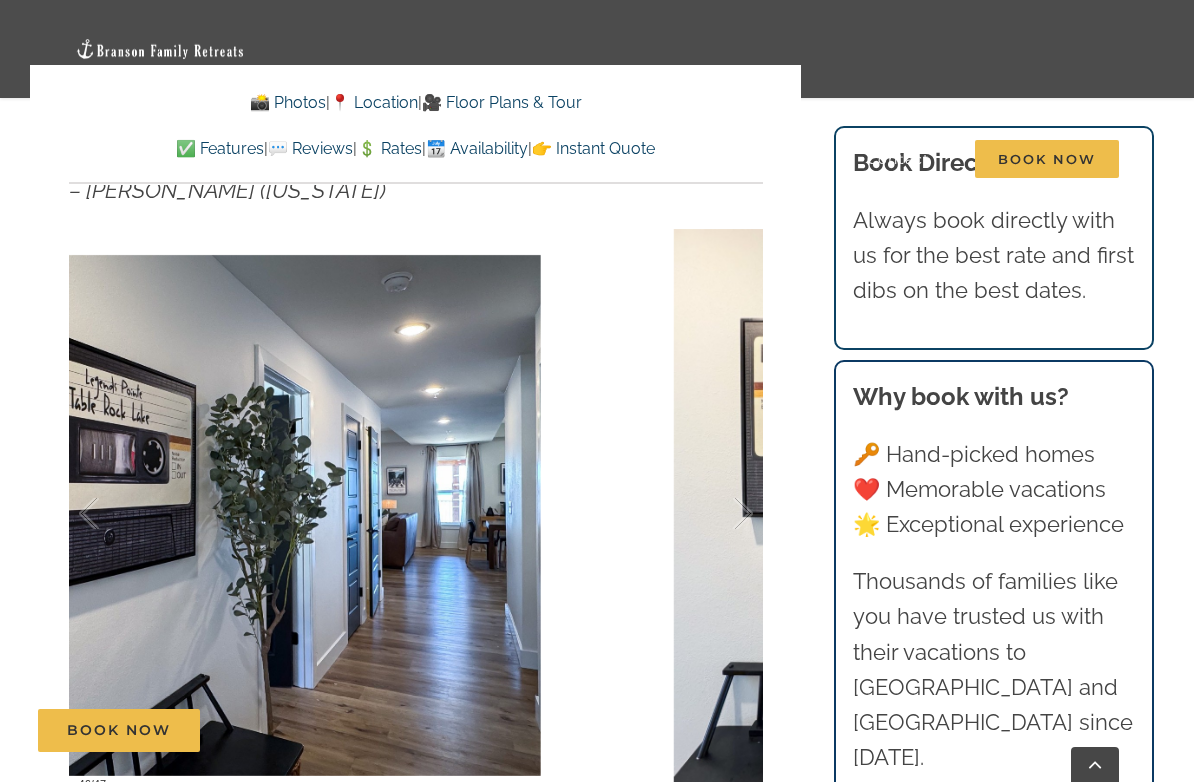 click at bounding box center (722, 514) 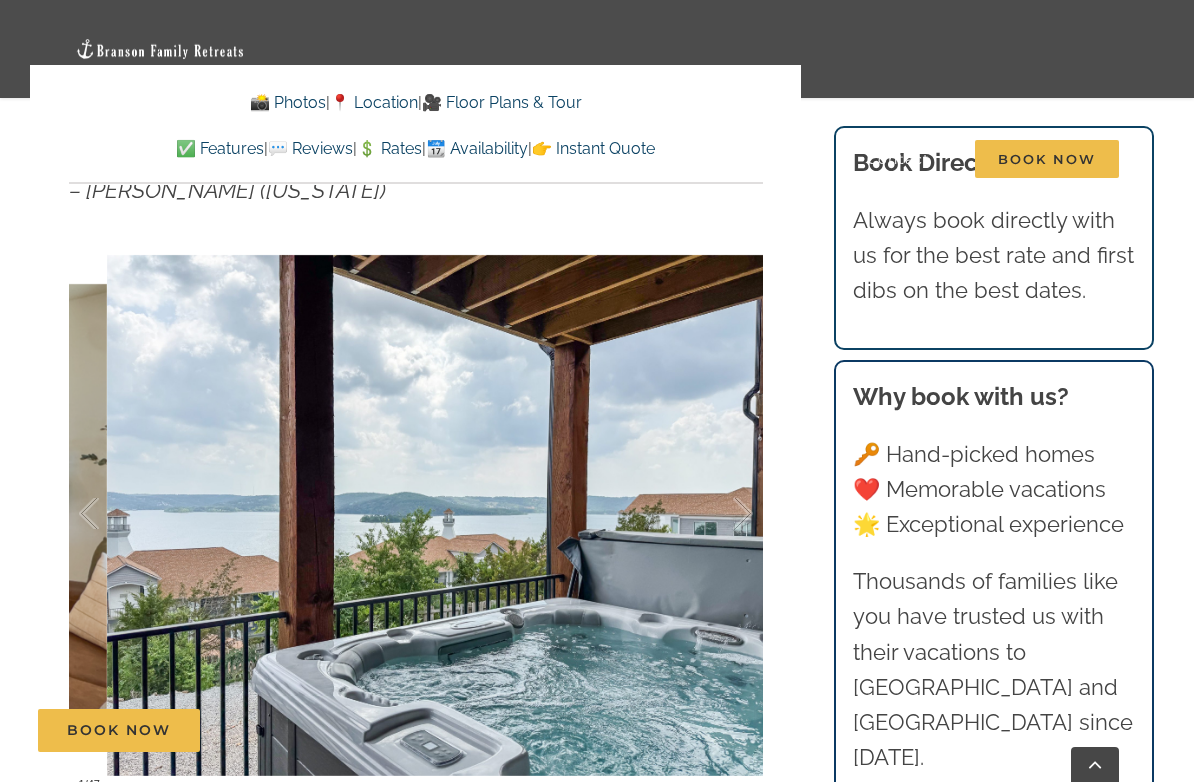 click at bounding box center [722, 514] 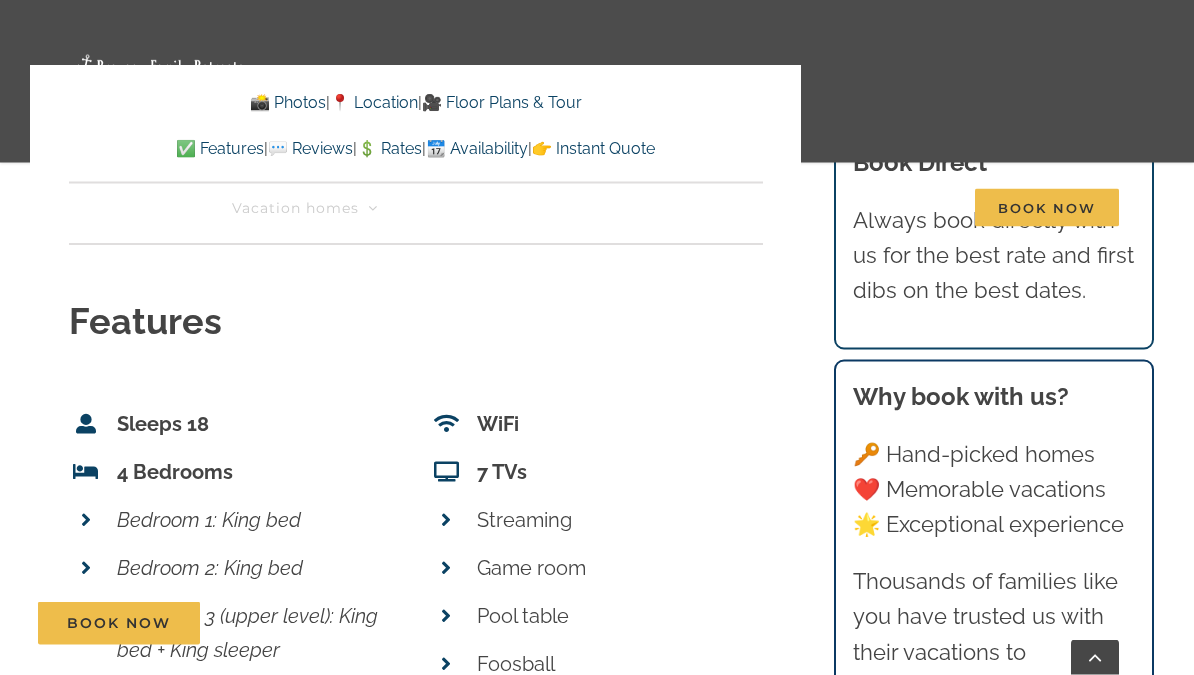 scroll, scrollTop: 6850, scrollLeft: 0, axis: vertical 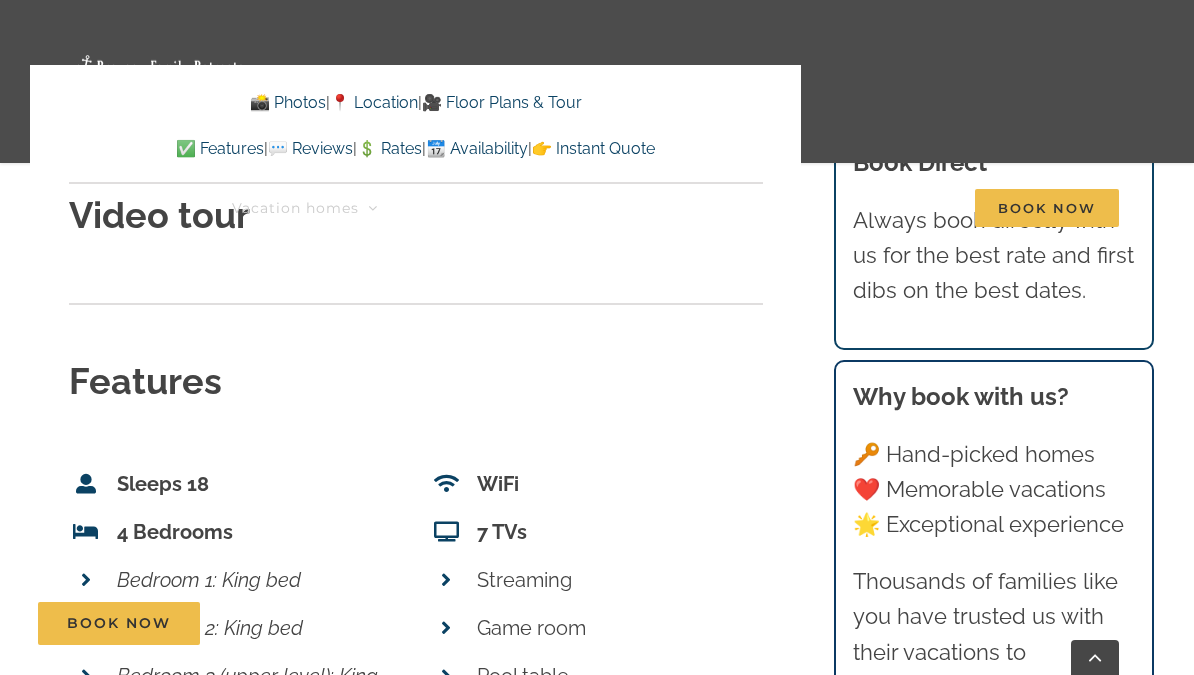 click on "Book Now" at bounding box center [1047, 208] 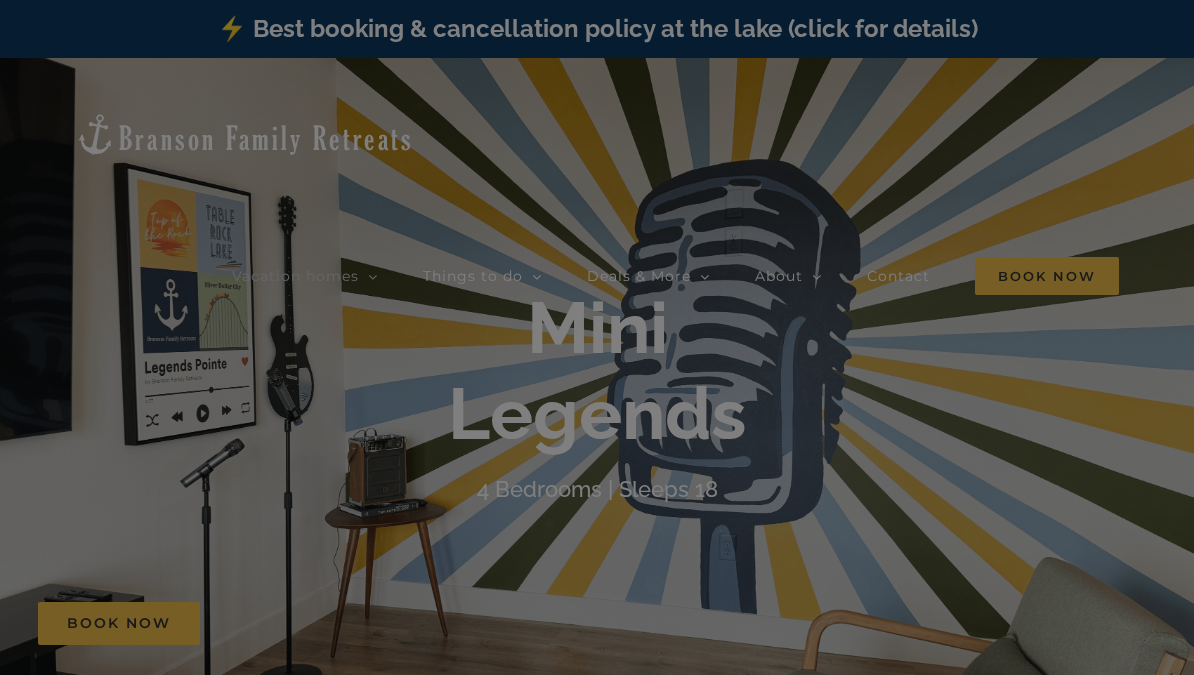 scroll, scrollTop: 0, scrollLeft: 0, axis: both 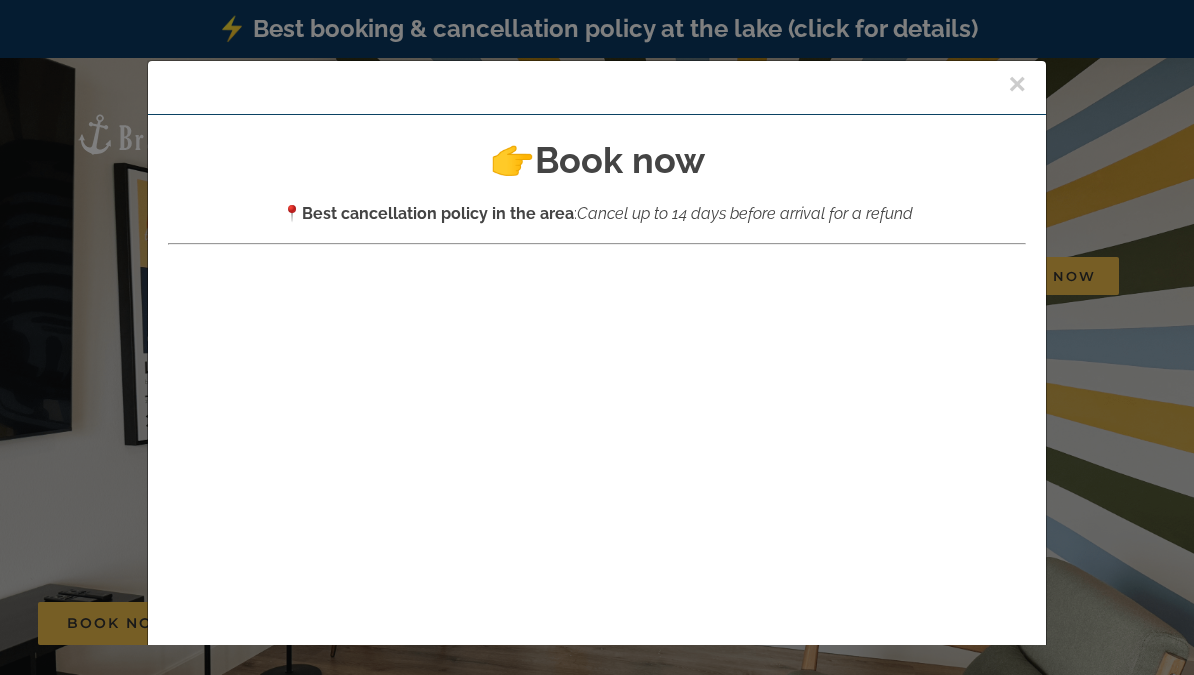 click on "×" at bounding box center (1017, 84) 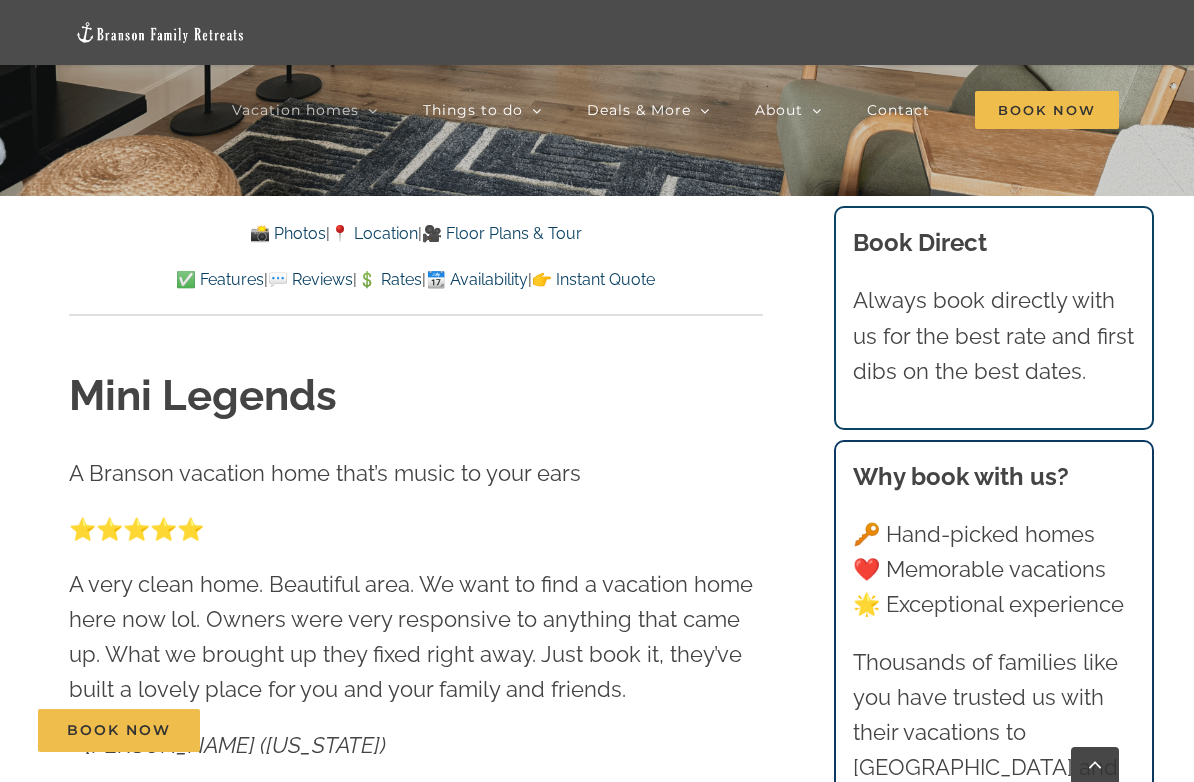 scroll, scrollTop: 645, scrollLeft: 0, axis: vertical 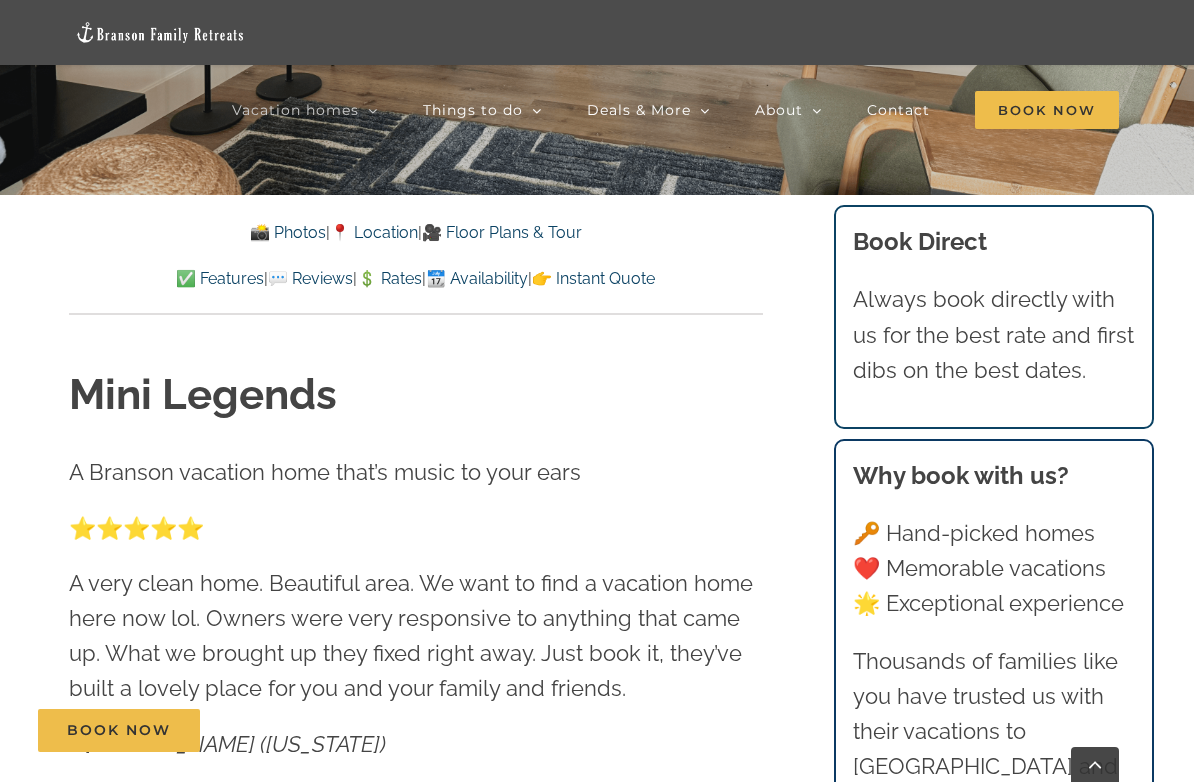 click on "💲 Rates" at bounding box center (389, 278) 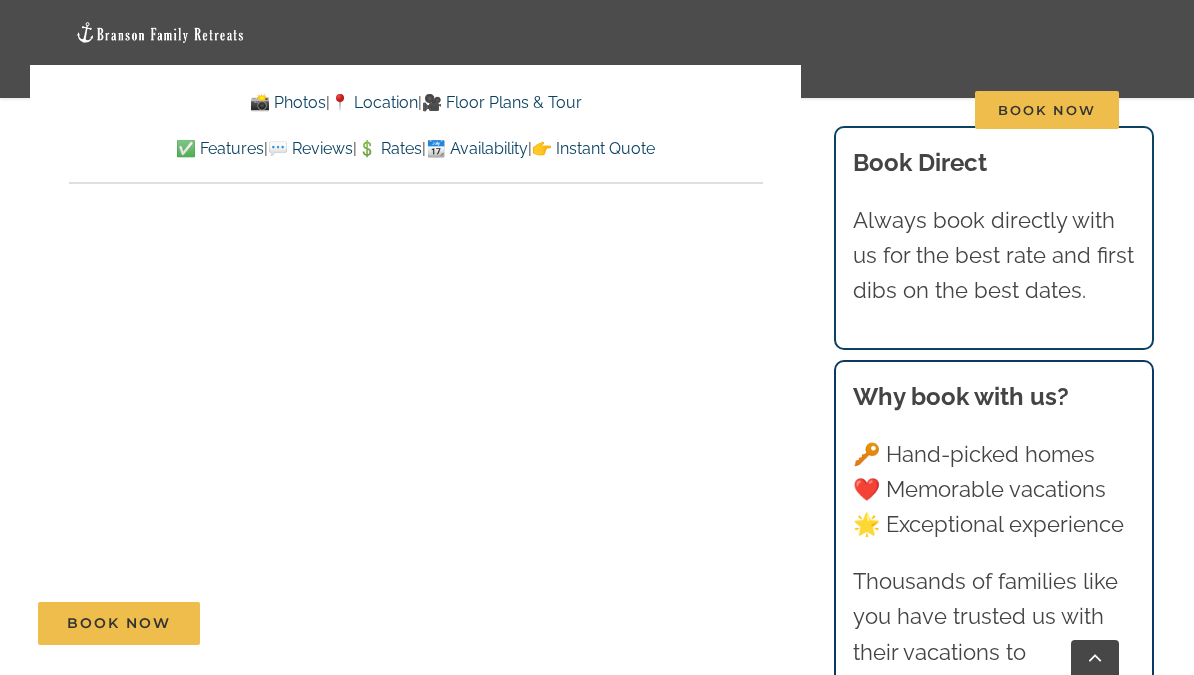 scroll, scrollTop: 10658, scrollLeft: 0, axis: vertical 